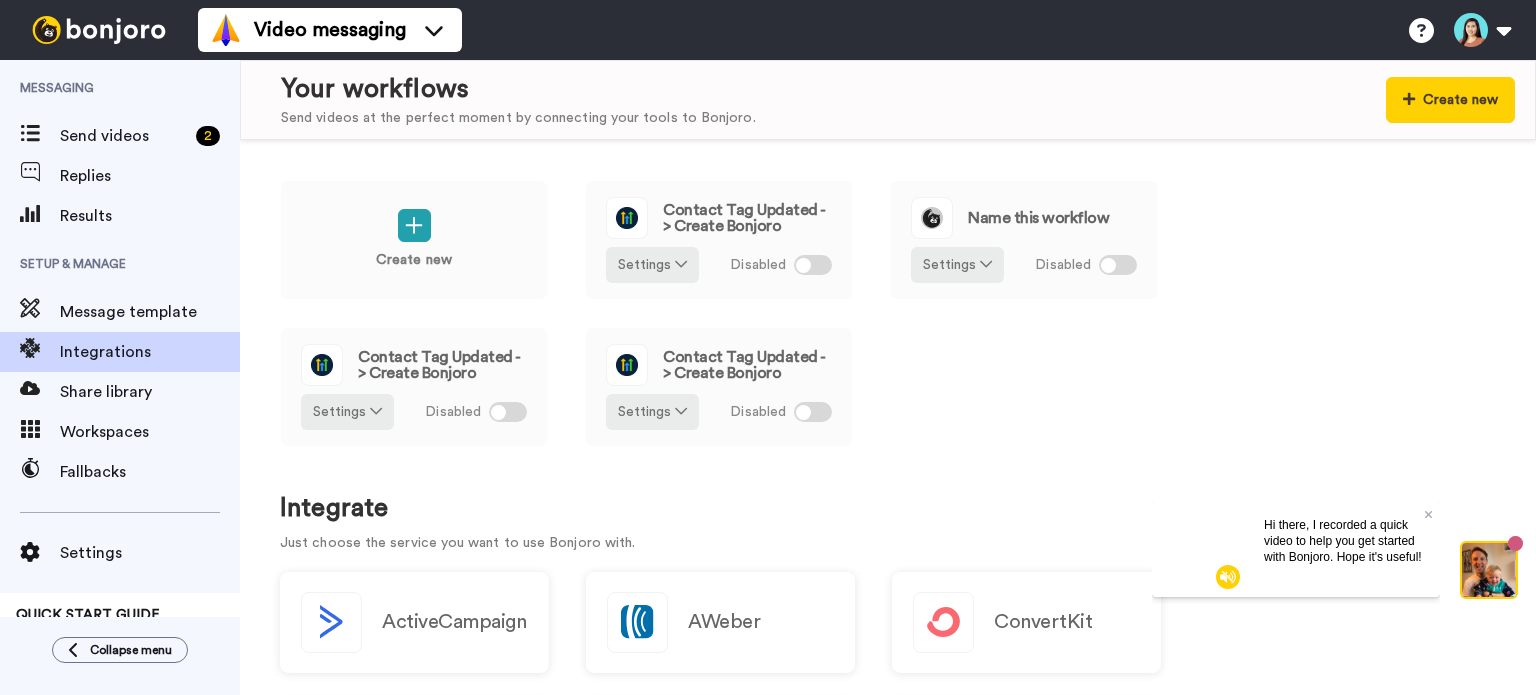 scroll, scrollTop: 0, scrollLeft: 0, axis: both 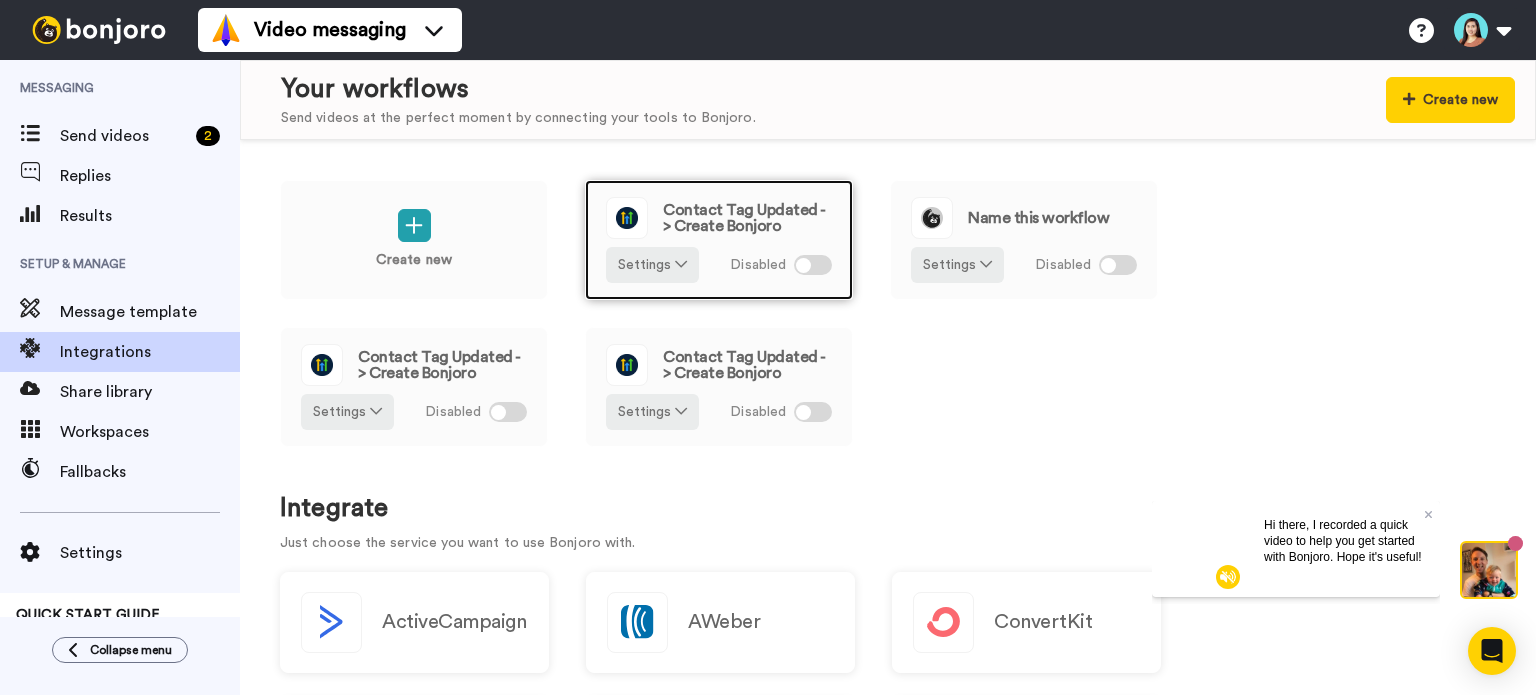 click on "Contact Tag Updated -> Create Bonjoro" at bounding box center (747, 218) 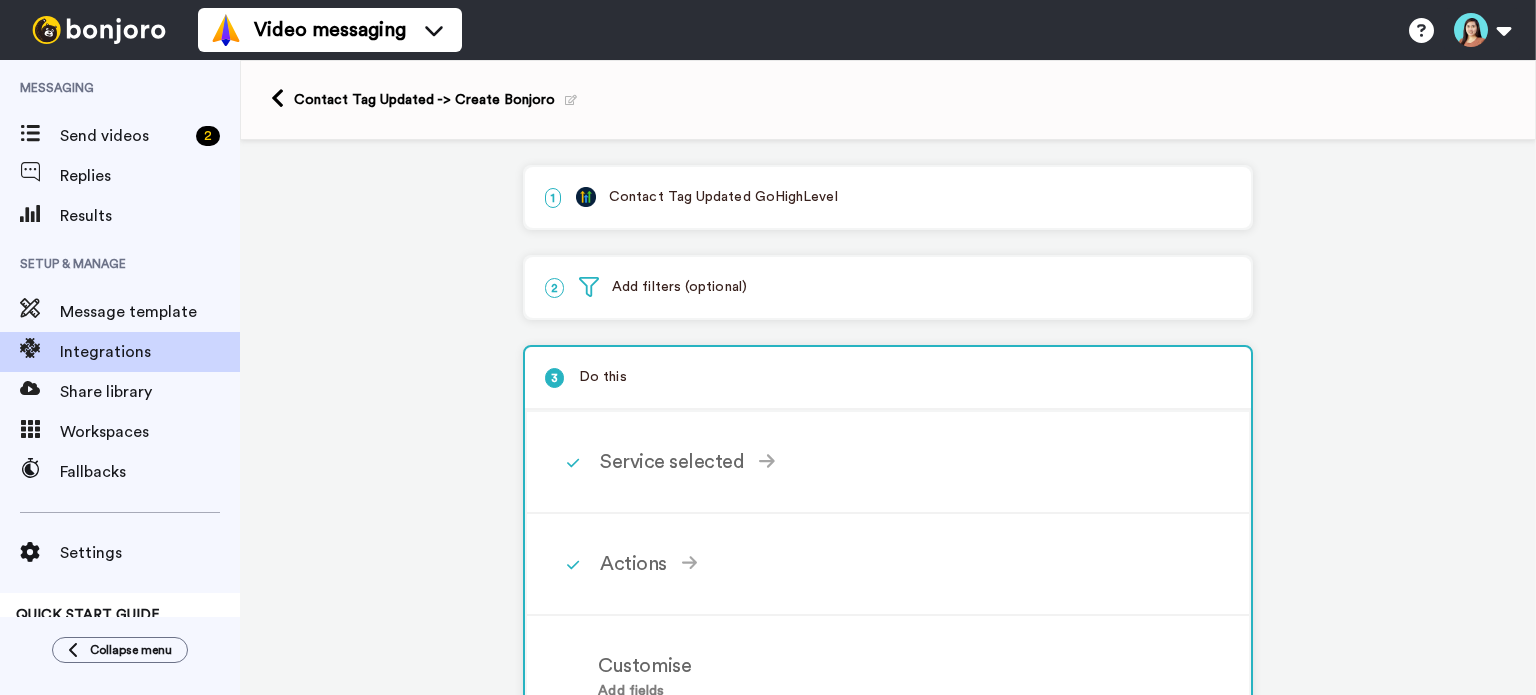 scroll, scrollTop: 0, scrollLeft: 0, axis: both 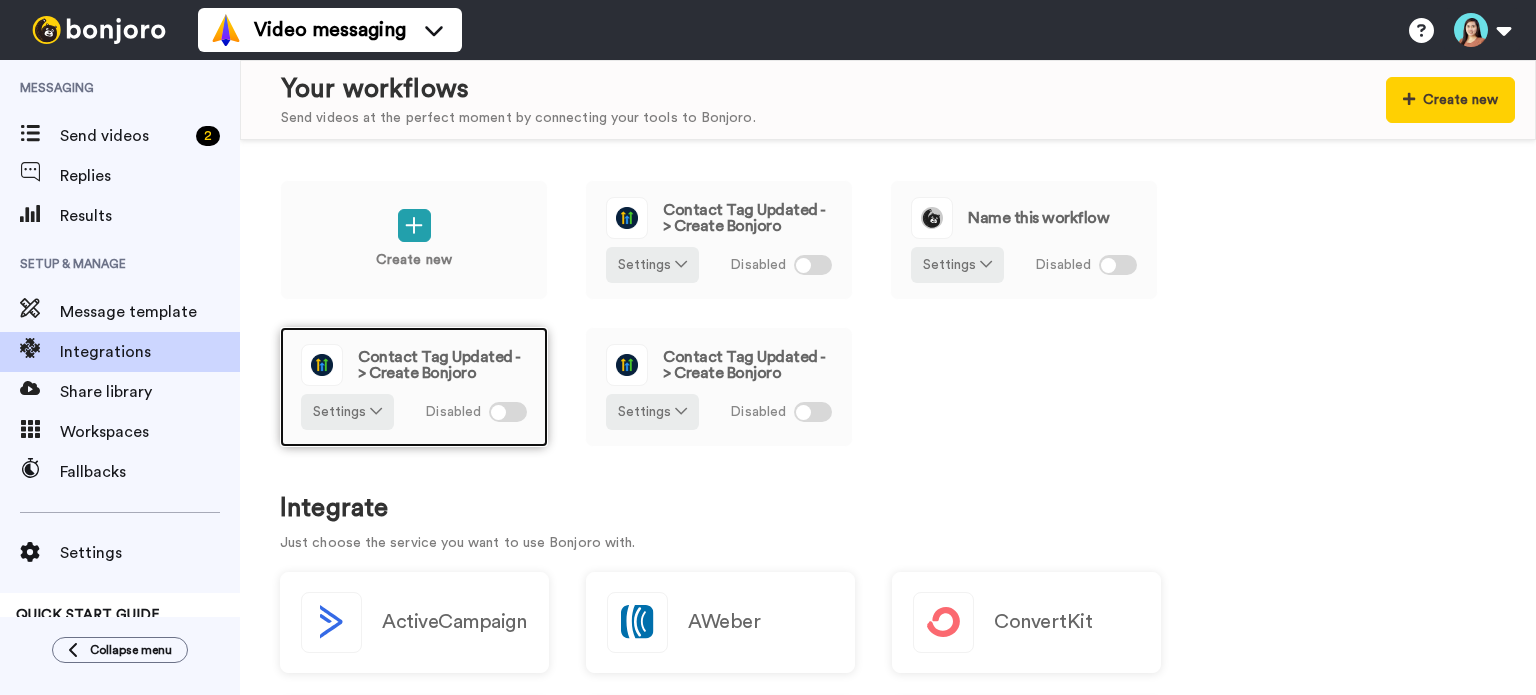 click on "Contact Tag Updated -> Create Bonjoro" at bounding box center (442, 365) 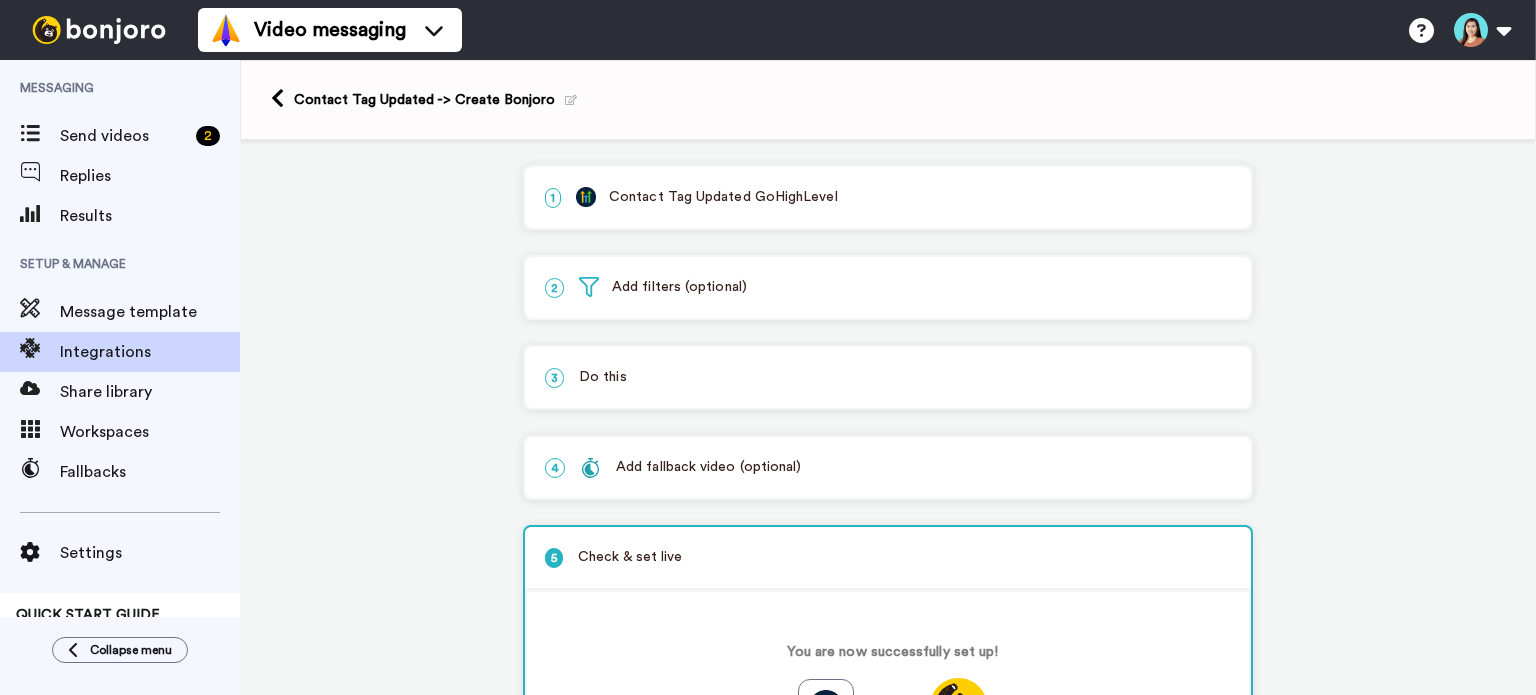 scroll, scrollTop: 0, scrollLeft: 0, axis: both 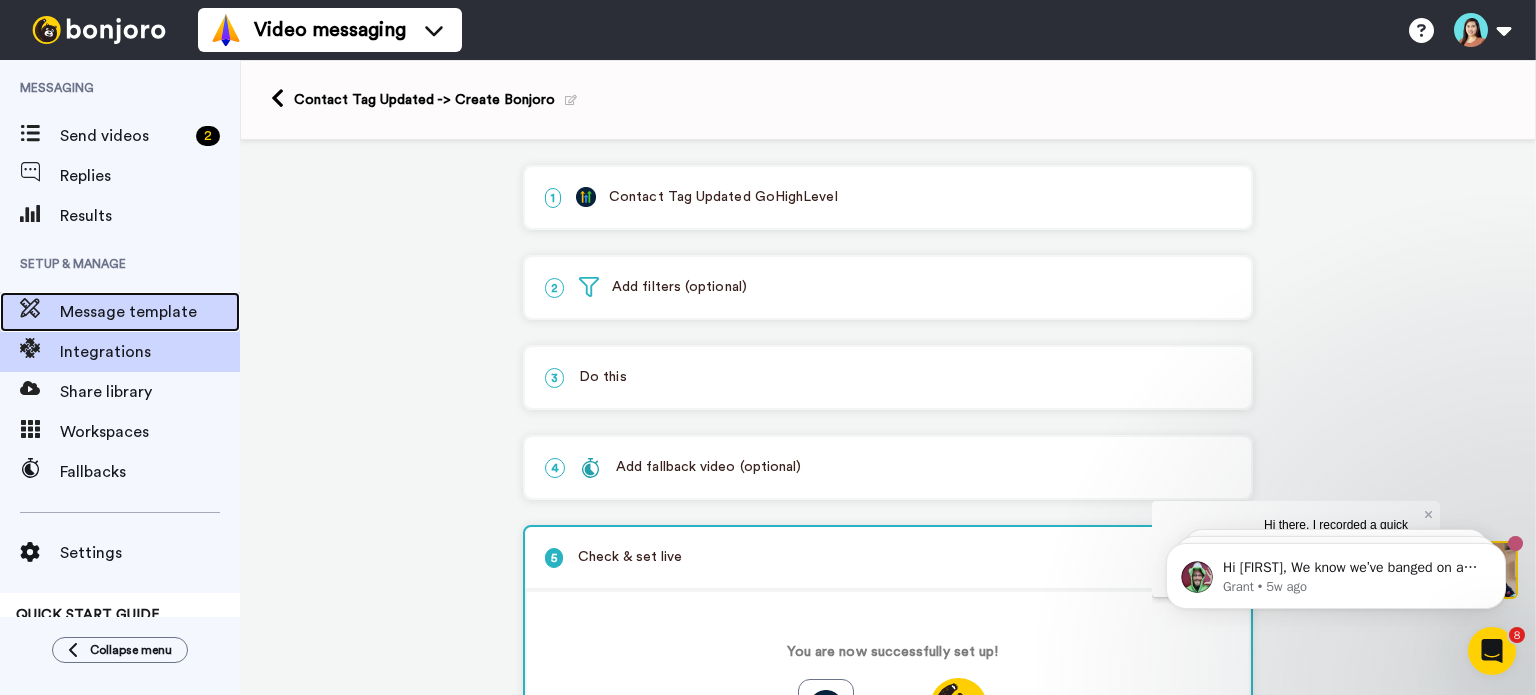 click on "Message template" at bounding box center (150, 312) 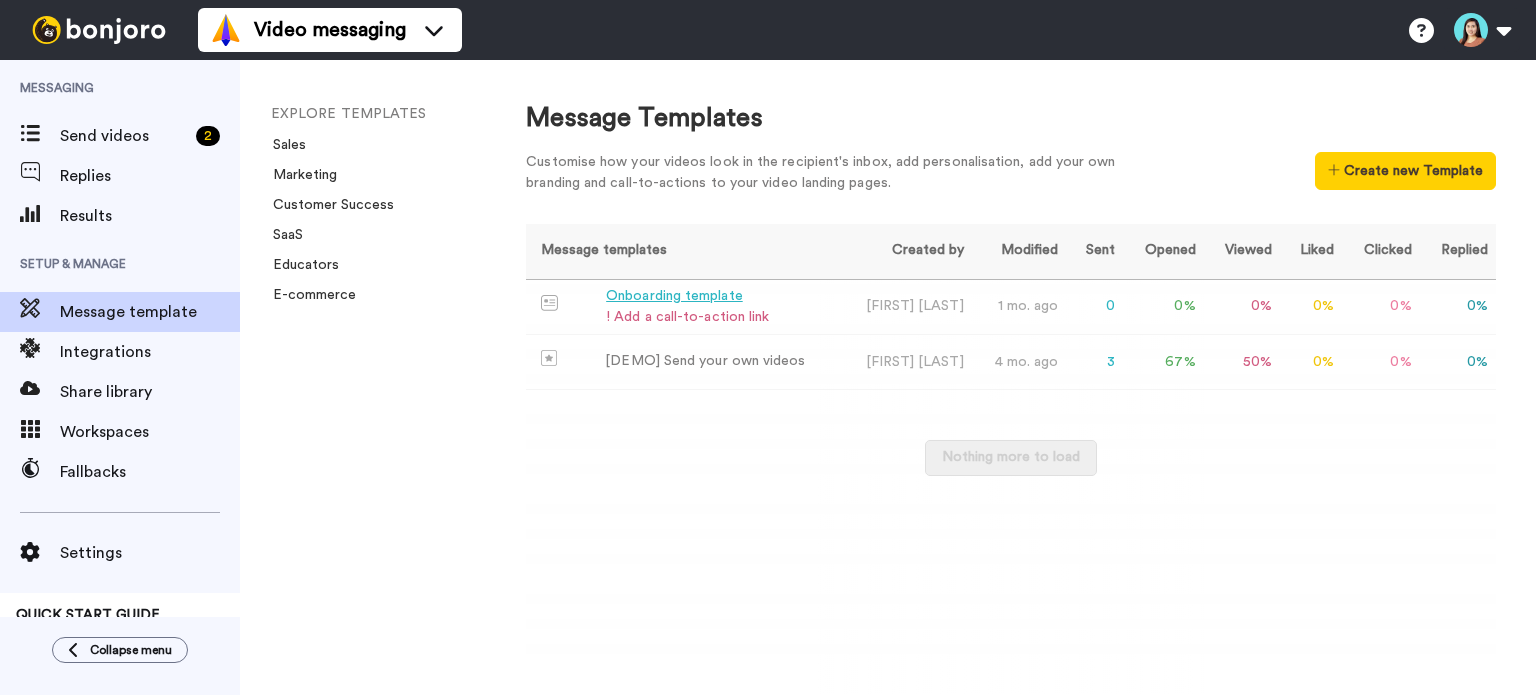 scroll, scrollTop: 0, scrollLeft: 0, axis: both 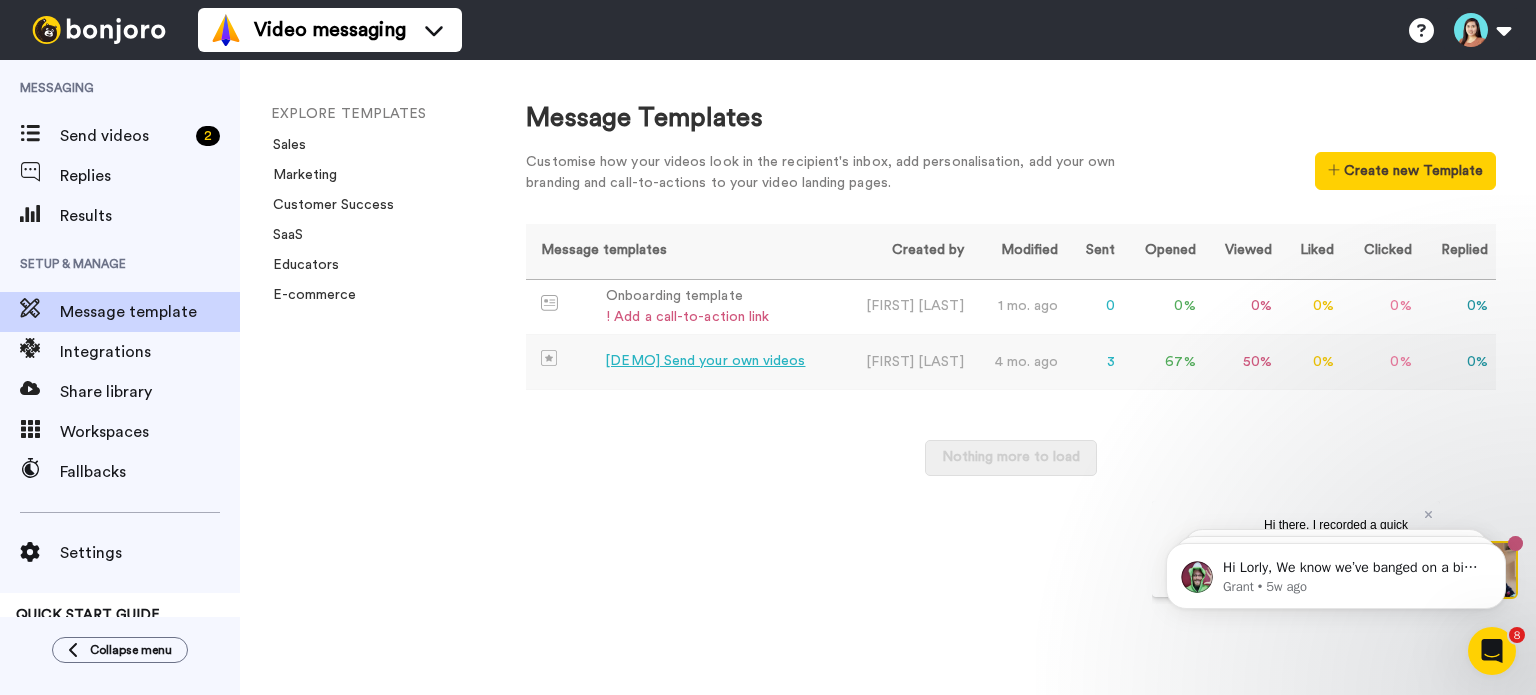 click on "[DEMO] Send your own videos" at bounding box center (705, 361) 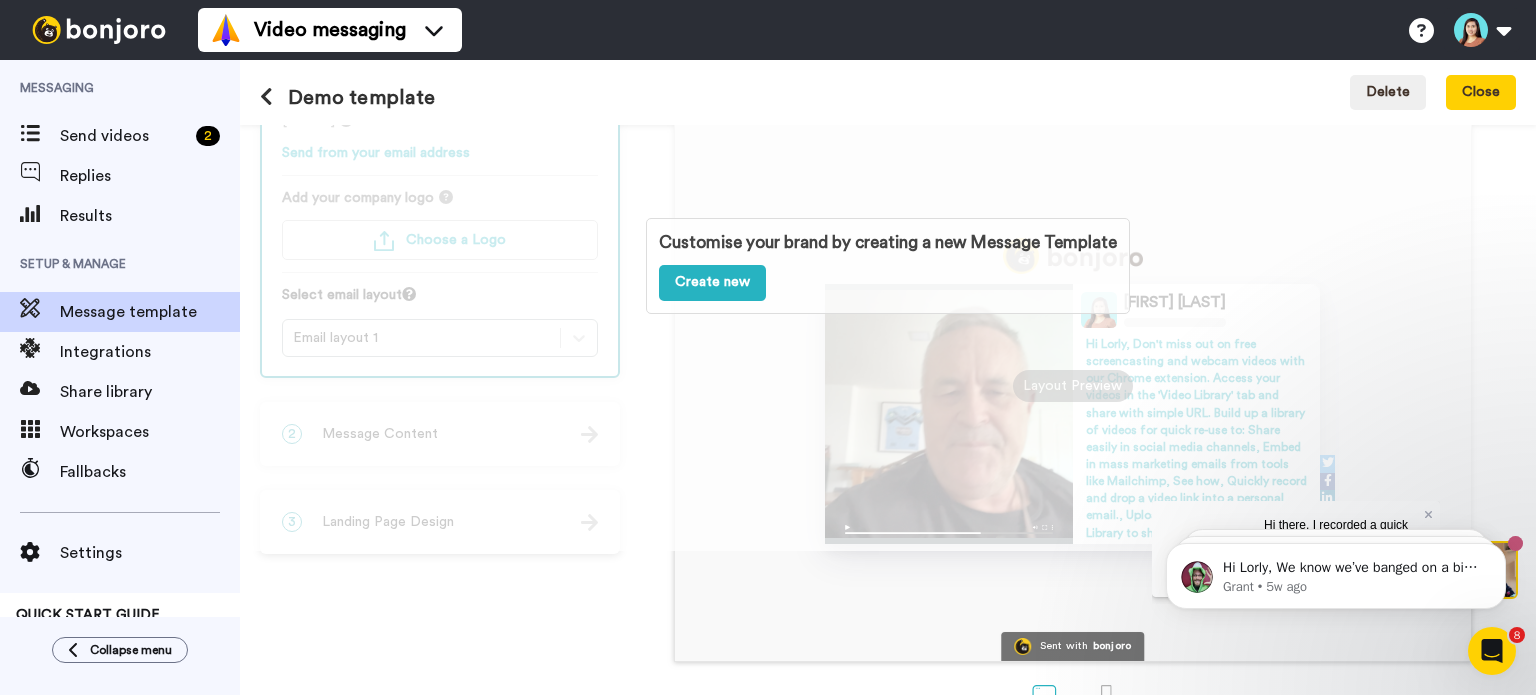 scroll, scrollTop: 200, scrollLeft: 0, axis: vertical 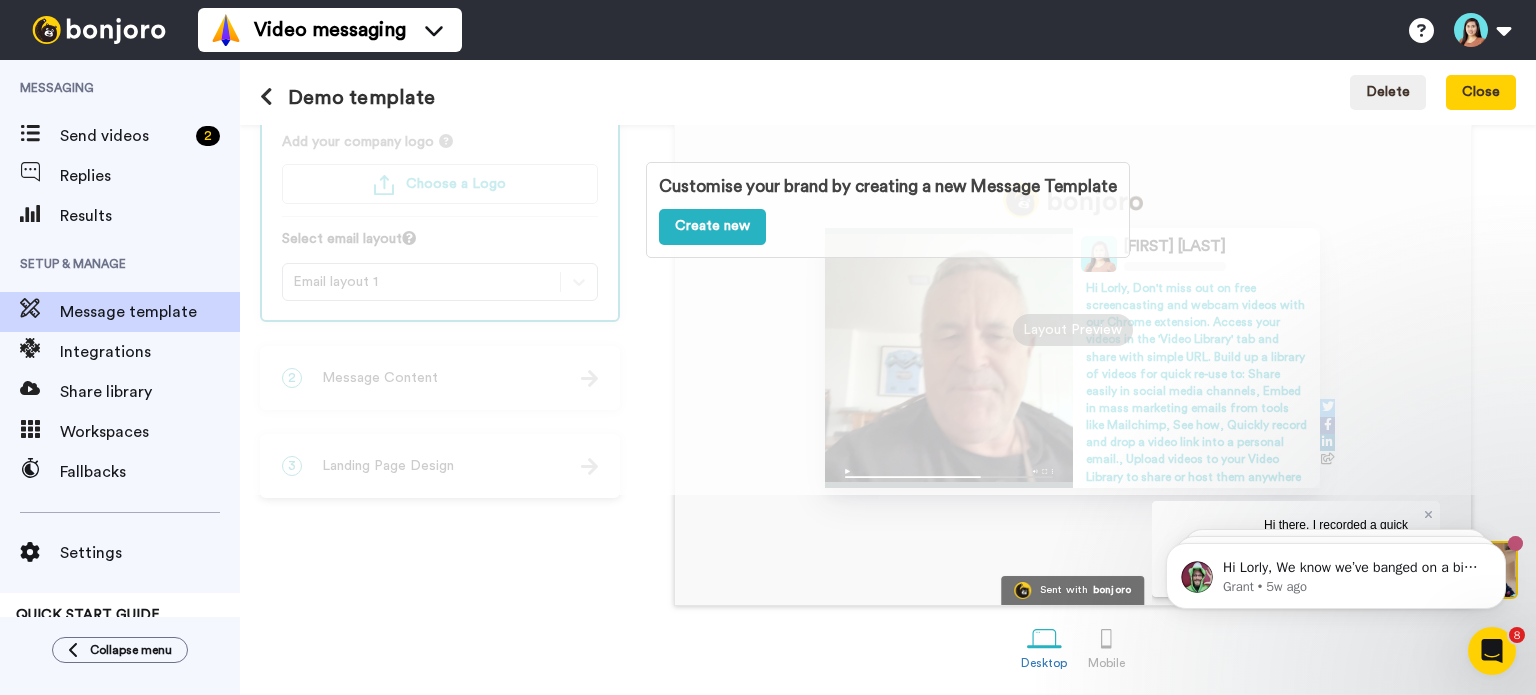 click on "Customise your brand by creating a new Message Template Create new" at bounding box center [888, 210] 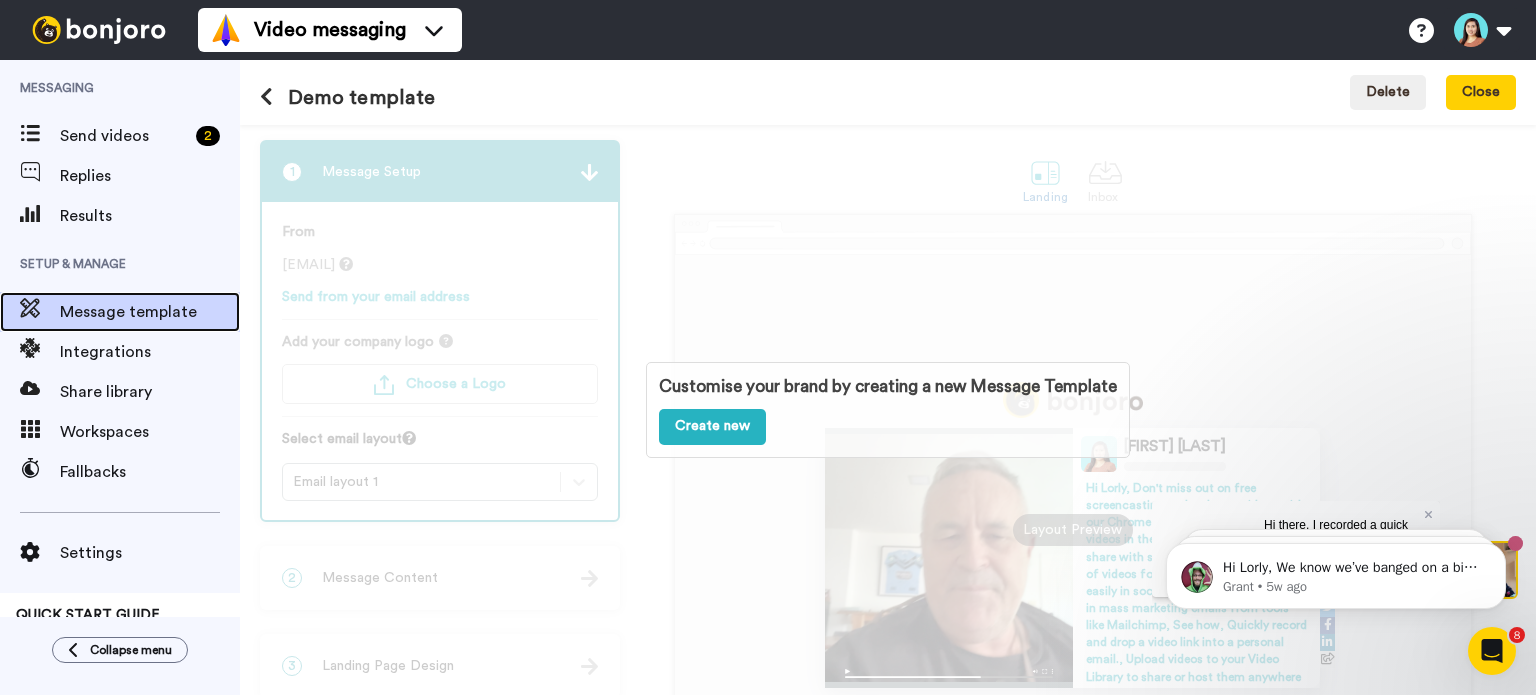 click on "Message template" at bounding box center (150, 312) 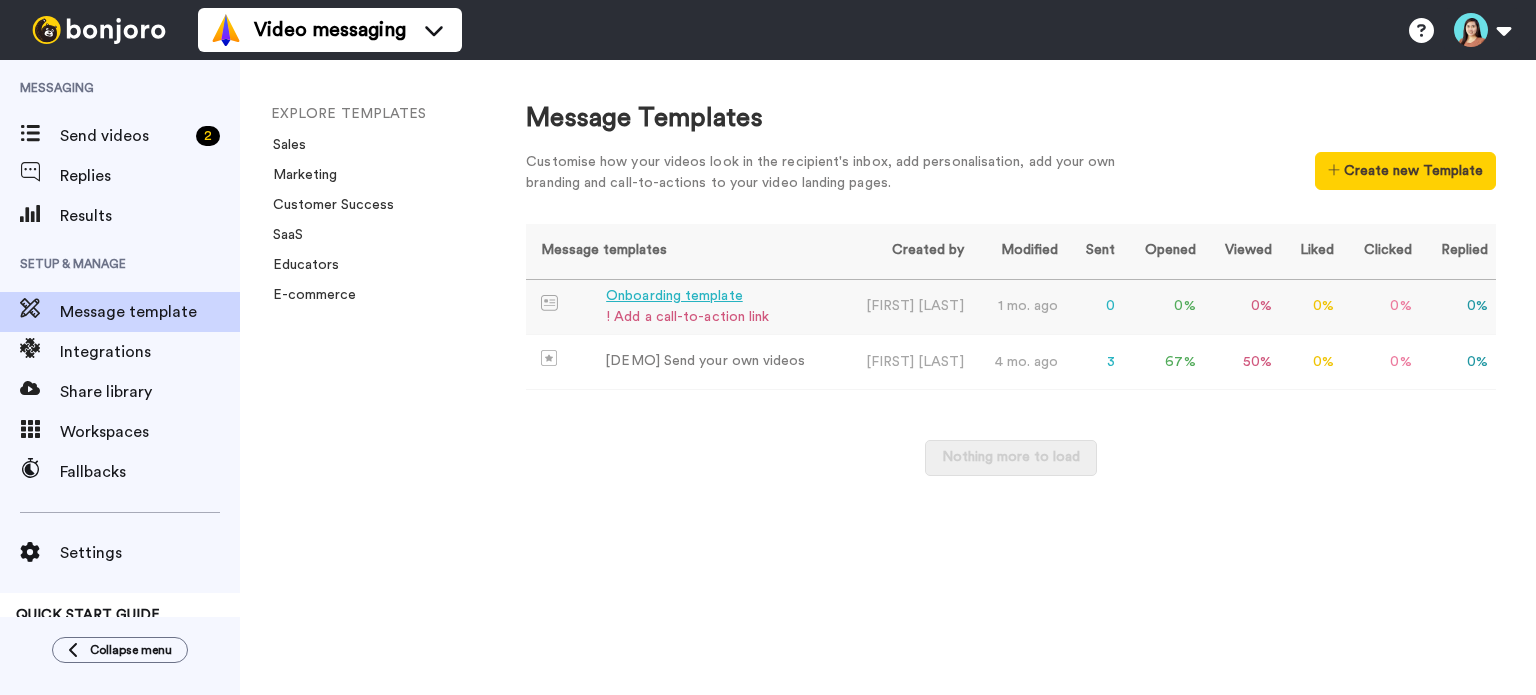 scroll, scrollTop: 0, scrollLeft: 0, axis: both 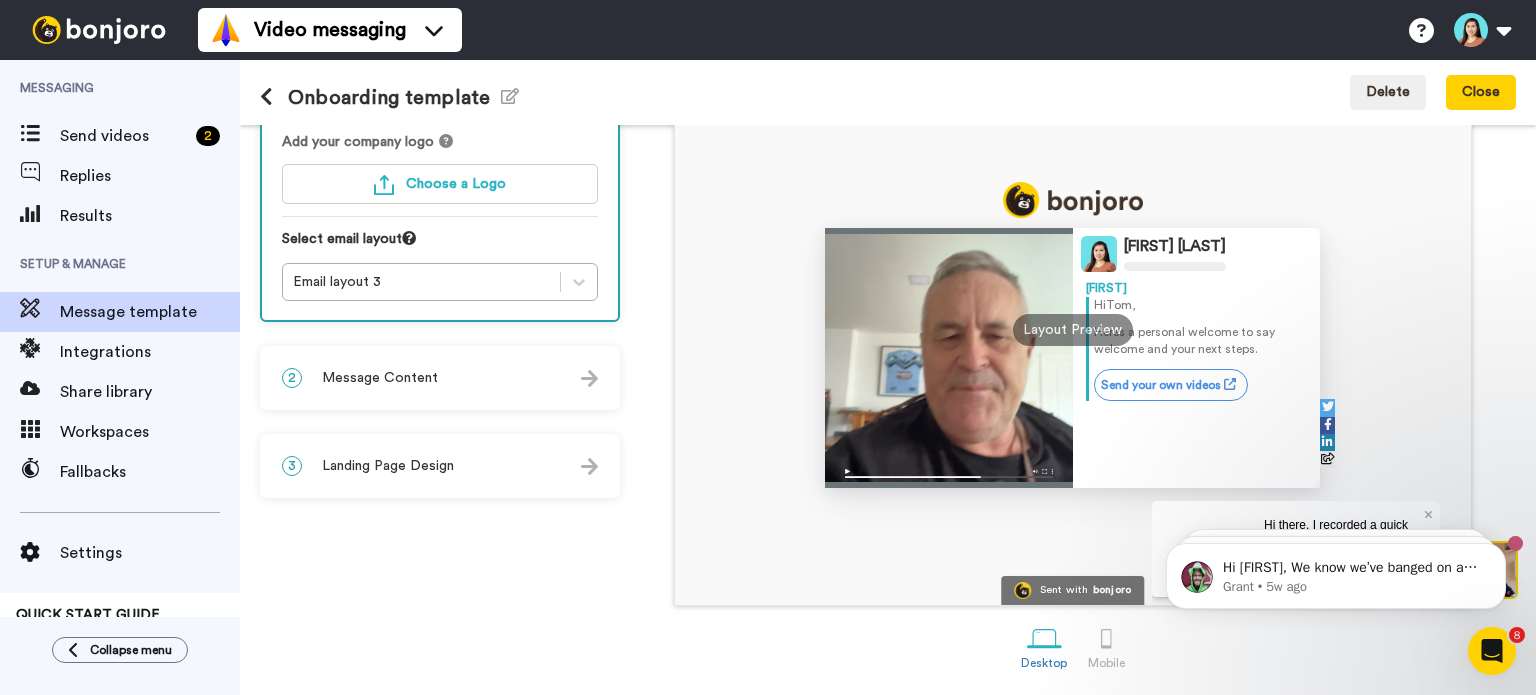 click on "2 Message Content" at bounding box center (440, 378) 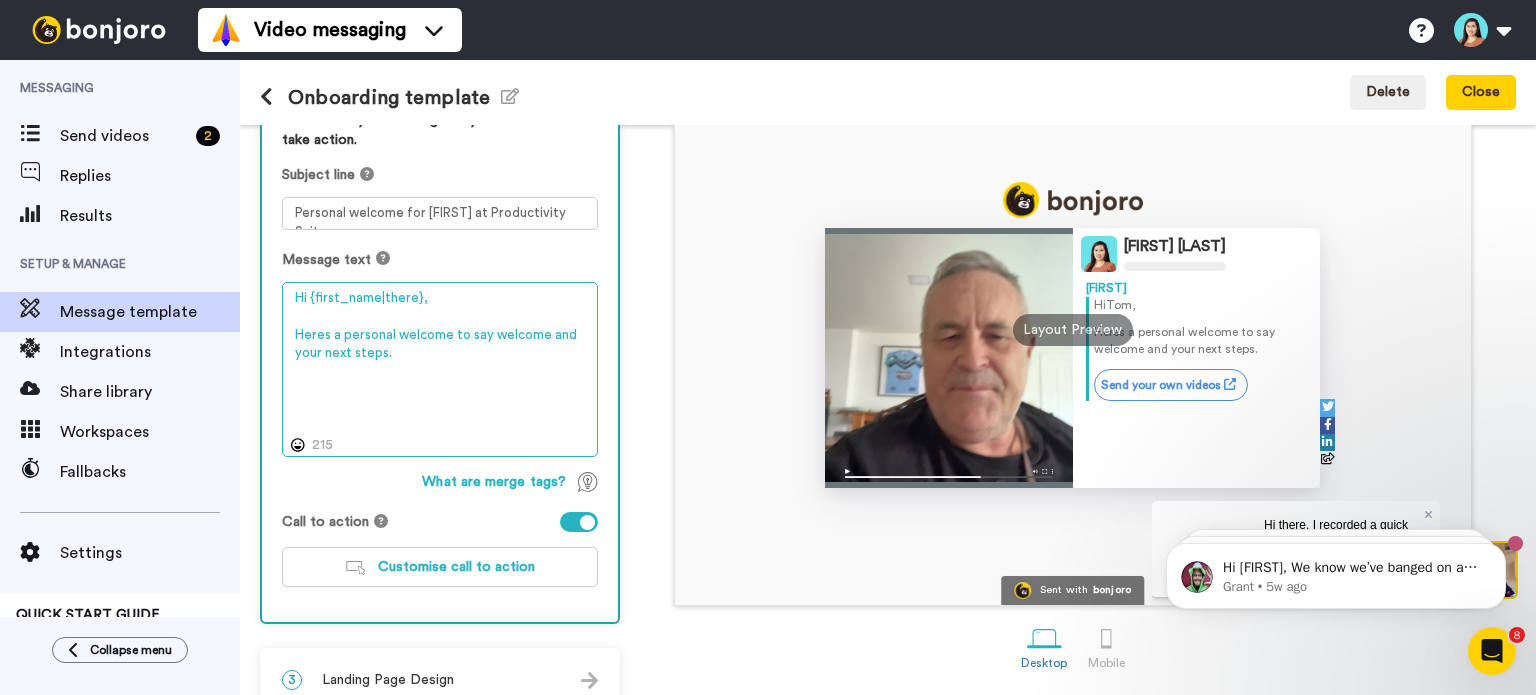 click on "Hi {first_name|there},
Heres a personal welcome to say welcome and your next steps." at bounding box center [440, 370] 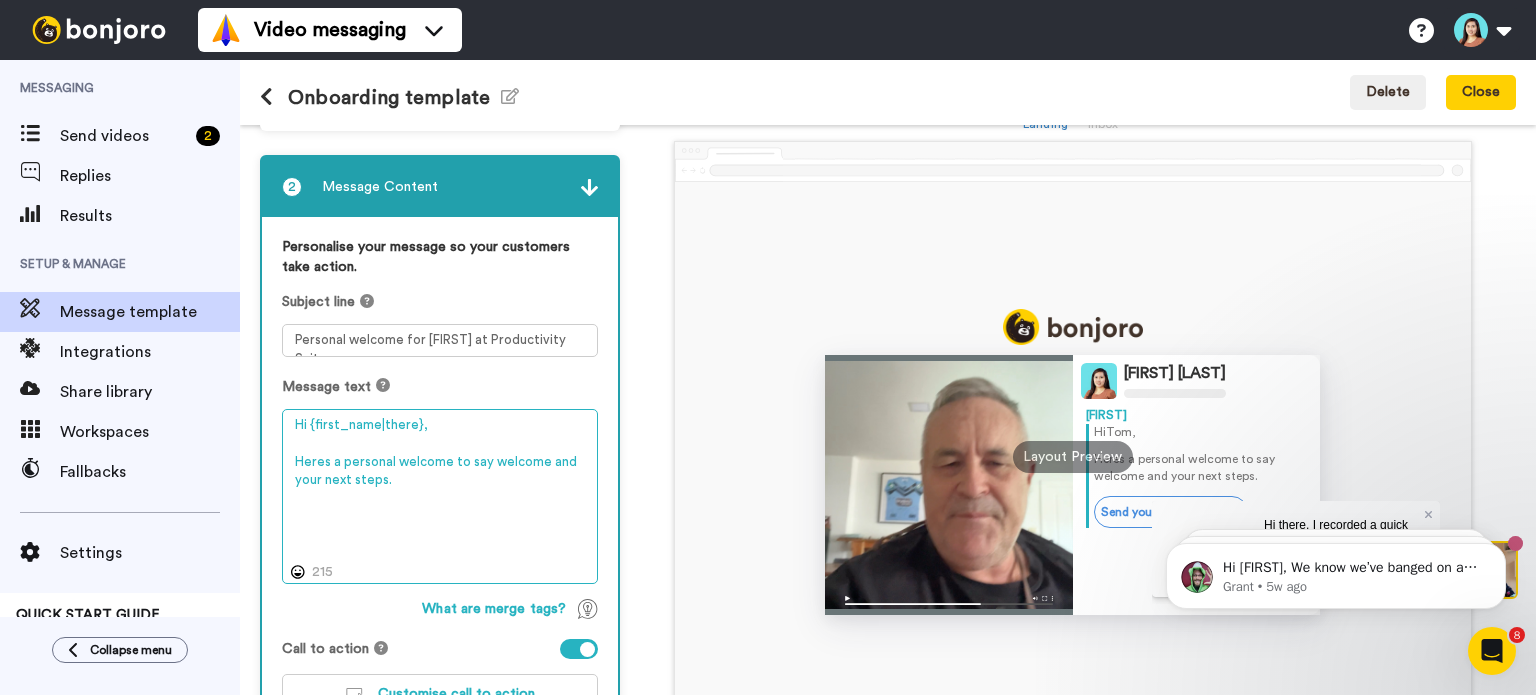 scroll, scrollTop: 0, scrollLeft: 0, axis: both 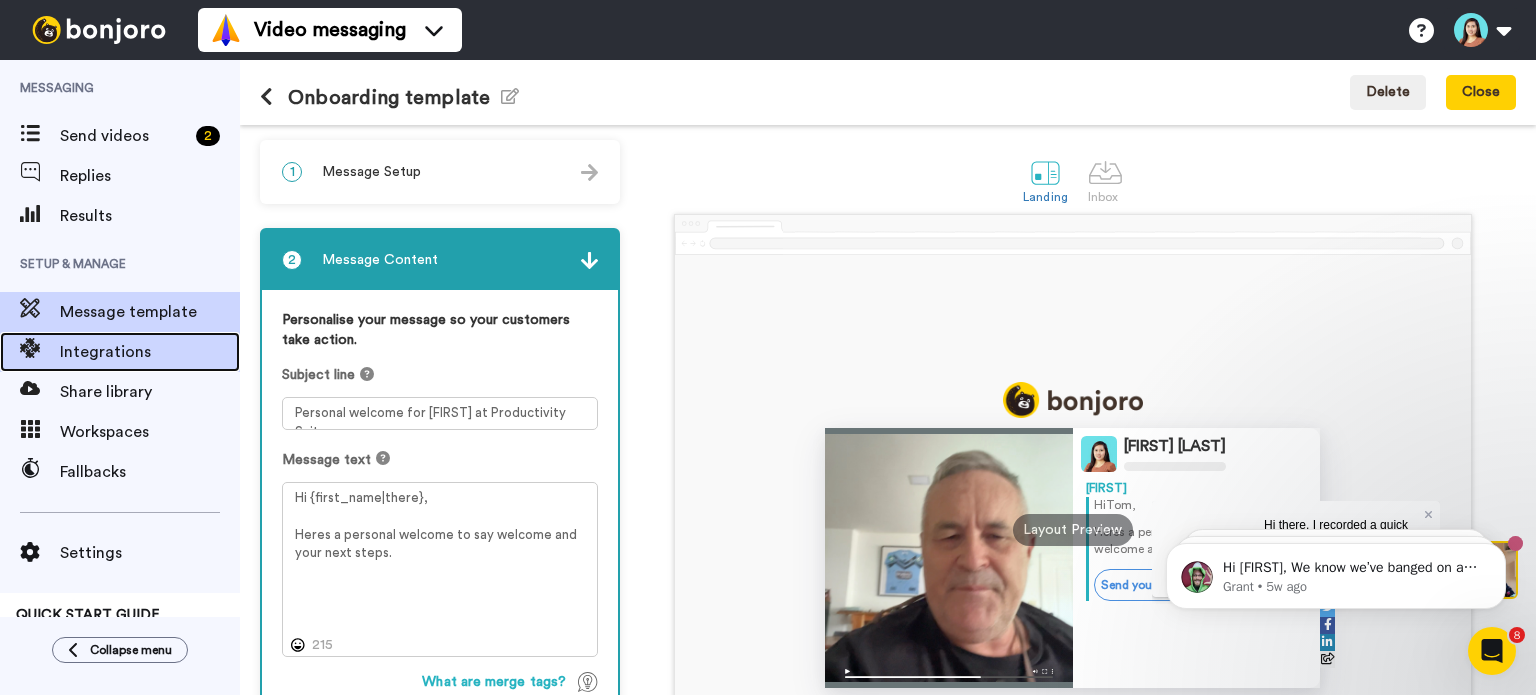 click on "Integrations" at bounding box center [150, 352] 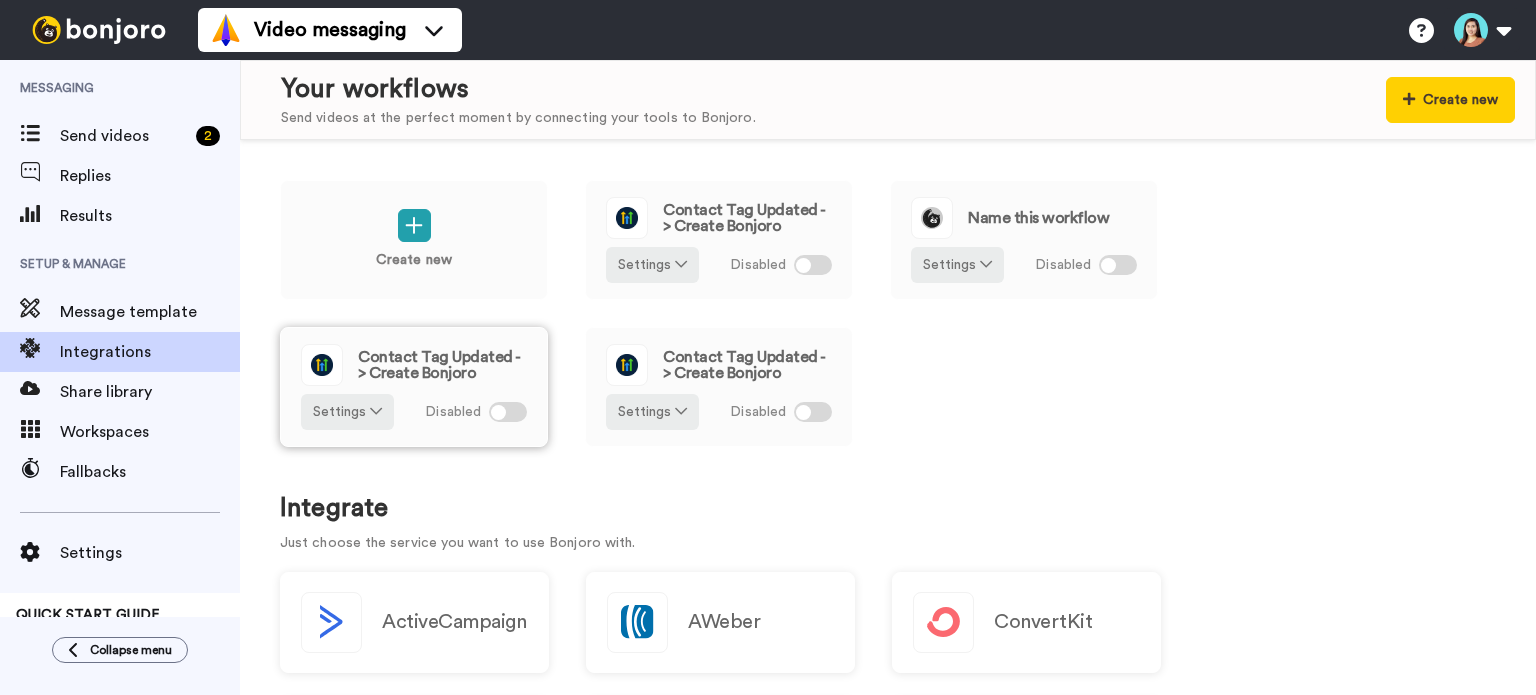 scroll, scrollTop: 0, scrollLeft: 0, axis: both 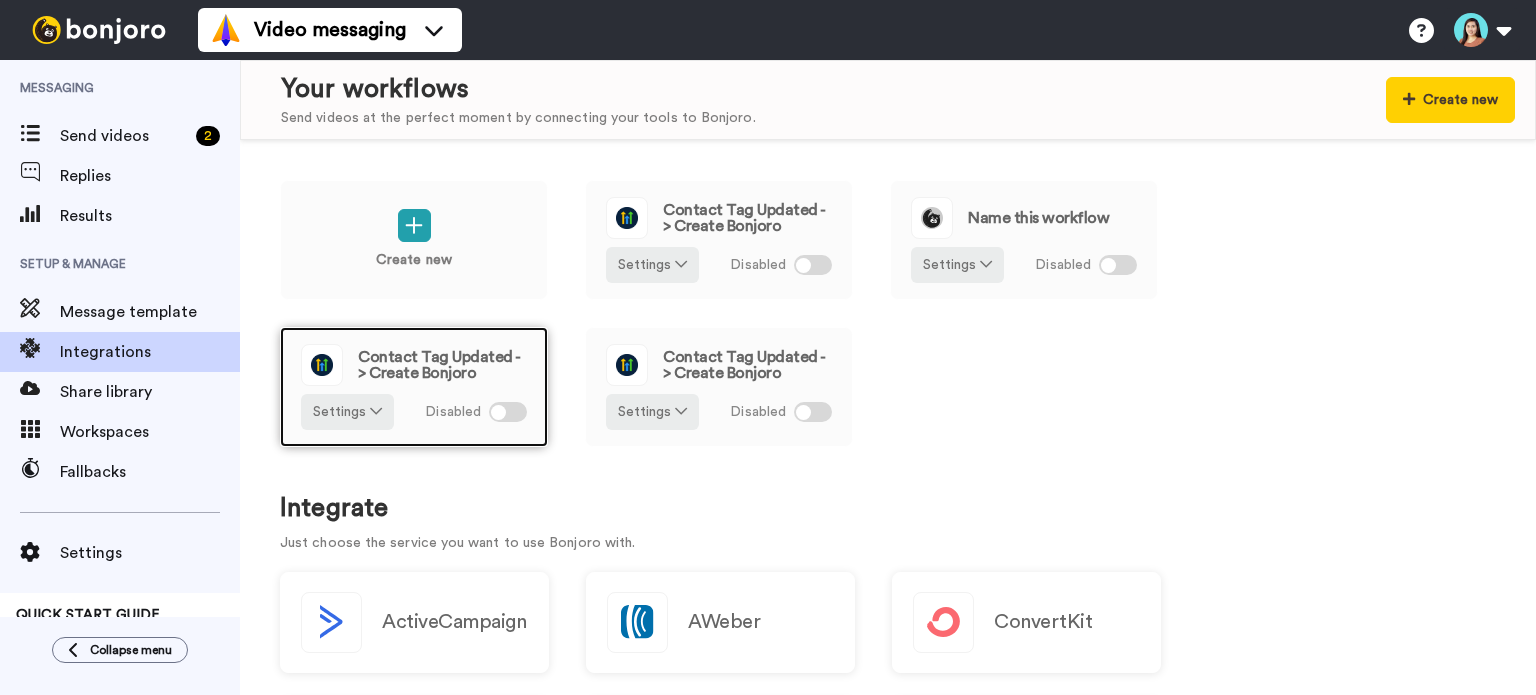 click on "Contact Tag Updated -> Create Bonjoro Settings   Disabled" at bounding box center (414, 387) 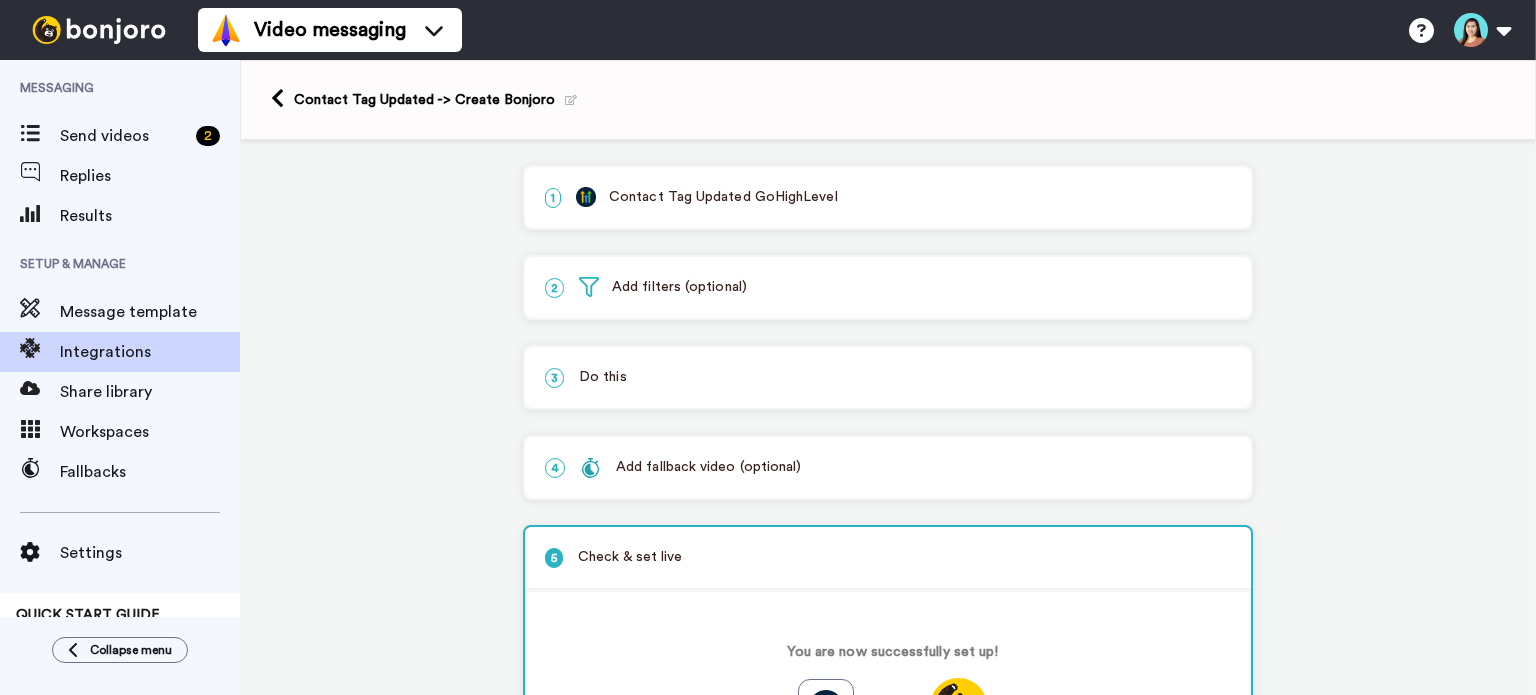 scroll, scrollTop: 0, scrollLeft: 0, axis: both 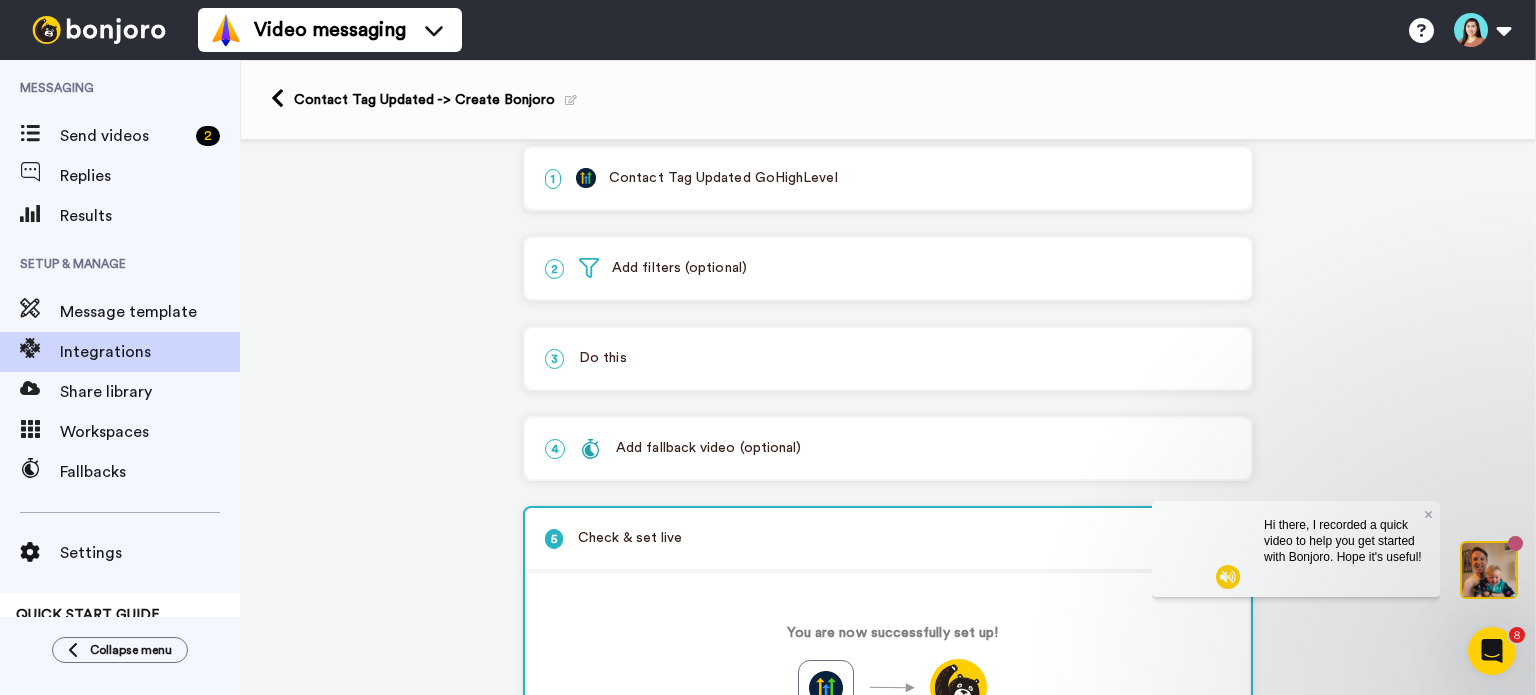 click on "Add fallback video (optional)" at bounding box center (690, 448) 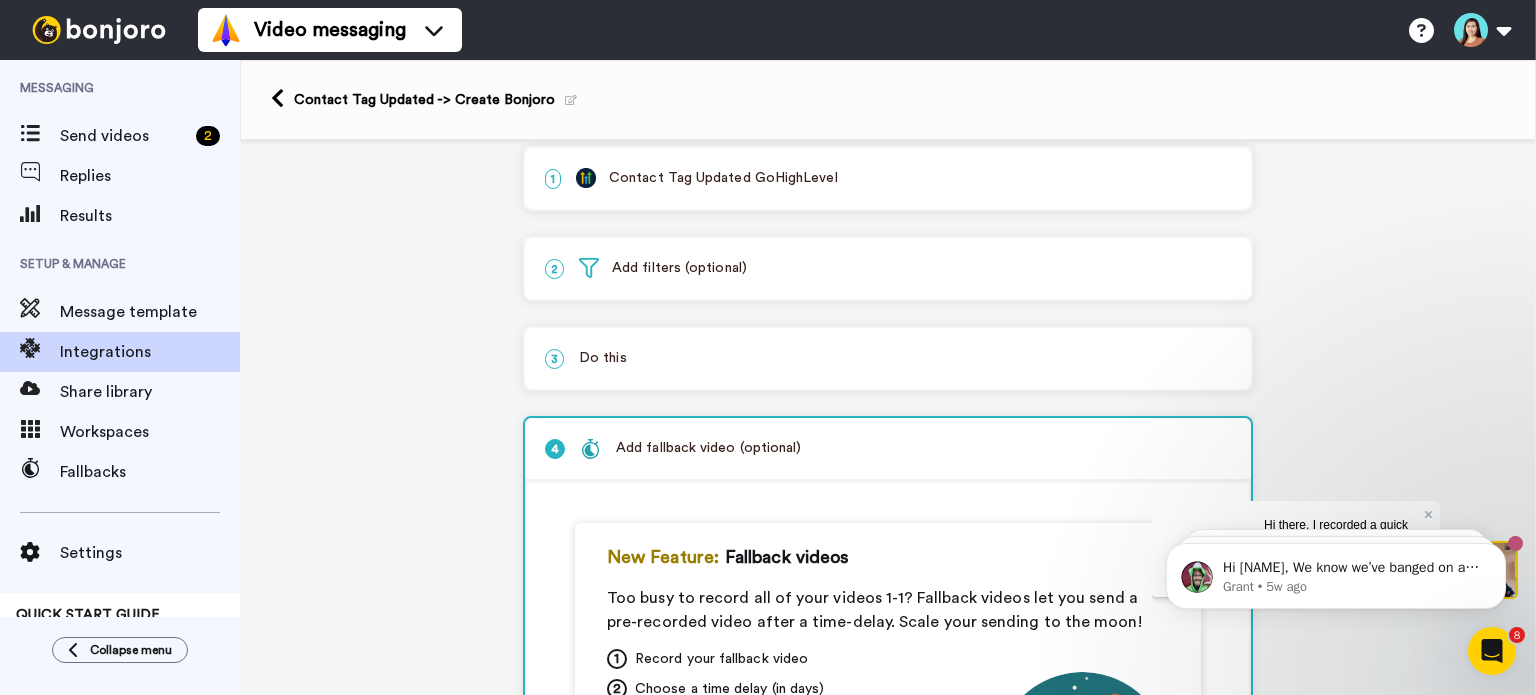 scroll, scrollTop: 0, scrollLeft: 0, axis: both 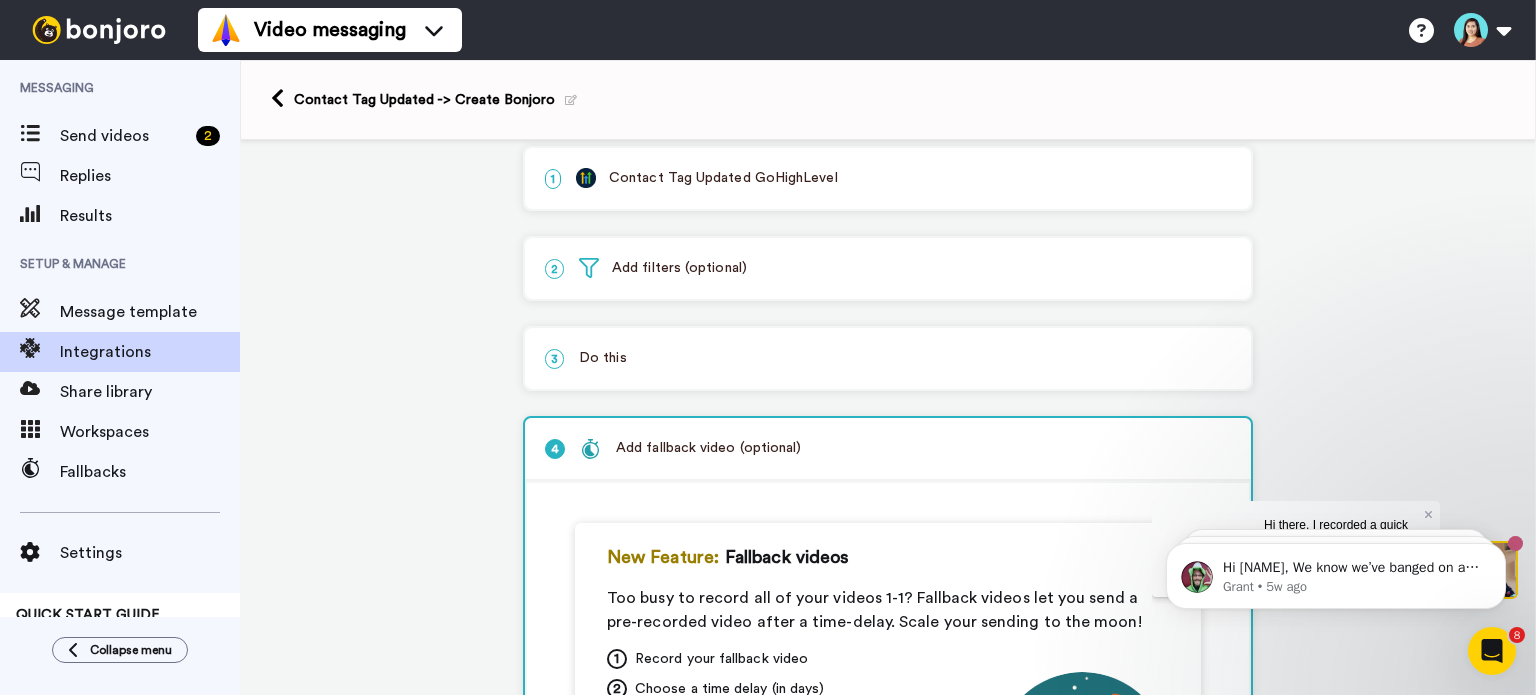 click on "3 Do this" at bounding box center (888, 358) 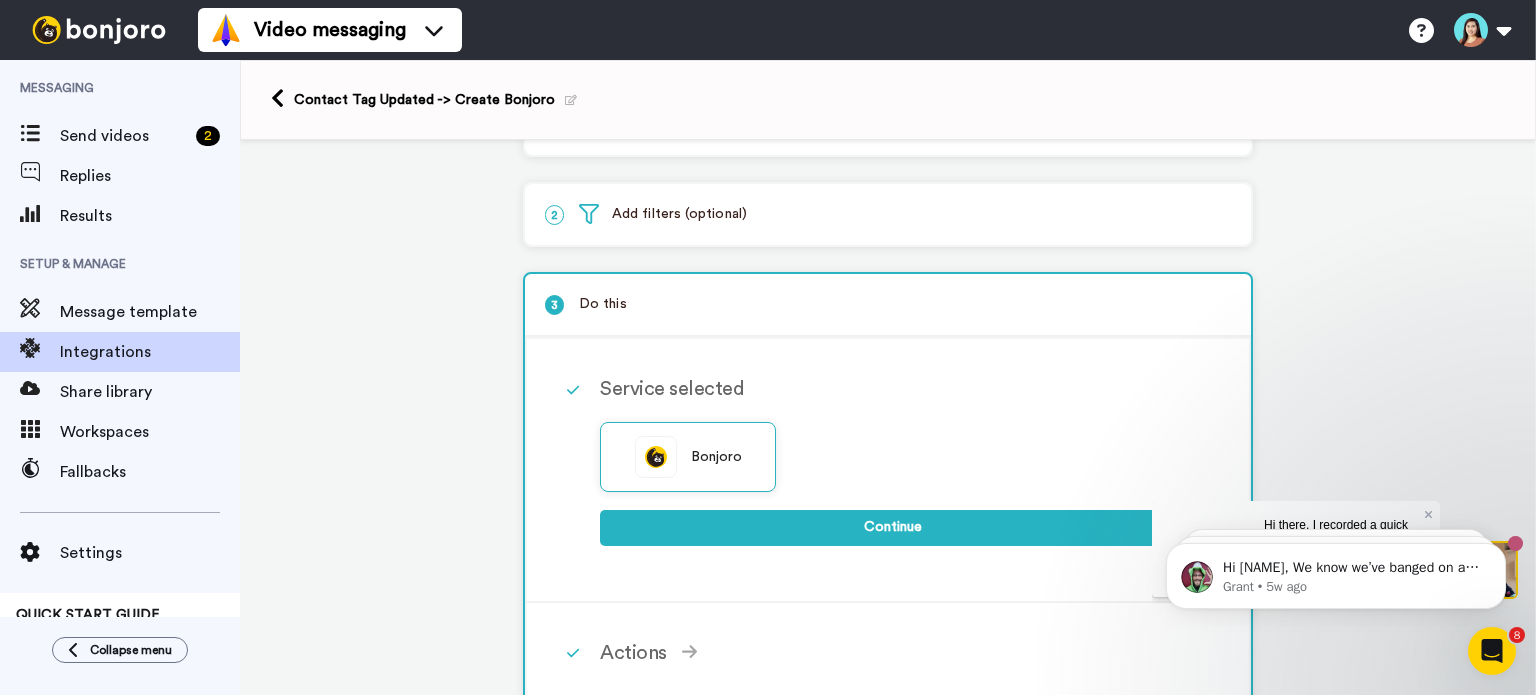 scroll, scrollTop: 319, scrollLeft: 0, axis: vertical 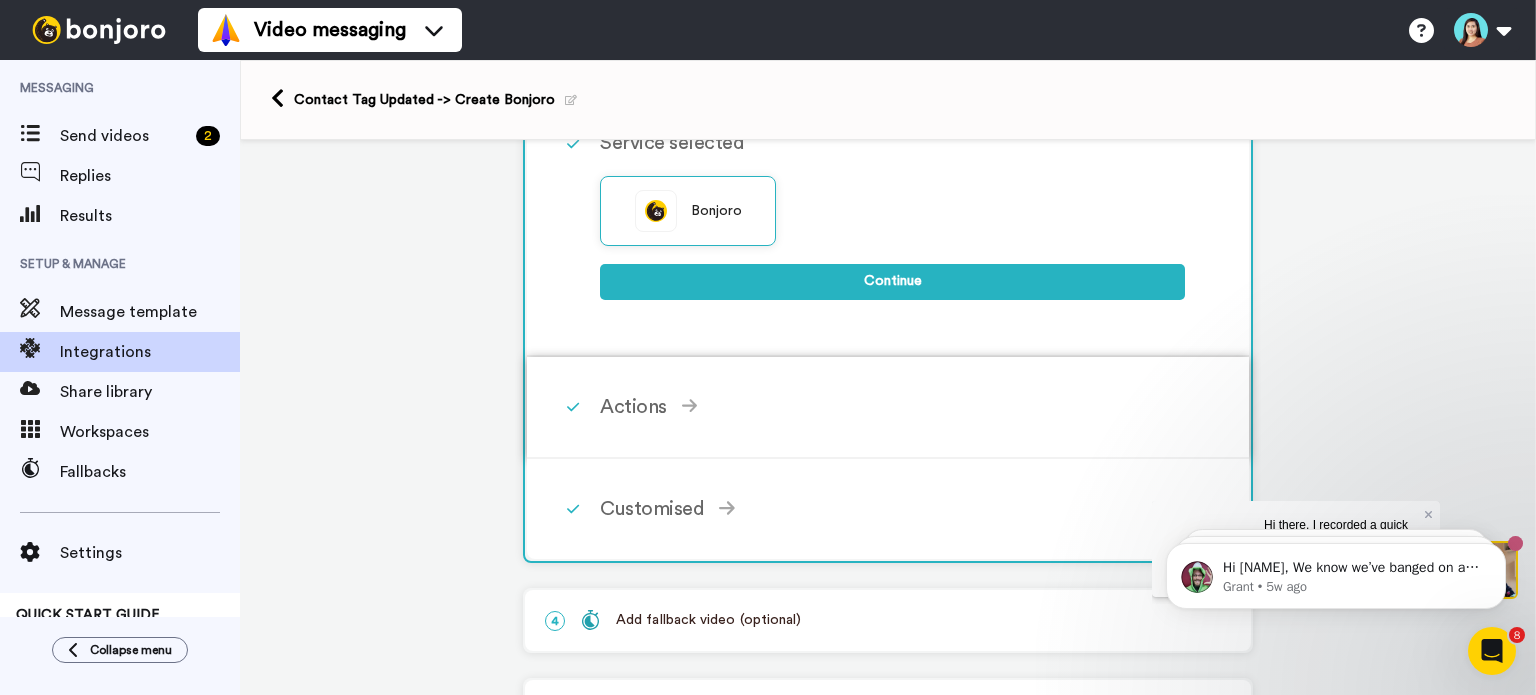 click on "Actions" at bounding box center (892, 407) 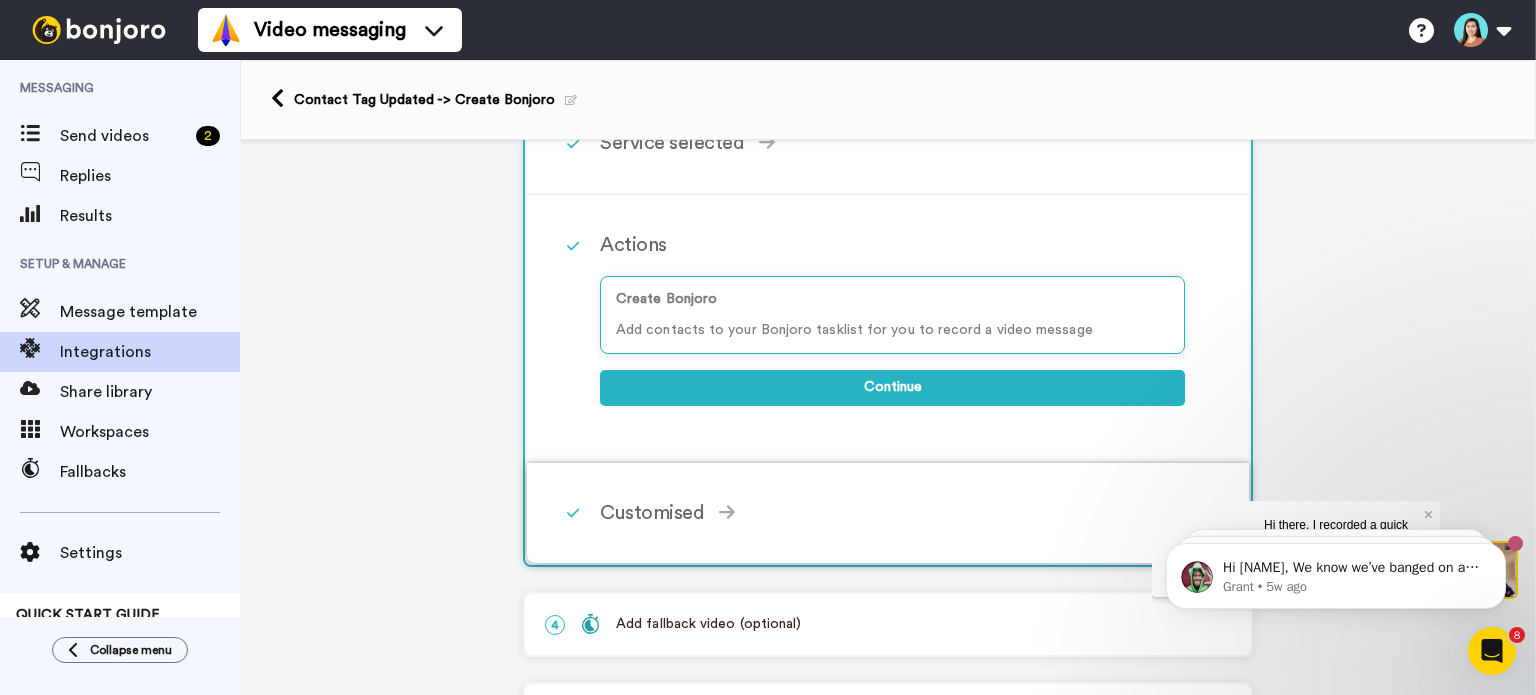 click on "Customised" at bounding box center (892, 513) 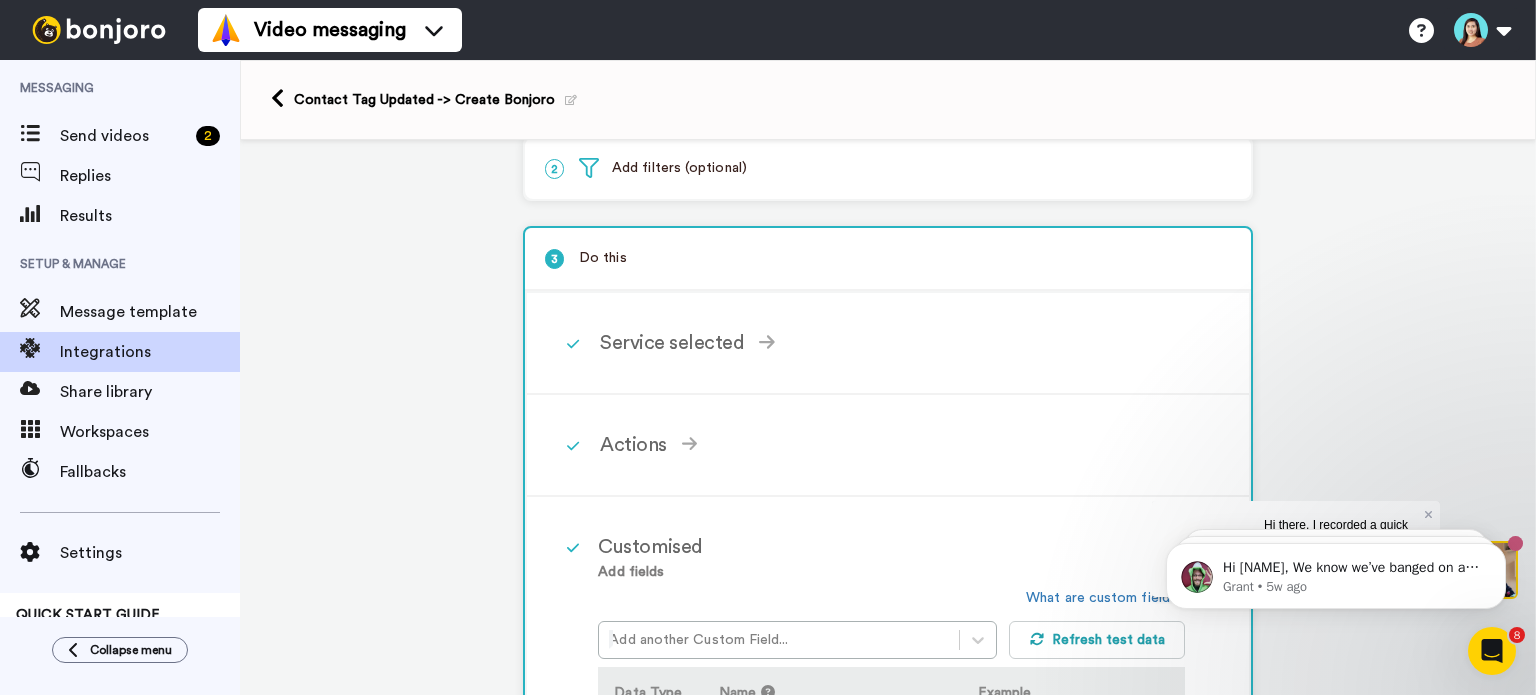 scroll, scrollTop: 0, scrollLeft: 0, axis: both 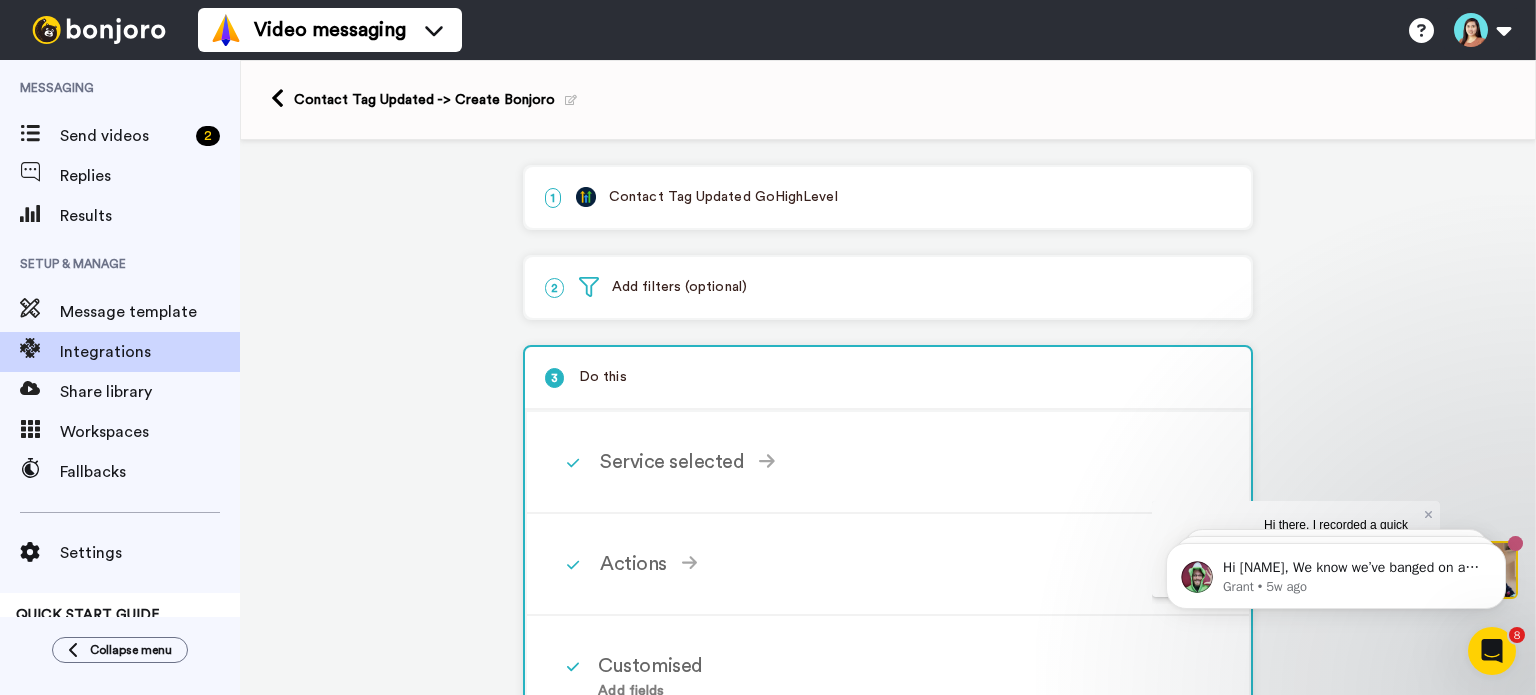 click on "1 Contact Tag Updated   GoHighLevel" at bounding box center [888, 197] 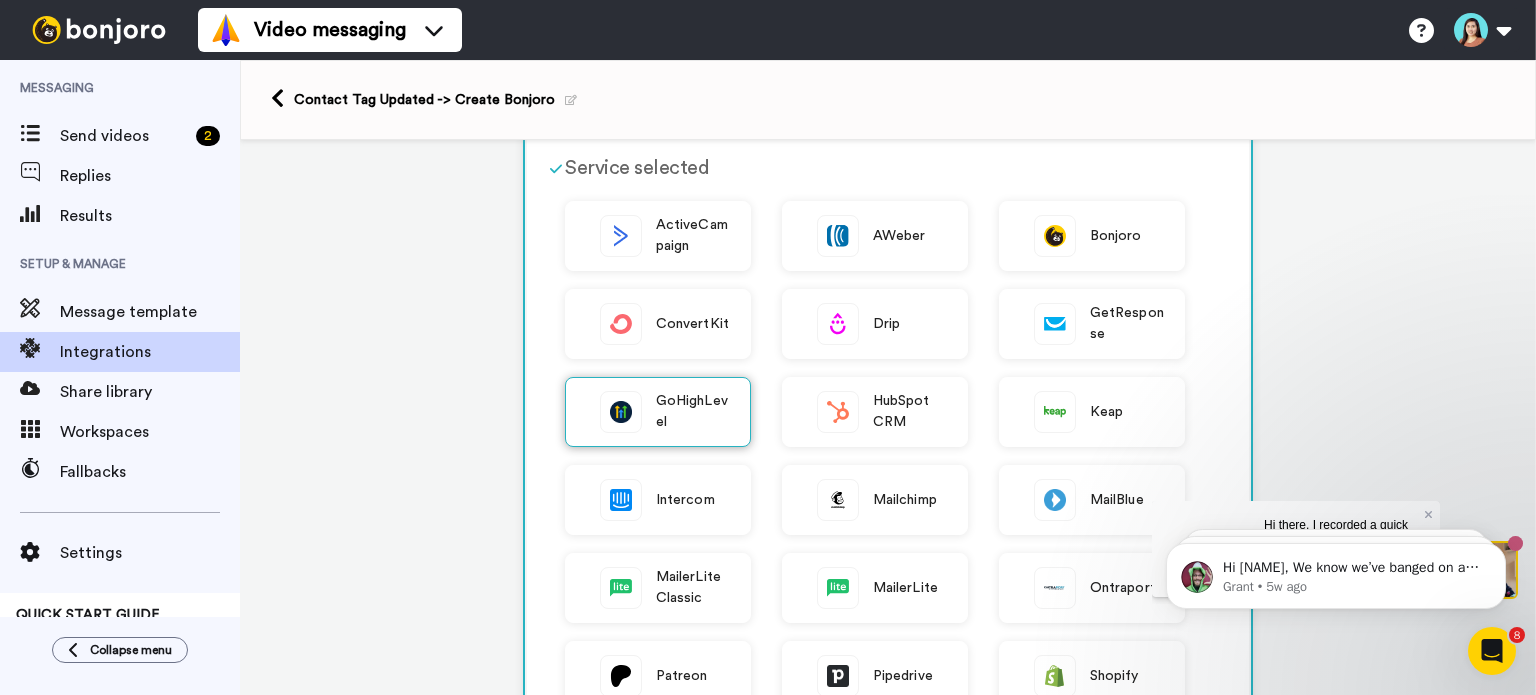 scroll, scrollTop: 0, scrollLeft: 0, axis: both 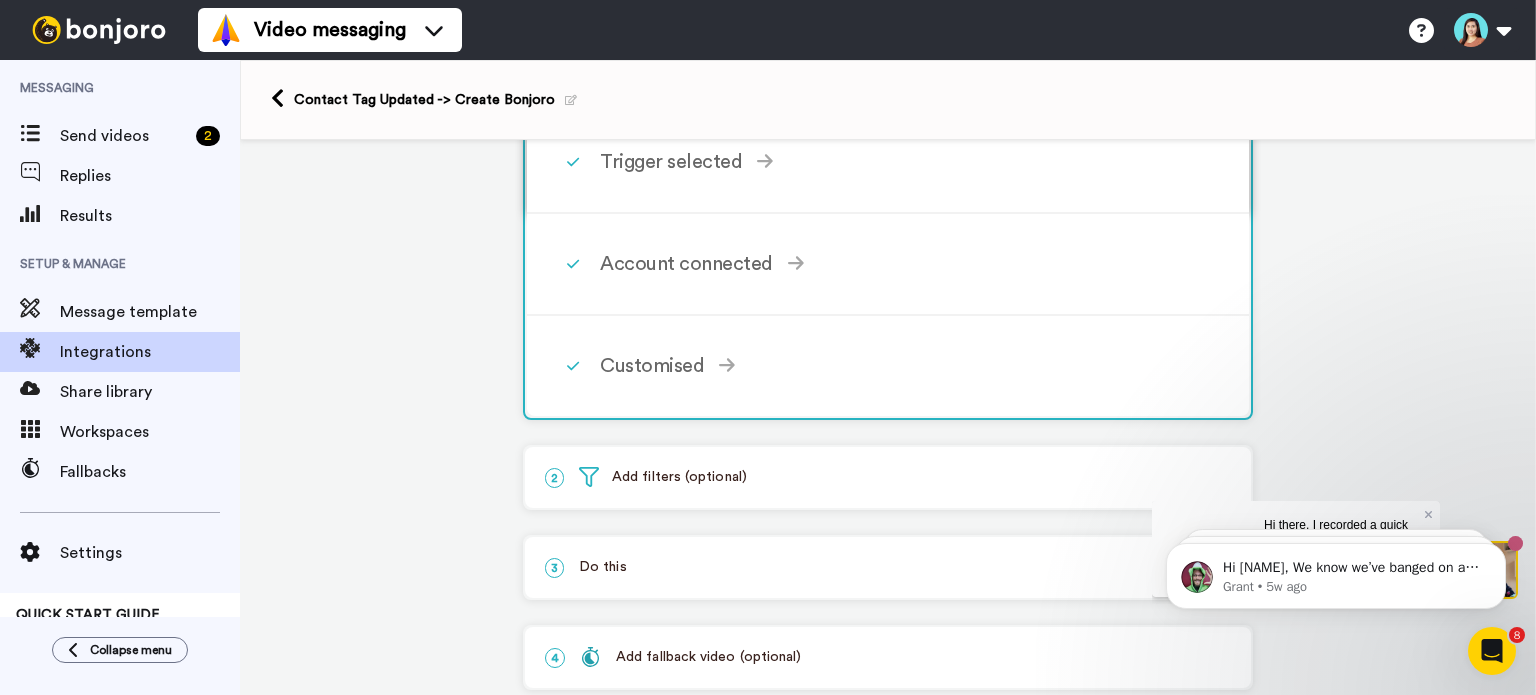 click on "Trigger selected Contact Added Triggers when a contact is added. Takes about 2 minutes to show up so we can add all the details properly. Contact Tag Updated Triggers when a contact tag is updated. Takes about 2 minutes to show up so we can add all the details properly. Continue" at bounding box center (914, 162) 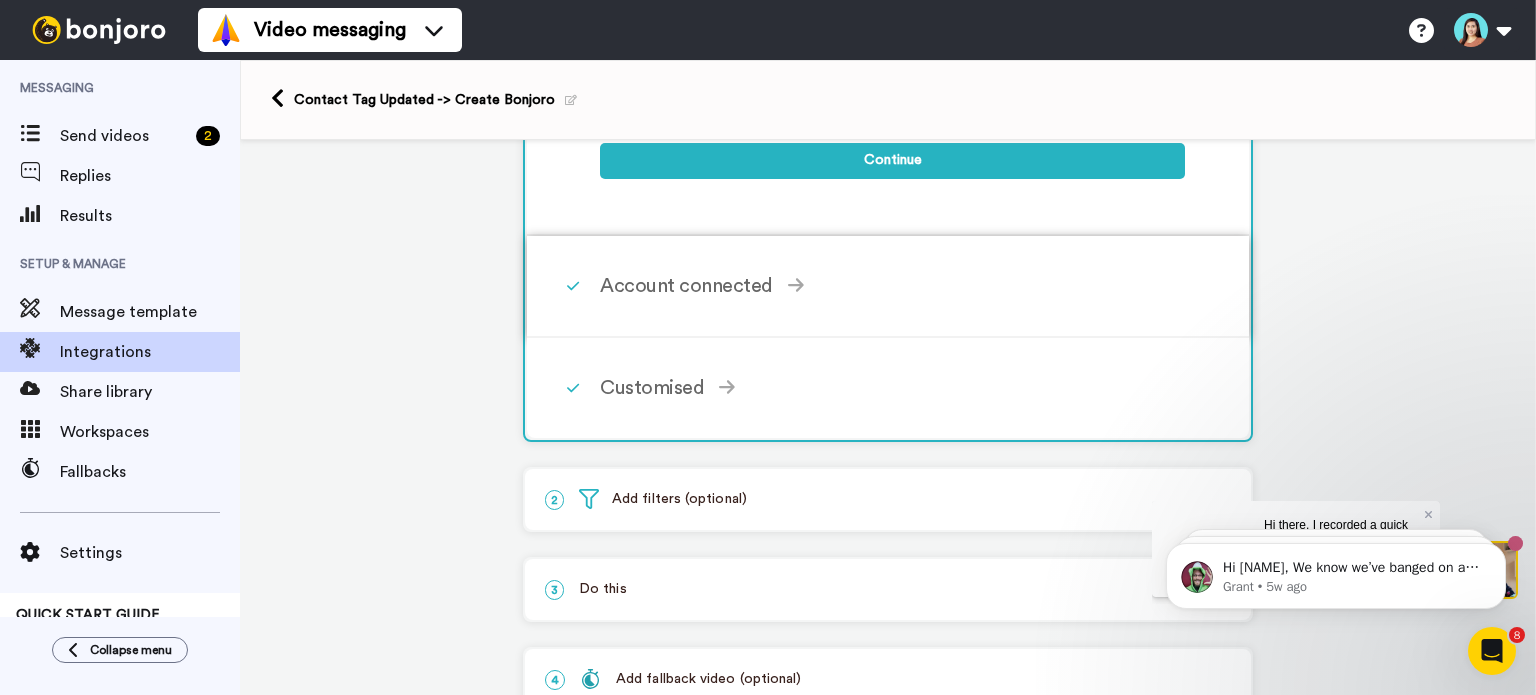 click on "Account connected" at bounding box center [892, 286] 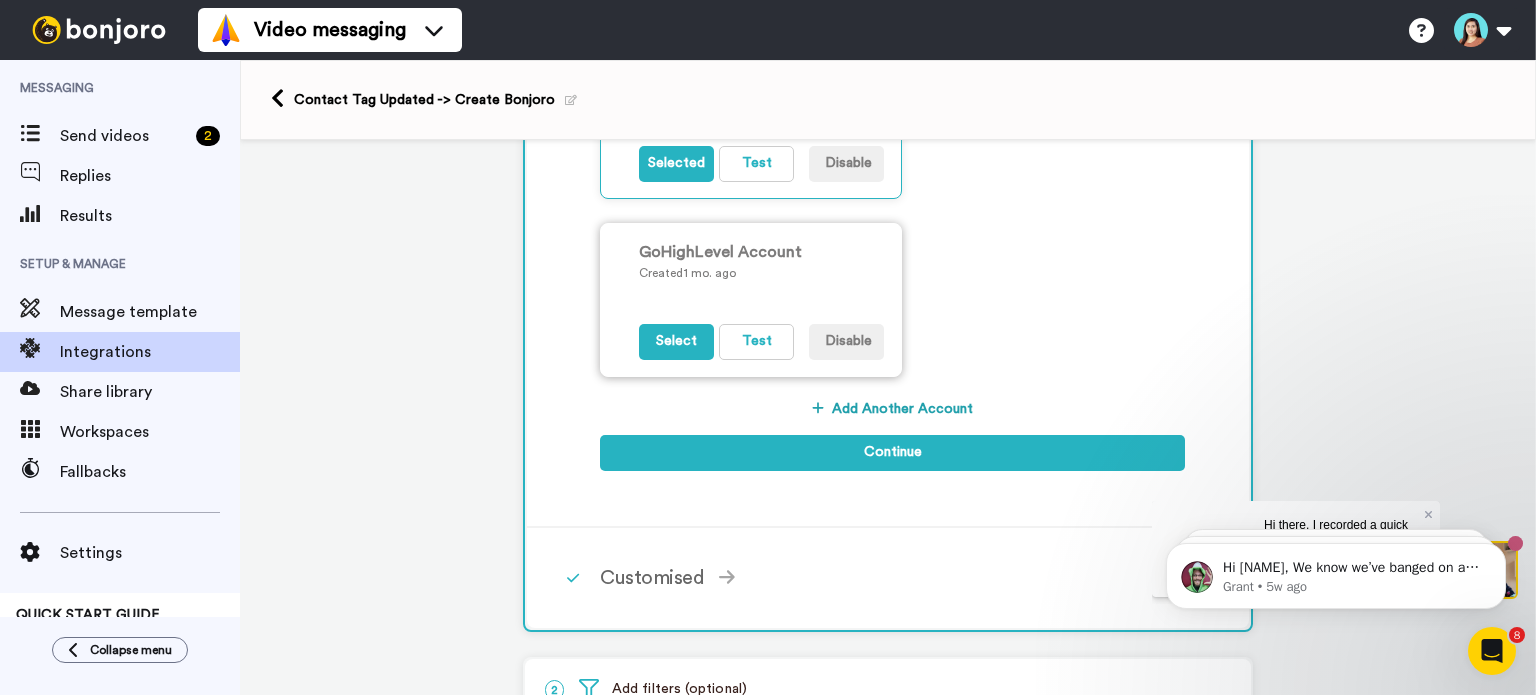 scroll, scrollTop: 842, scrollLeft: 0, axis: vertical 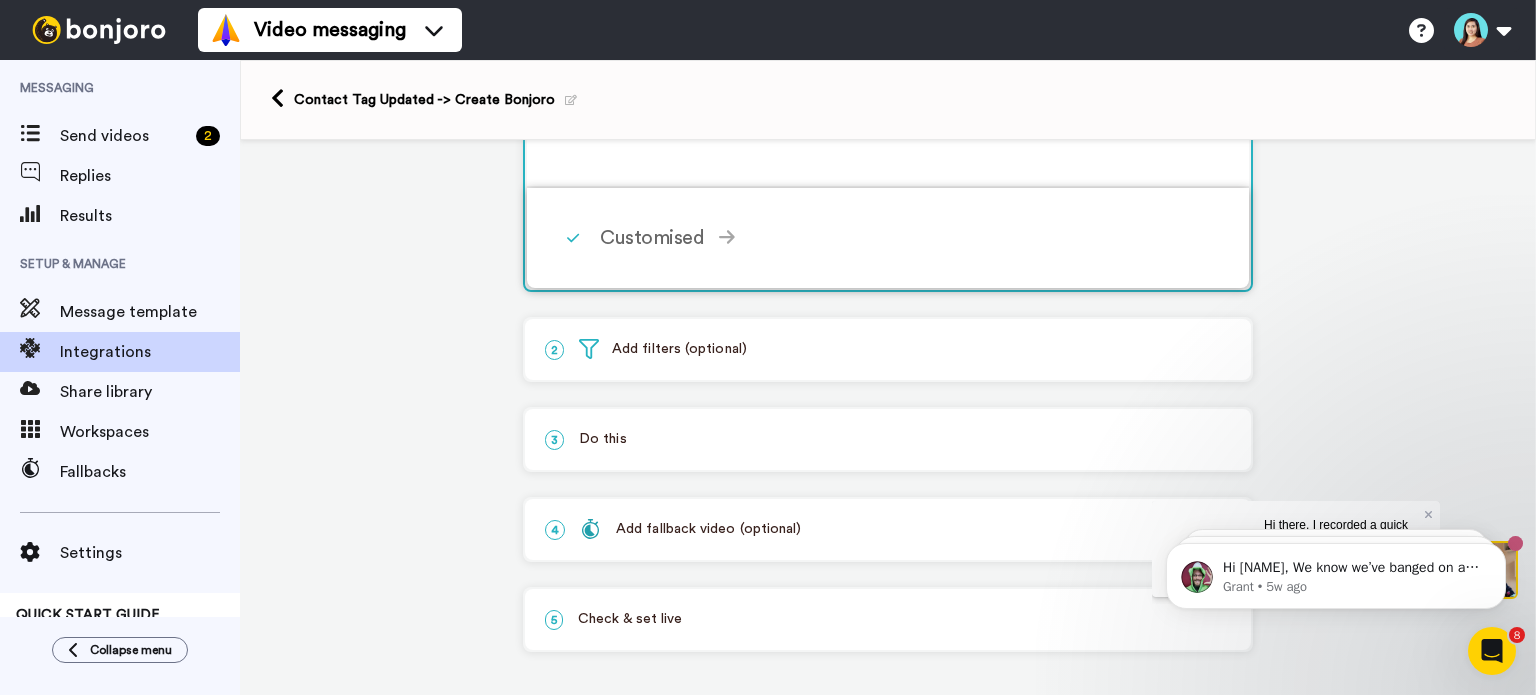 click on "Customised" at bounding box center [892, 238] 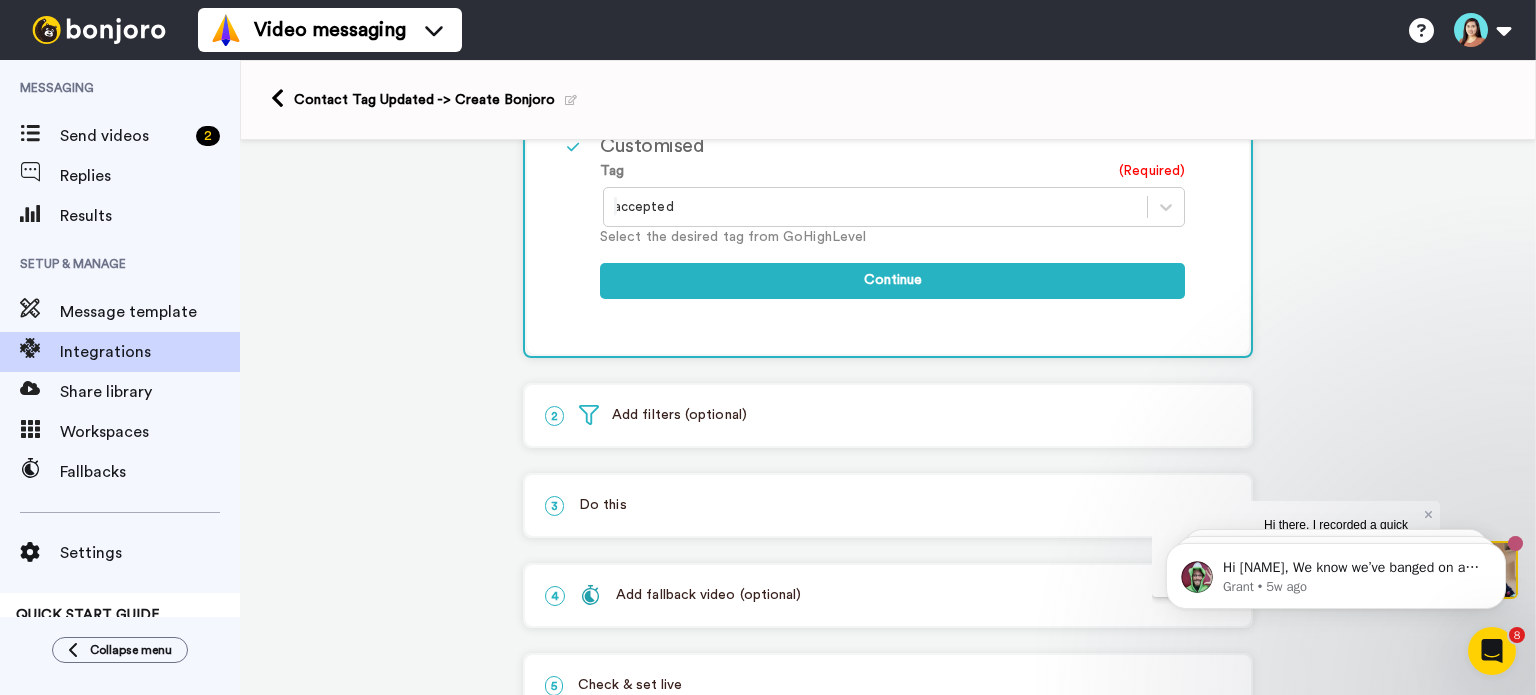 scroll, scrollTop: 408, scrollLeft: 0, axis: vertical 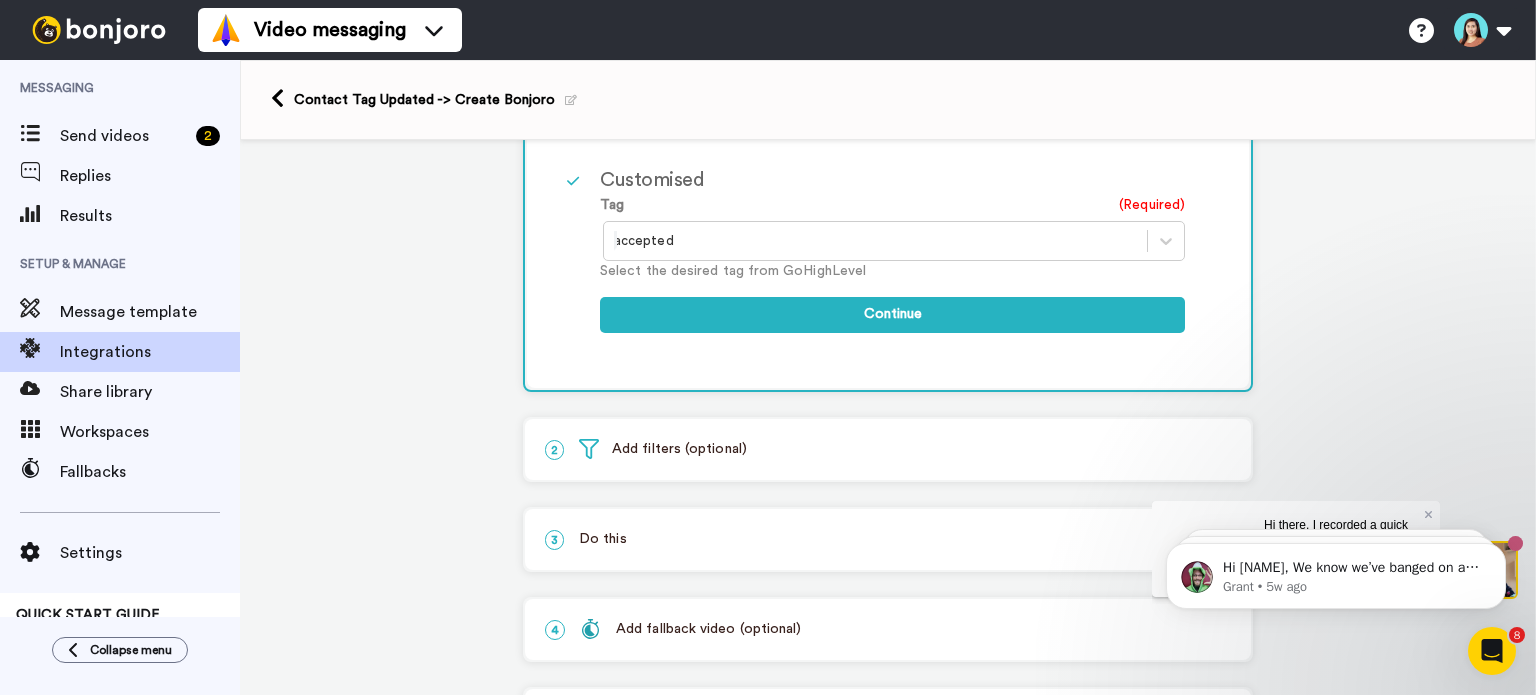 click at bounding box center [875, 241] 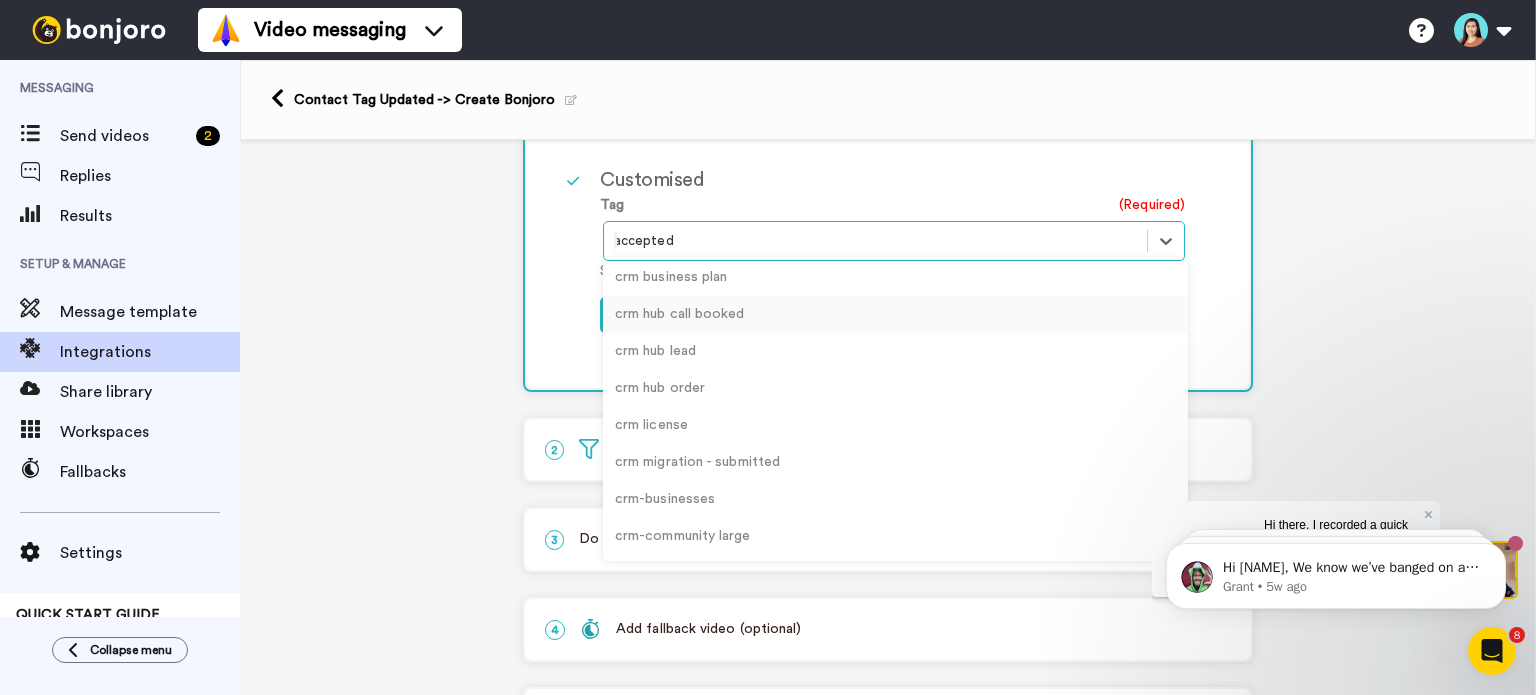 scroll, scrollTop: 4385, scrollLeft: 0, axis: vertical 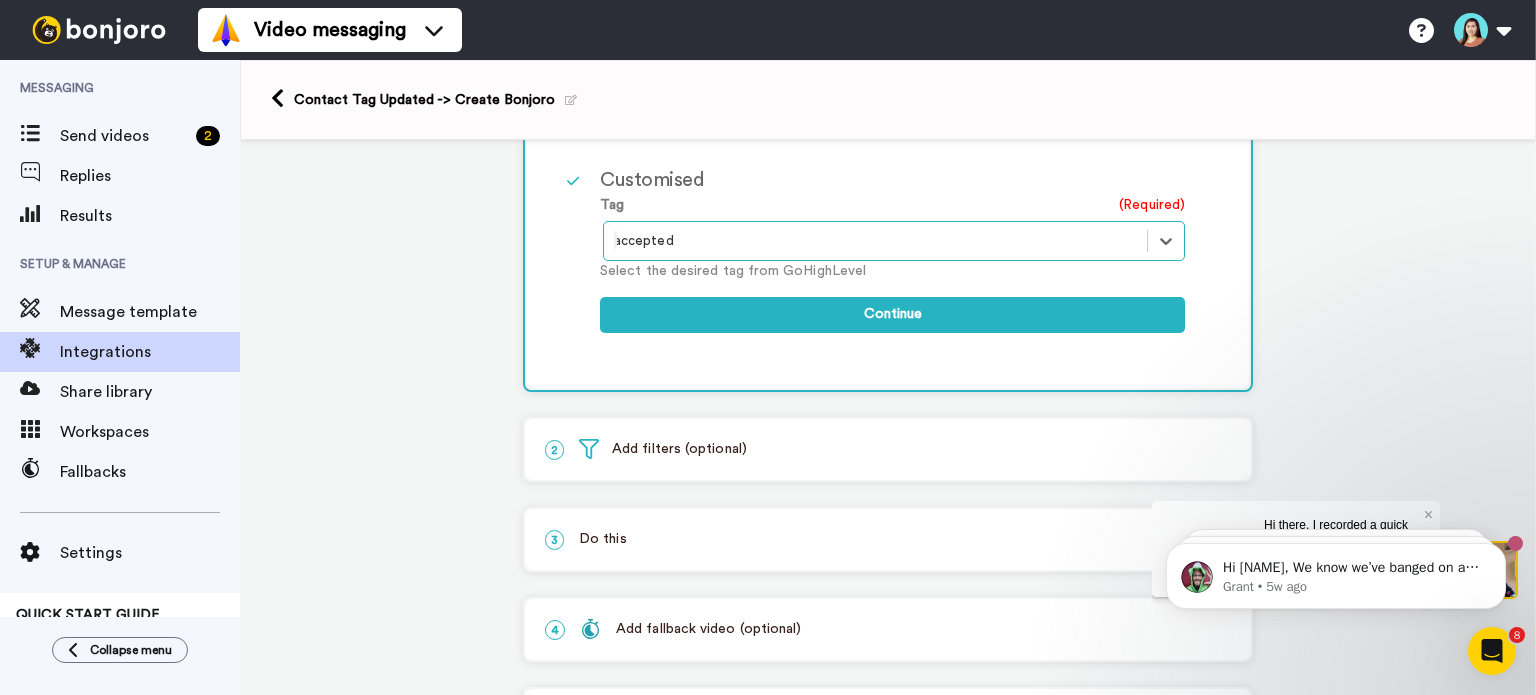 click at bounding box center (875, 241) 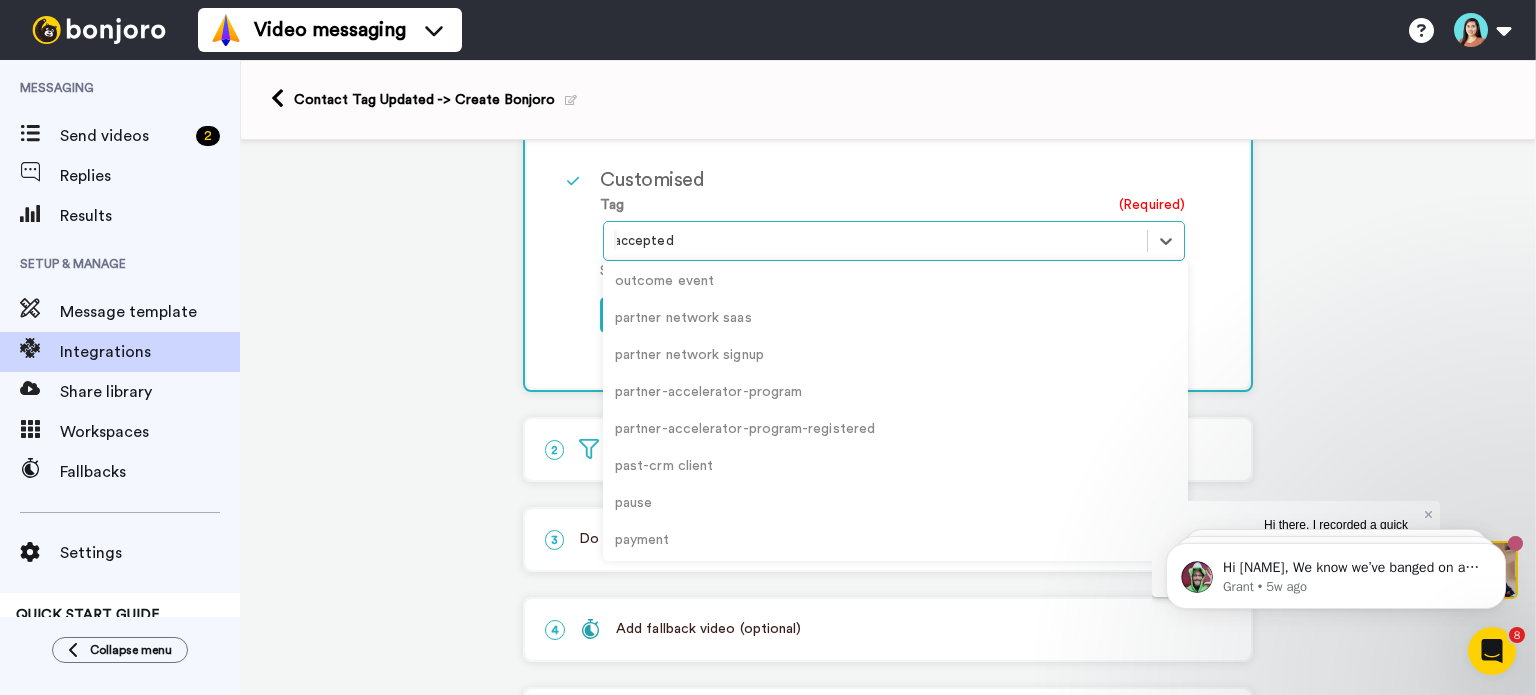 scroll, scrollTop: 9285, scrollLeft: 0, axis: vertical 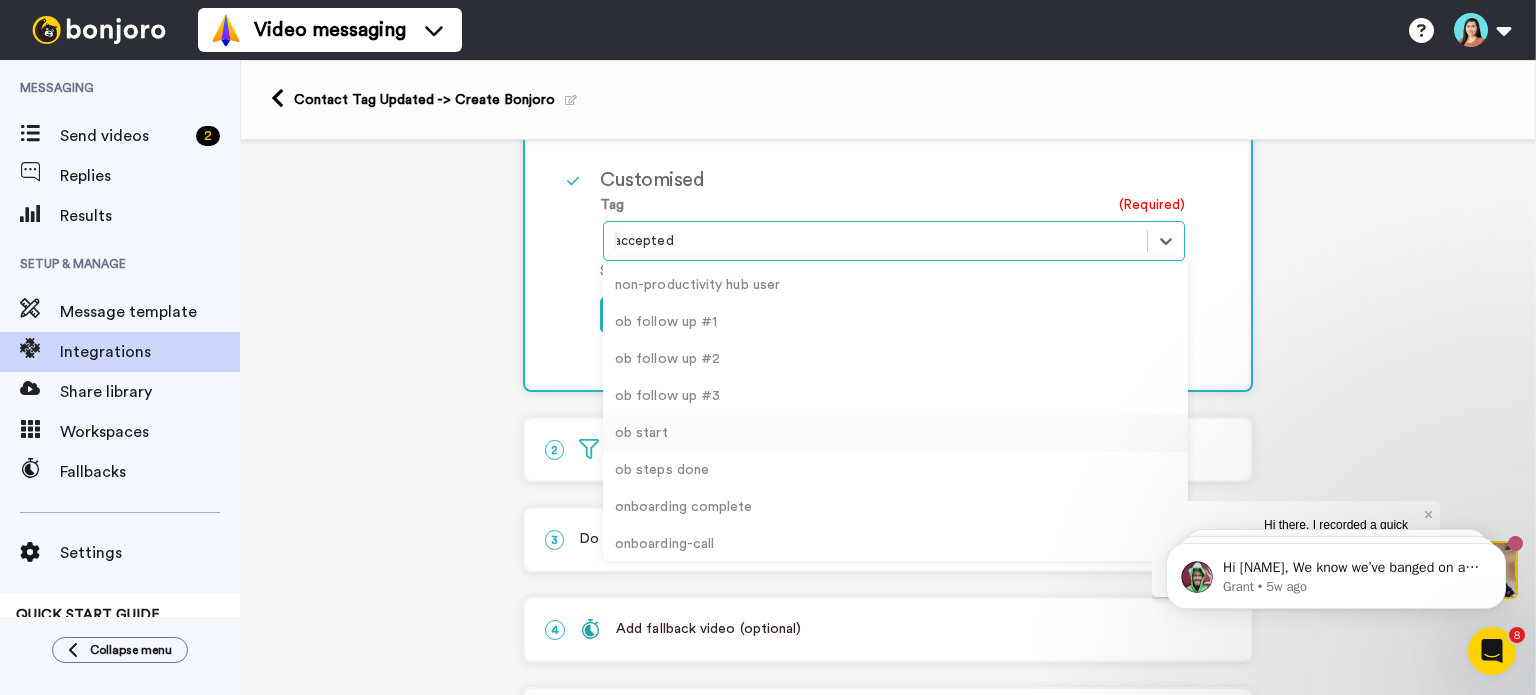 click on "ob start" at bounding box center [895, 433] 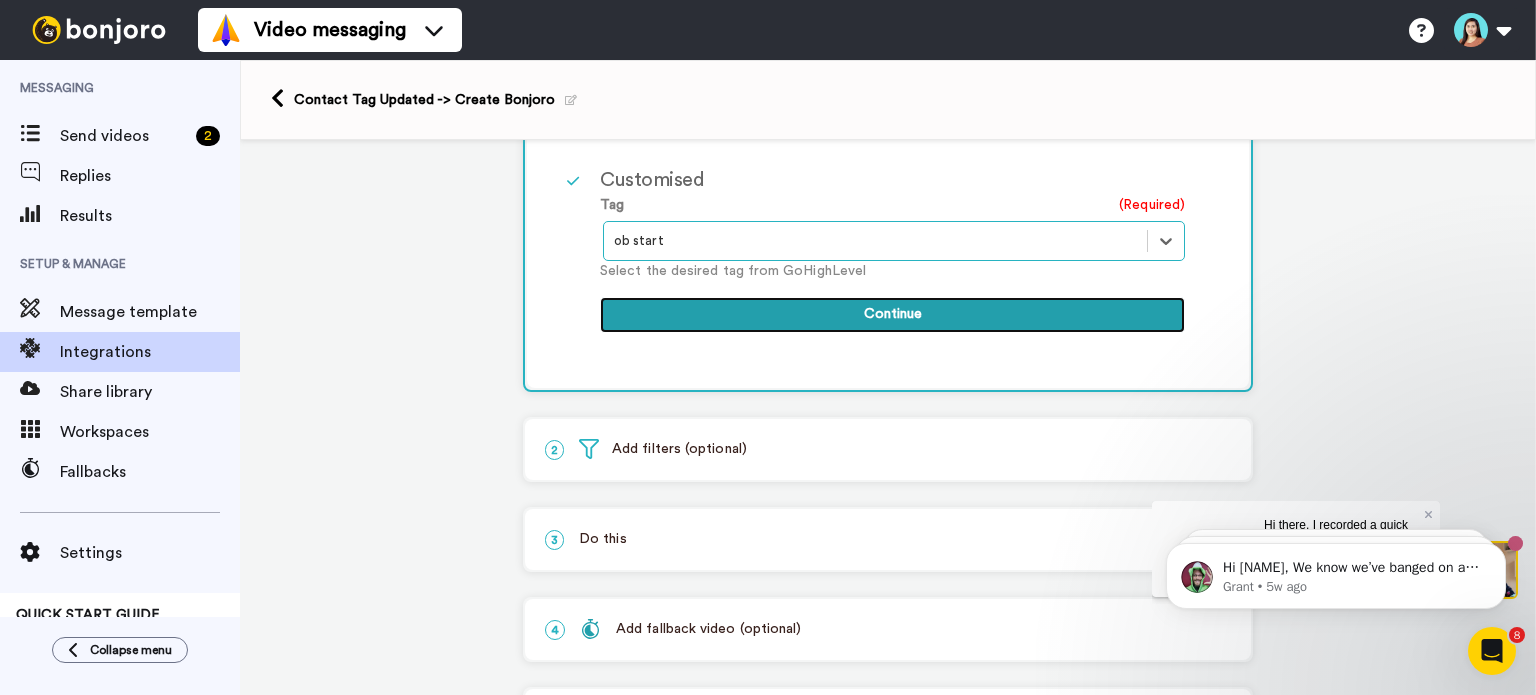 click on "Continue" at bounding box center (892, 315) 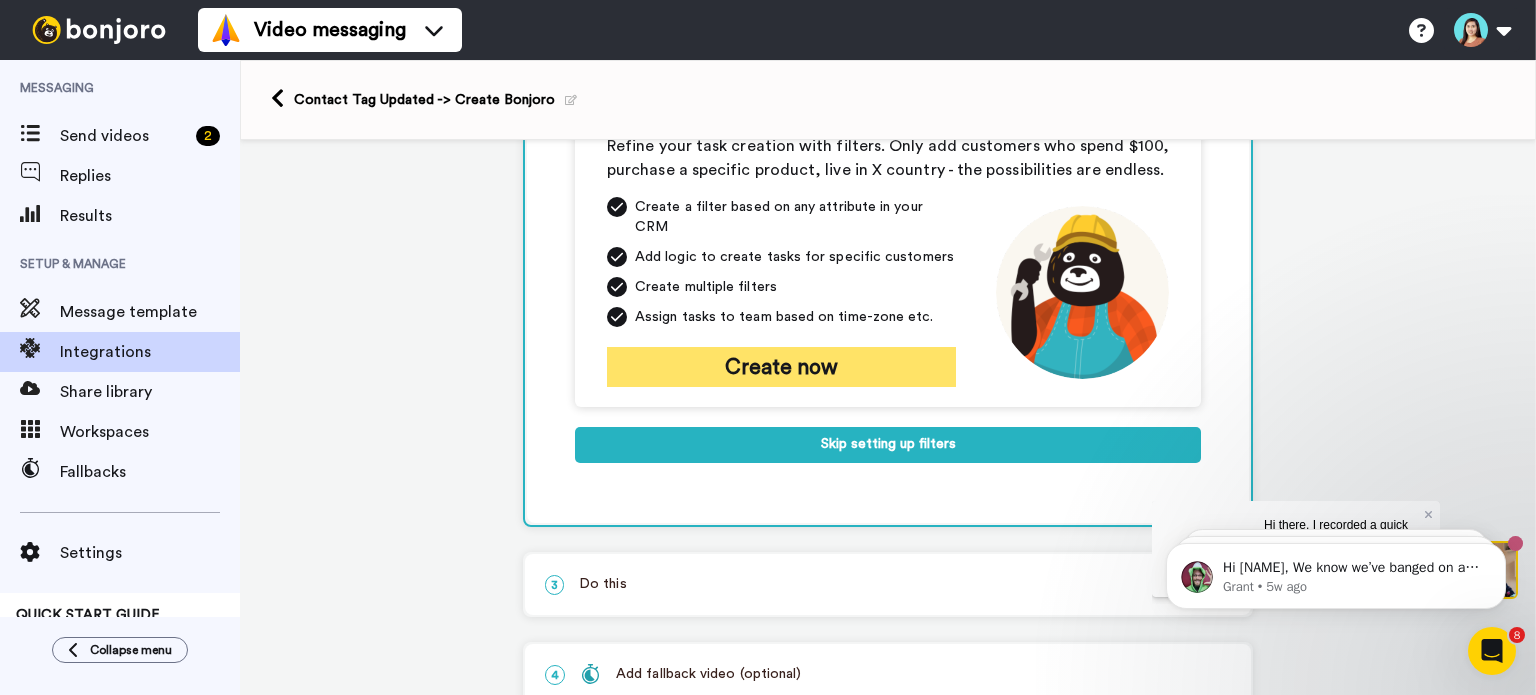 scroll, scrollTop: 206, scrollLeft: 0, axis: vertical 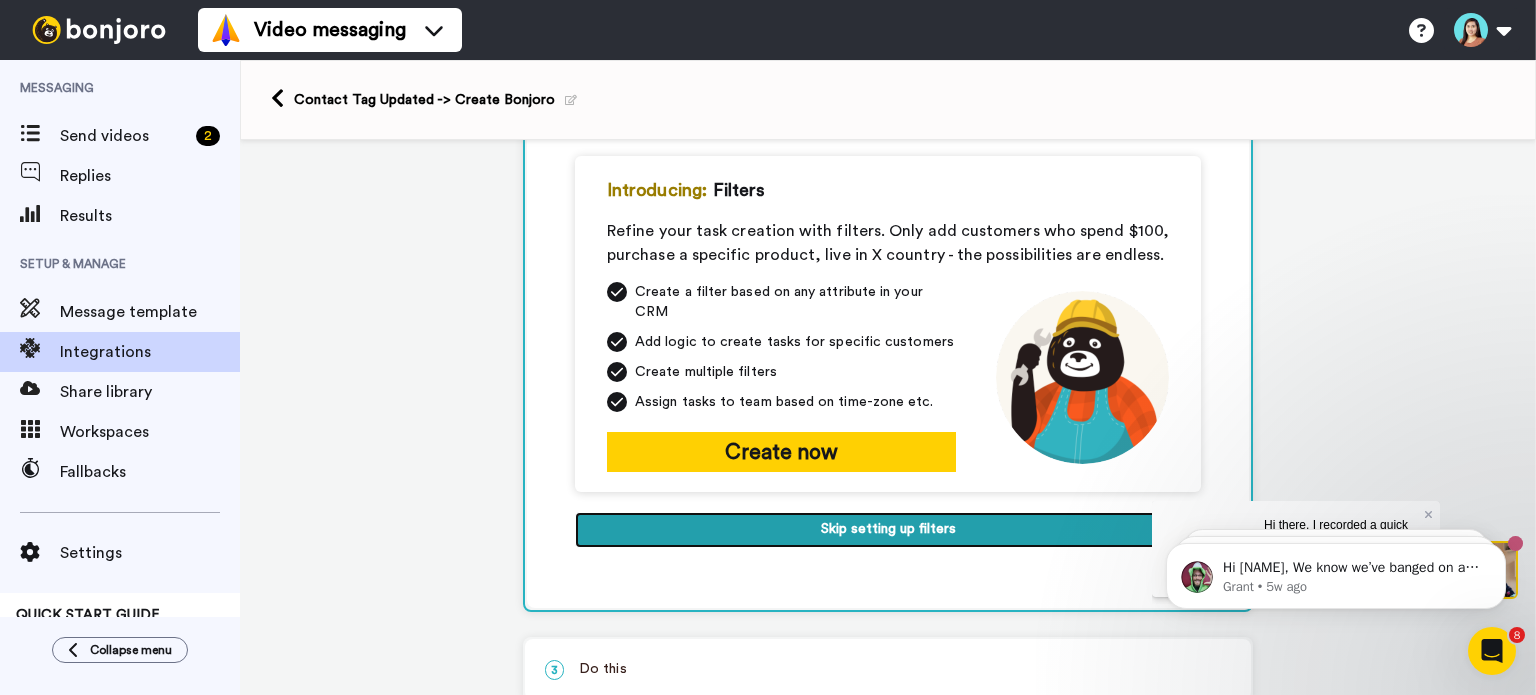 click on "Skip setting up filters" at bounding box center [888, 530] 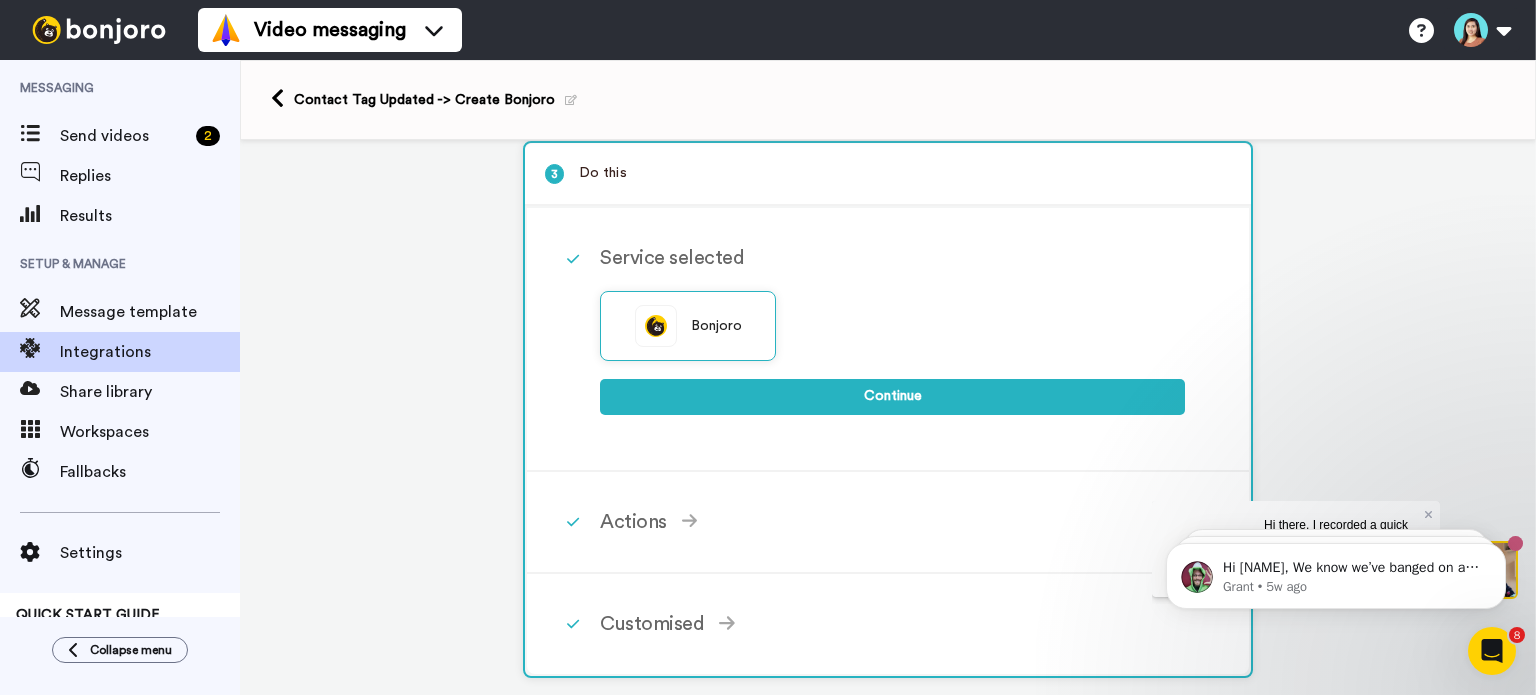 scroll, scrollTop: 179, scrollLeft: 0, axis: vertical 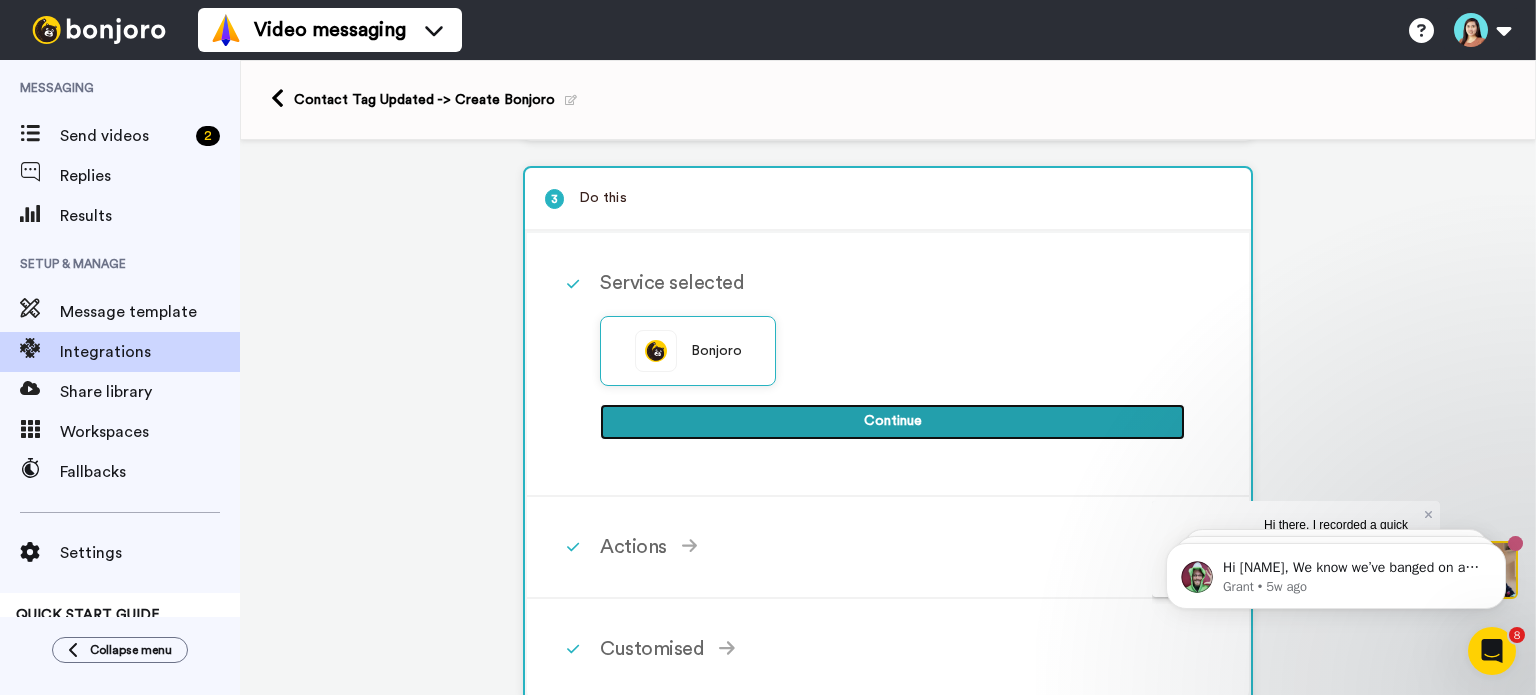 click on "Continue" at bounding box center [892, 422] 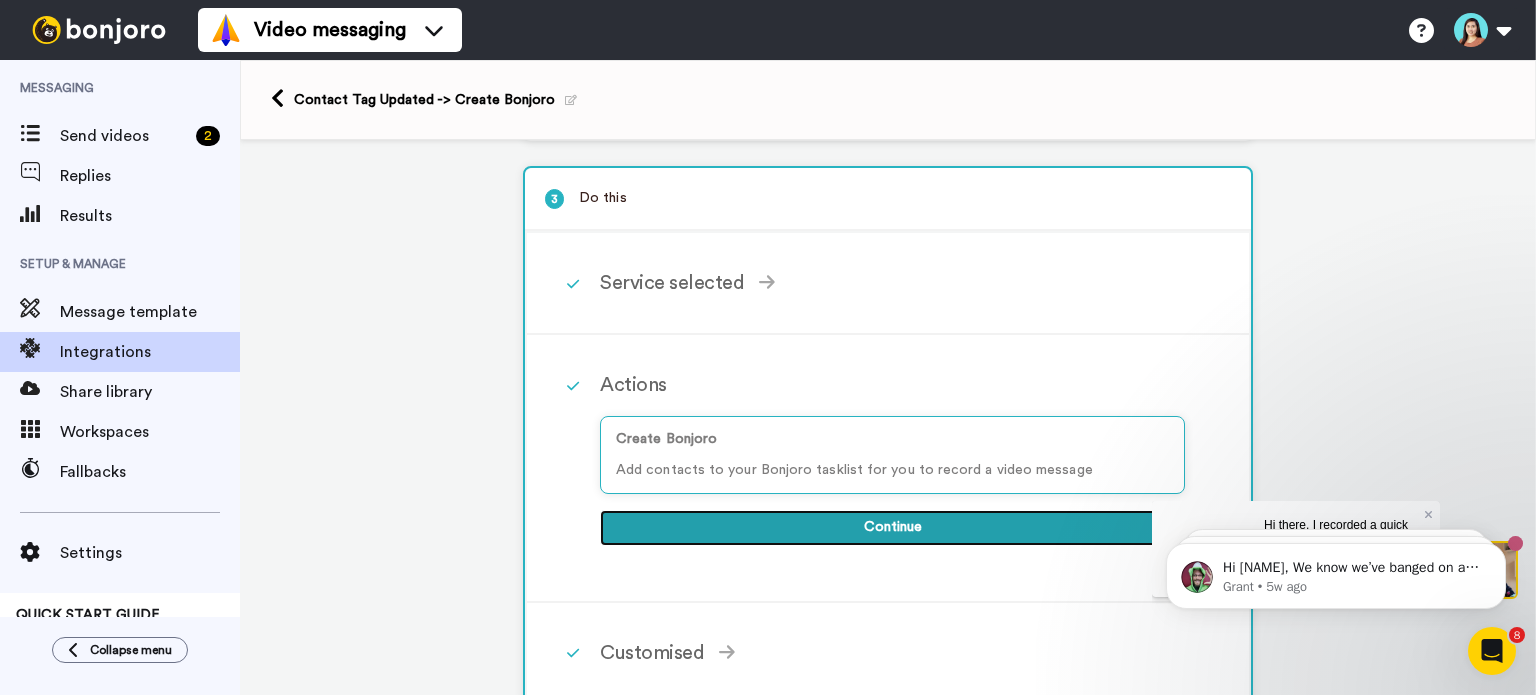 click on "Continue" at bounding box center (892, 528) 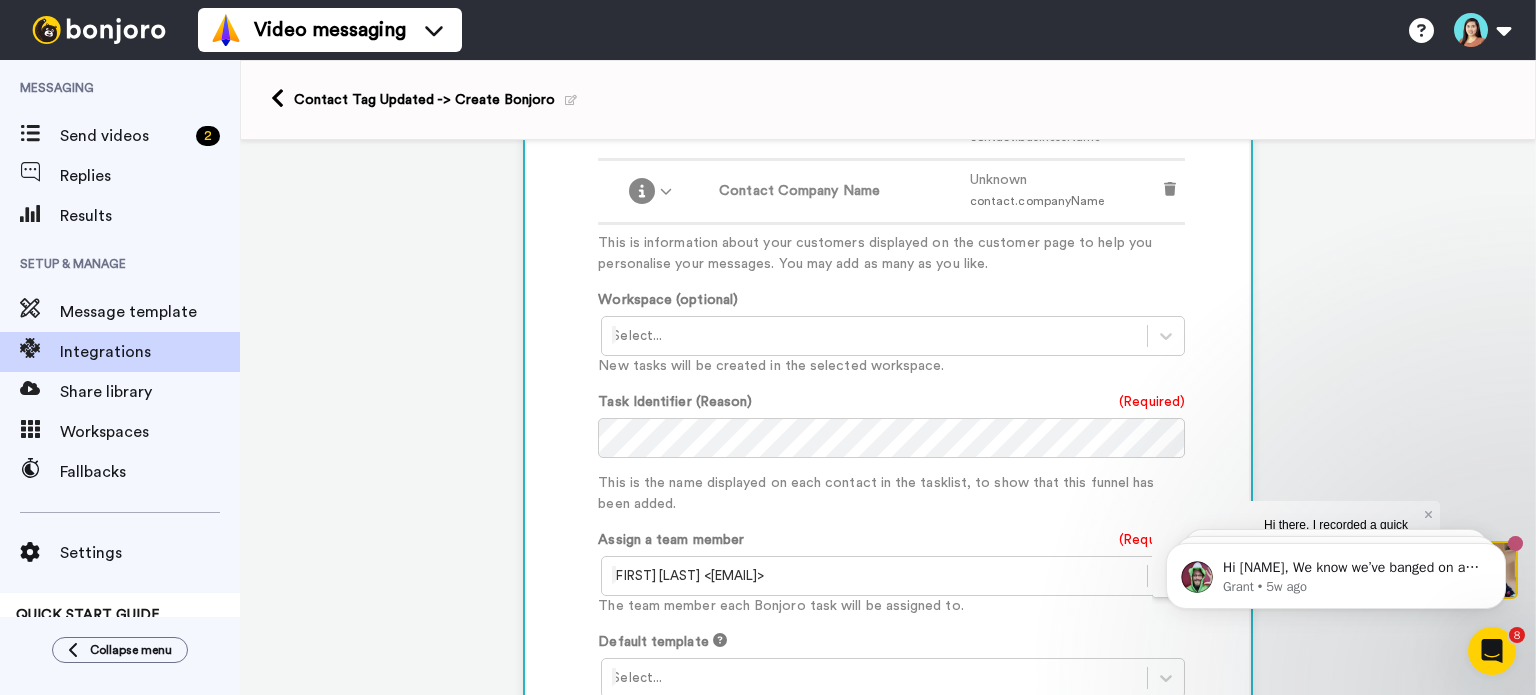 scroll, scrollTop: 1179, scrollLeft: 0, axis: vertical 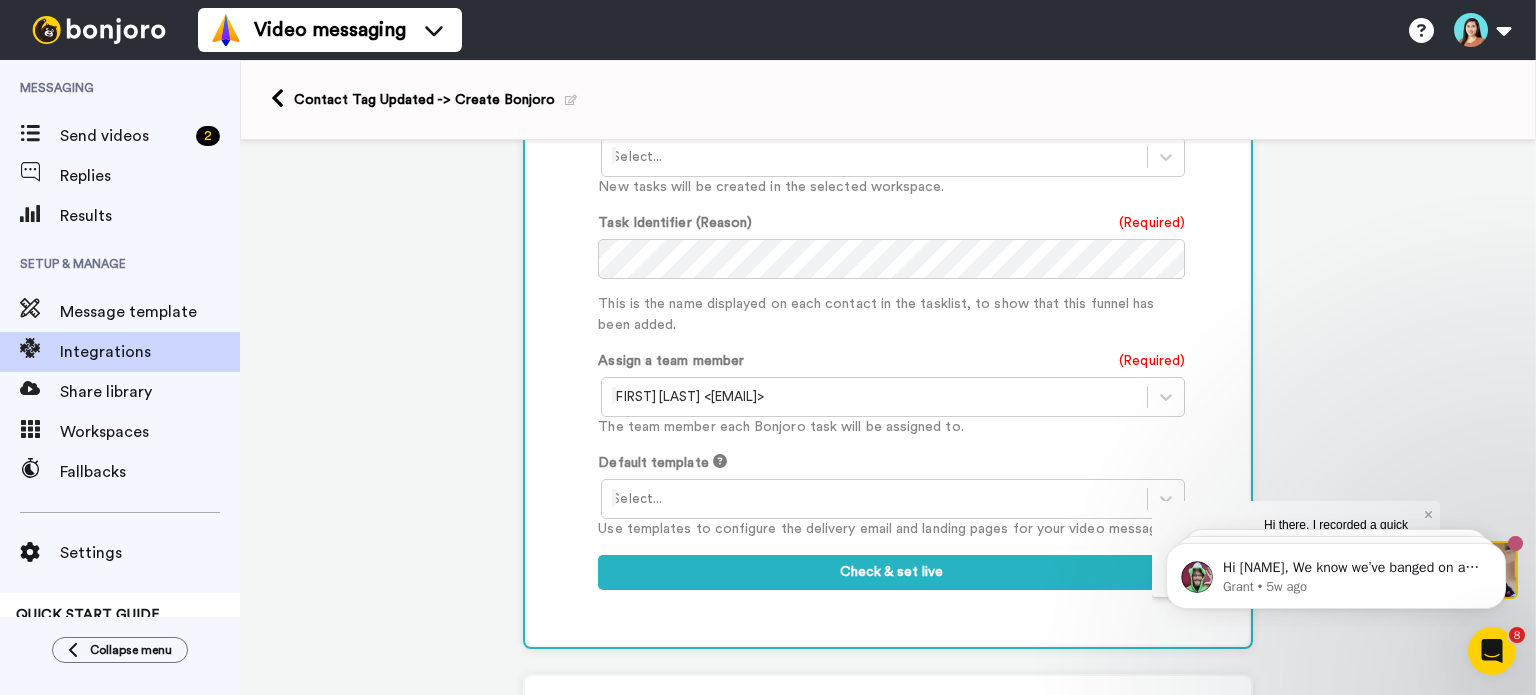 click at bounding box center (571, 100) 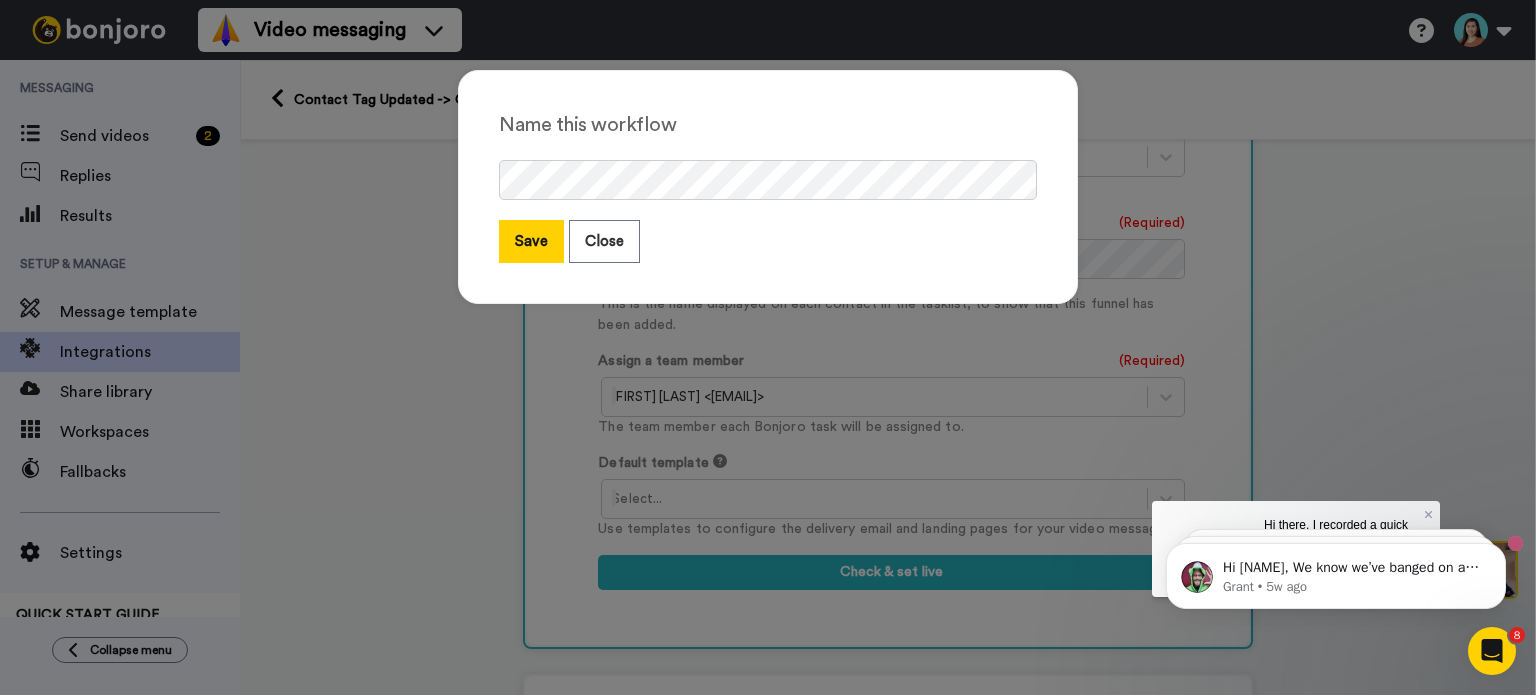 drag, startPoint x: 528, startPoint y: 237, endPoint x: 456, endPoint y: 193, distance: 84.38009 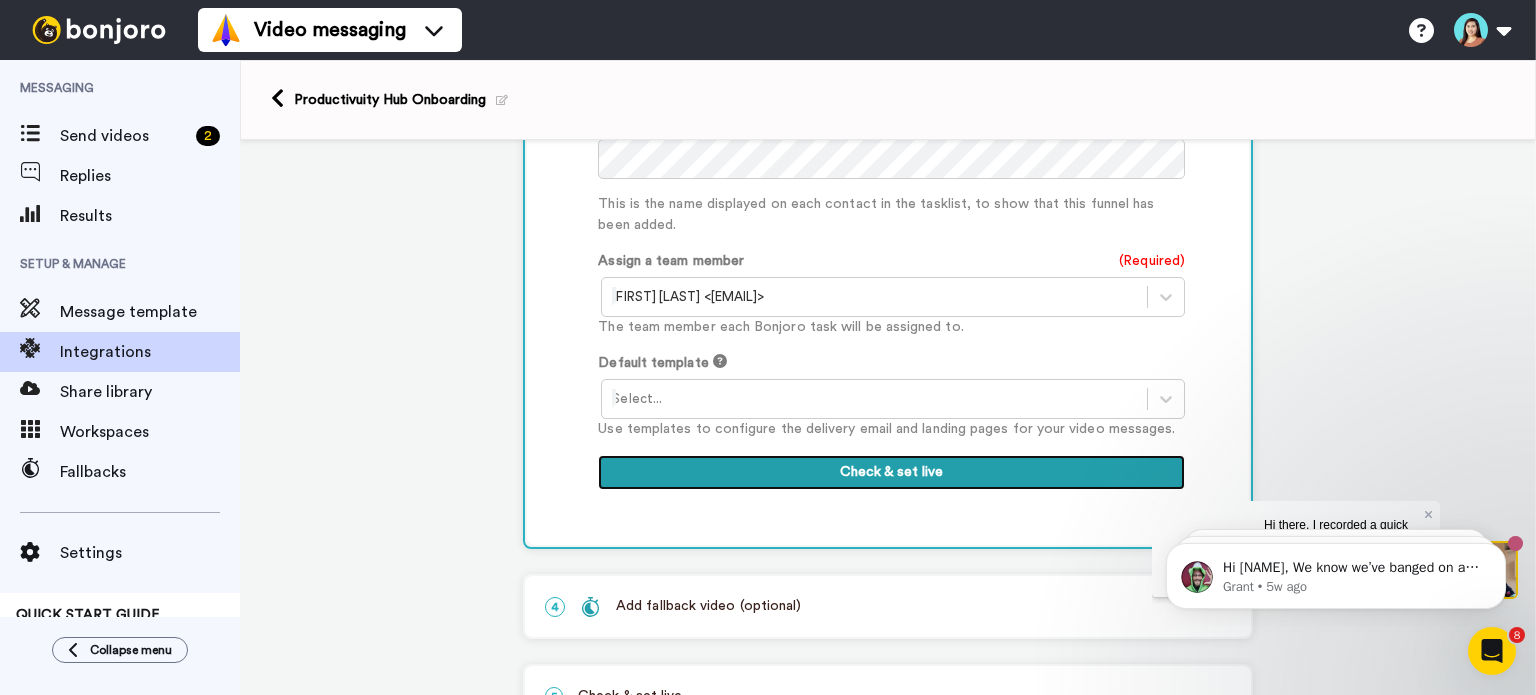 click on "Check & set live" at bounding box center (891, 473) 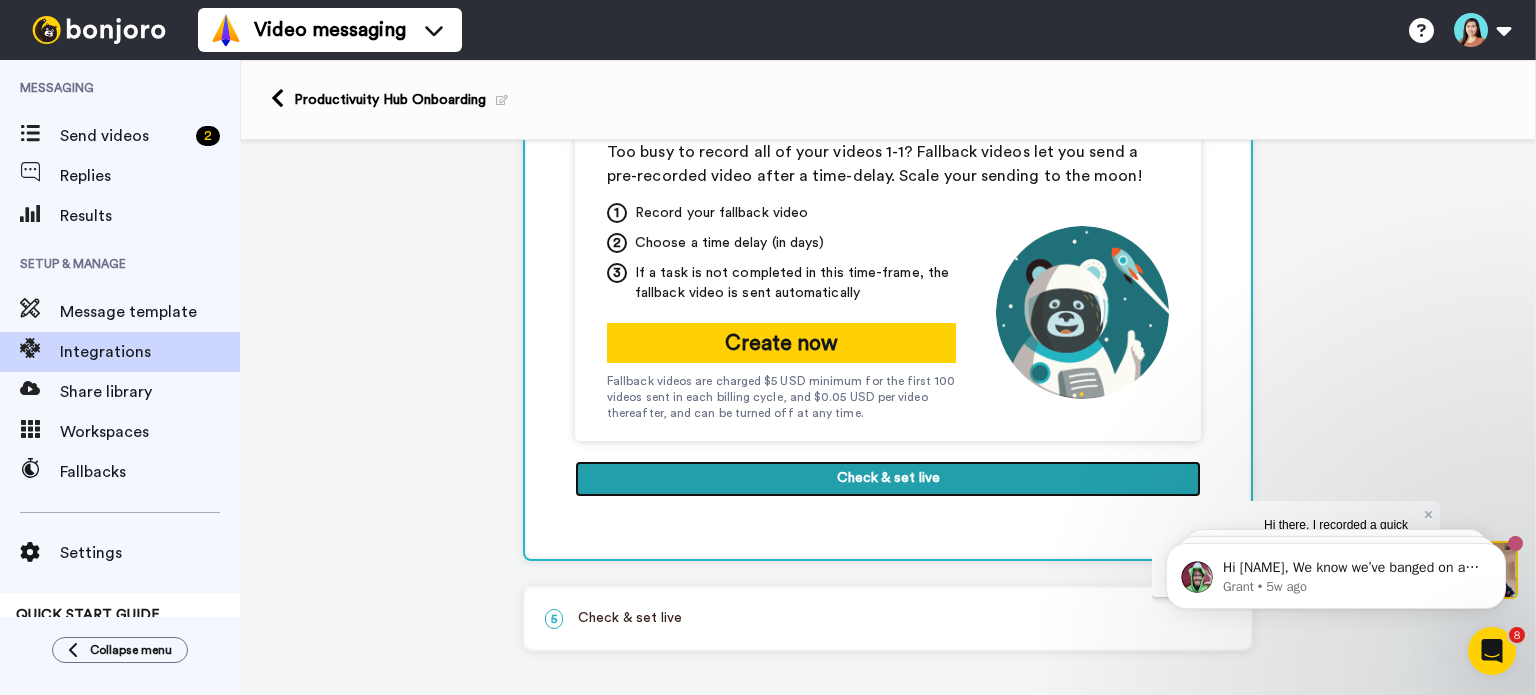 click on "Check & set live" at bounding box center (888, 479) 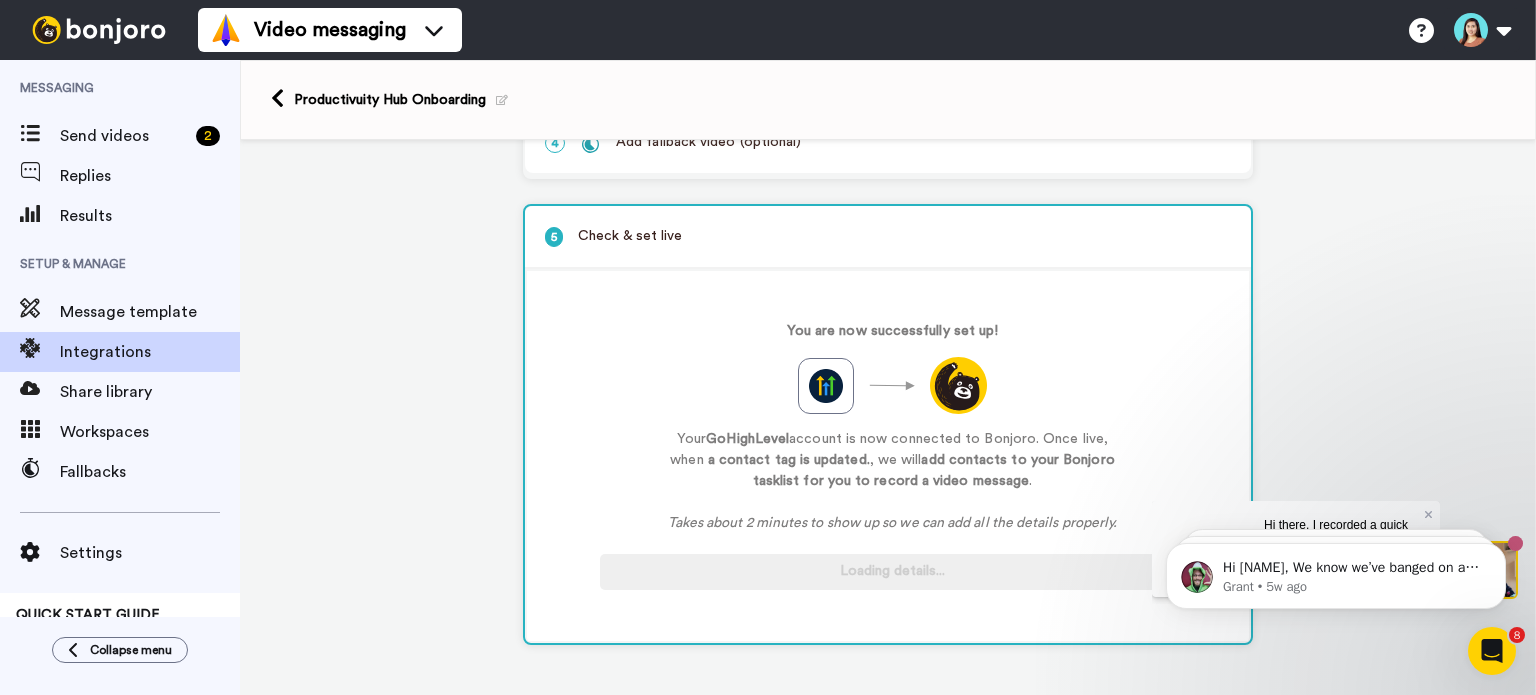 scroll, scrollTop: 319, scrollLeft: 0, axis: vertical 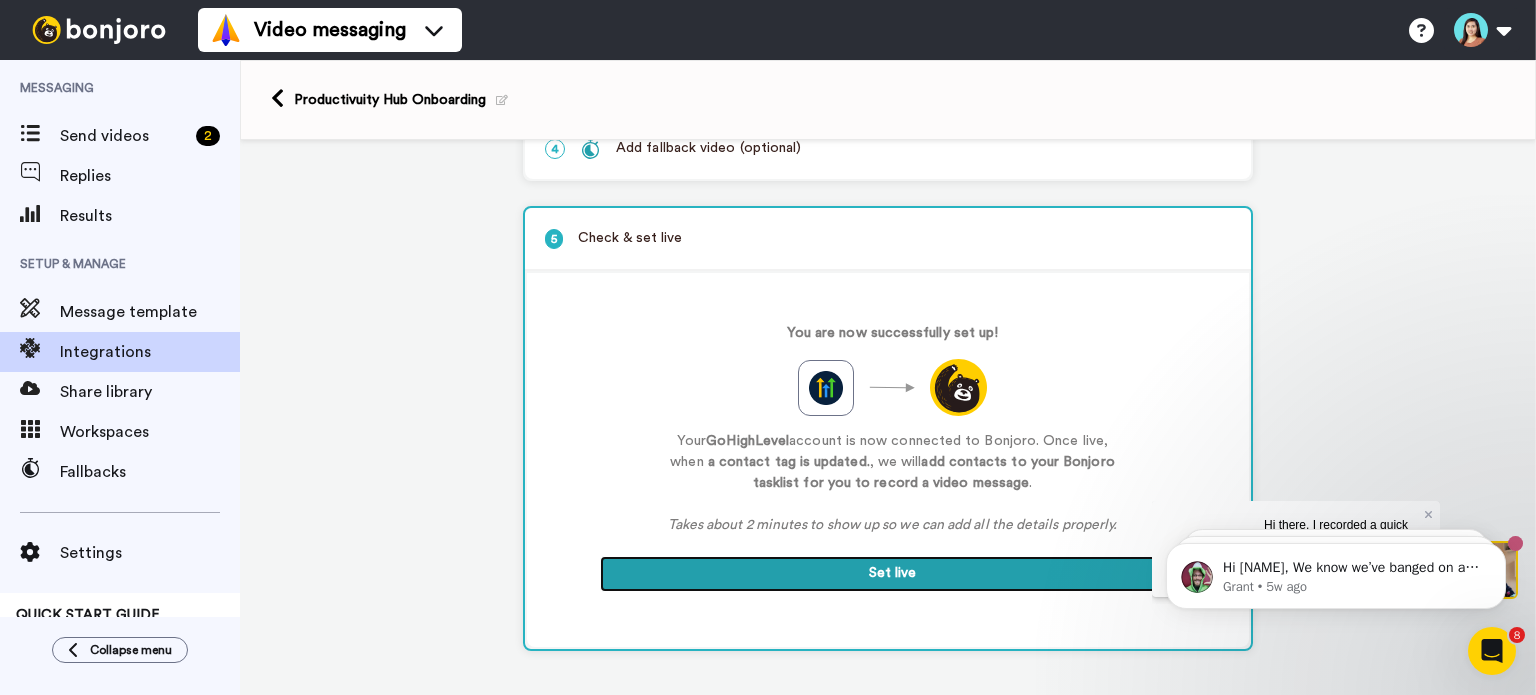 click on "Set live" at bounding box center [892, 574] 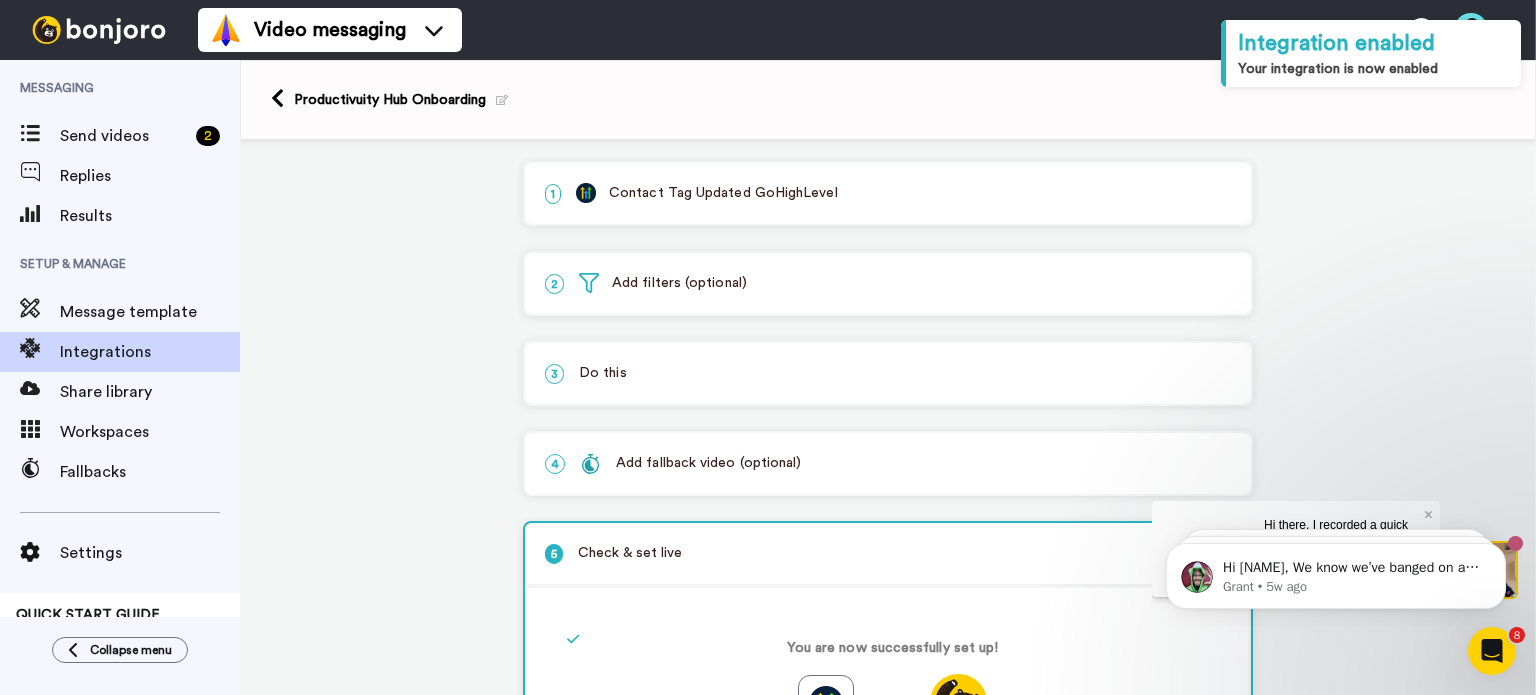 scroll, scrollTop: 0, scrollLeft: 0, axis: both 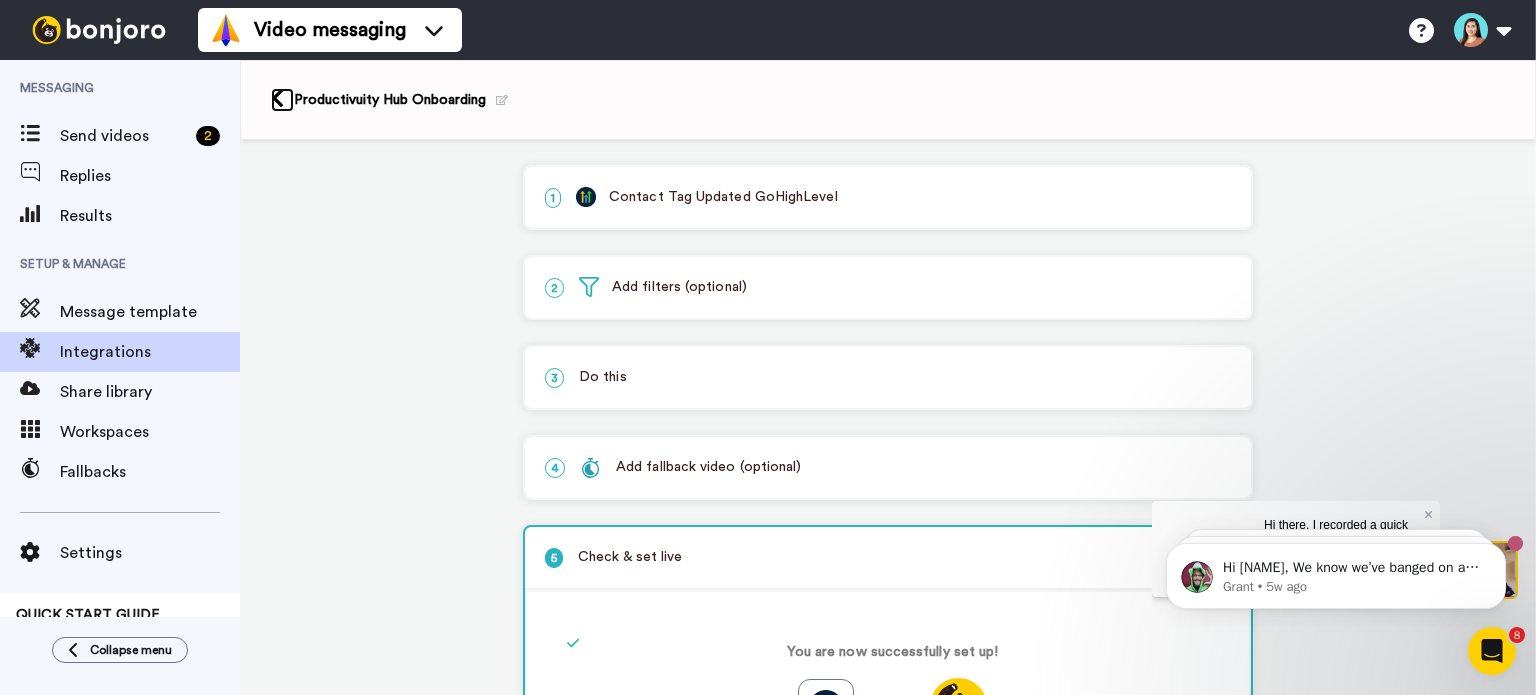 click at bounding box center (277, 98) 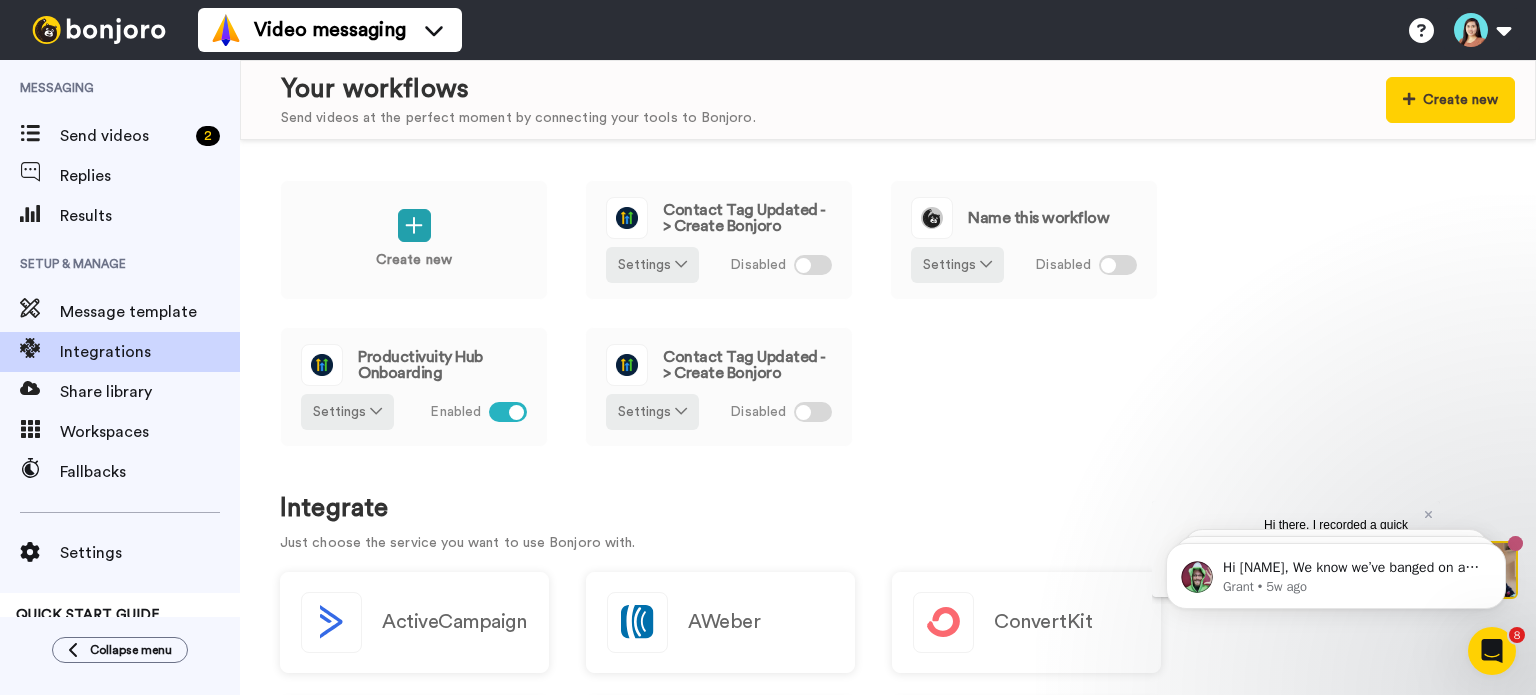 scroll, scrollTop: 0, scrollLeft: 0, axis: both 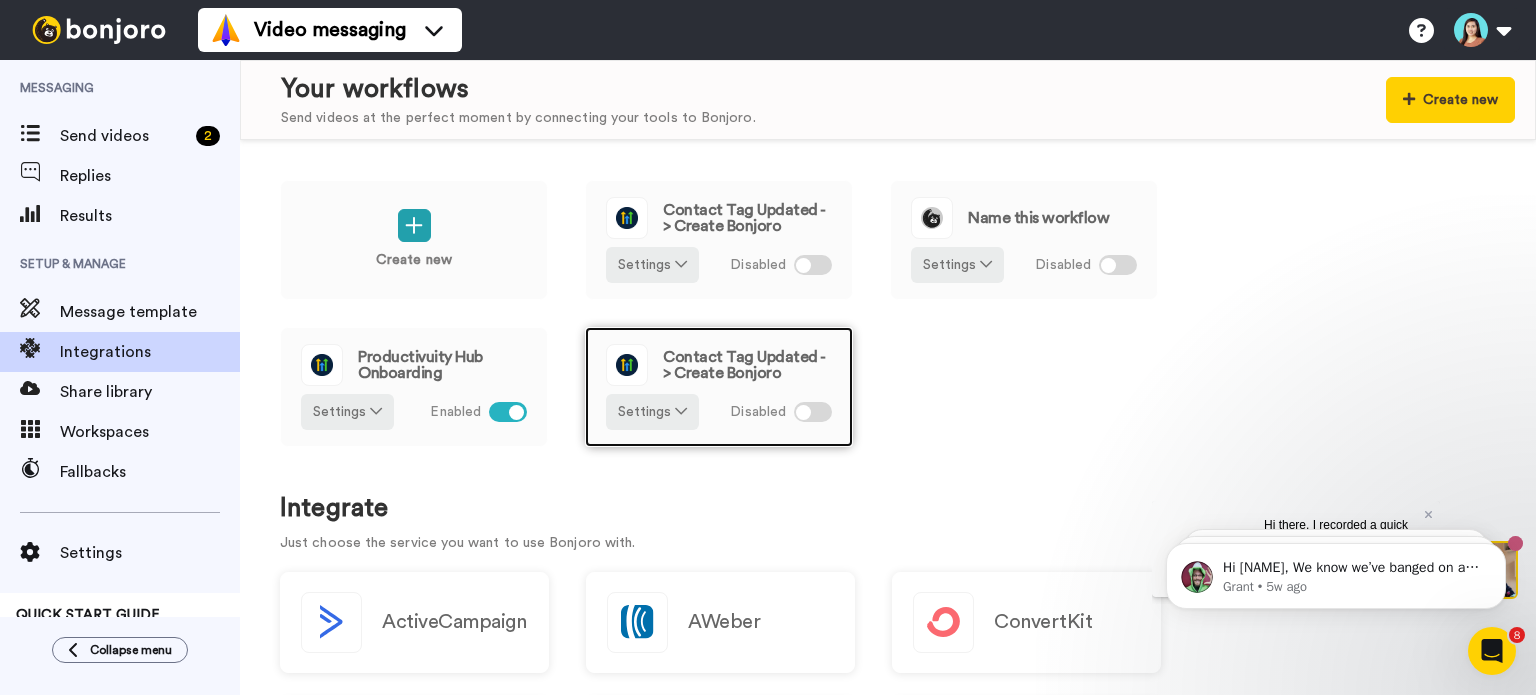click on "Contact Tag Updated -> Create Bonjoro" at bounding box center [747, 365] 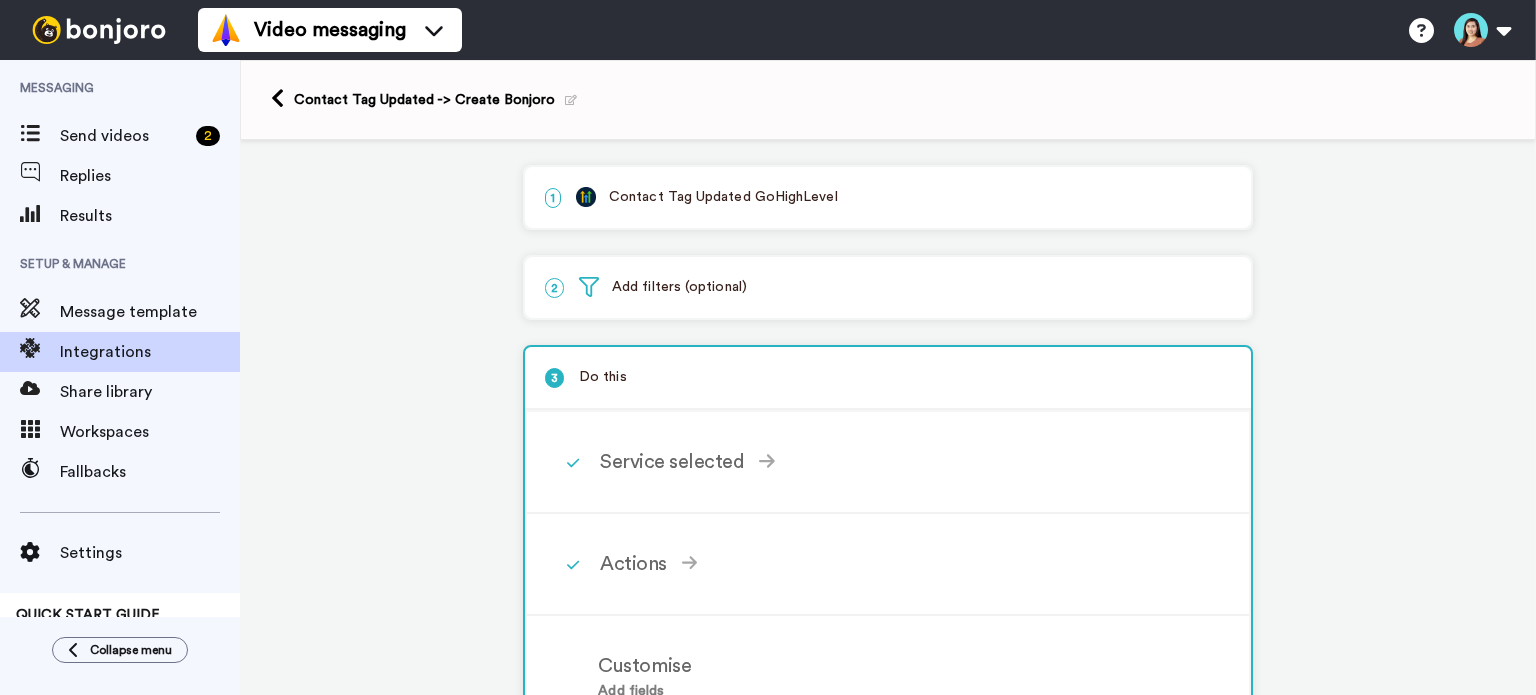scroll, scrollTop: 0, scrollLeft: 0, axis: both 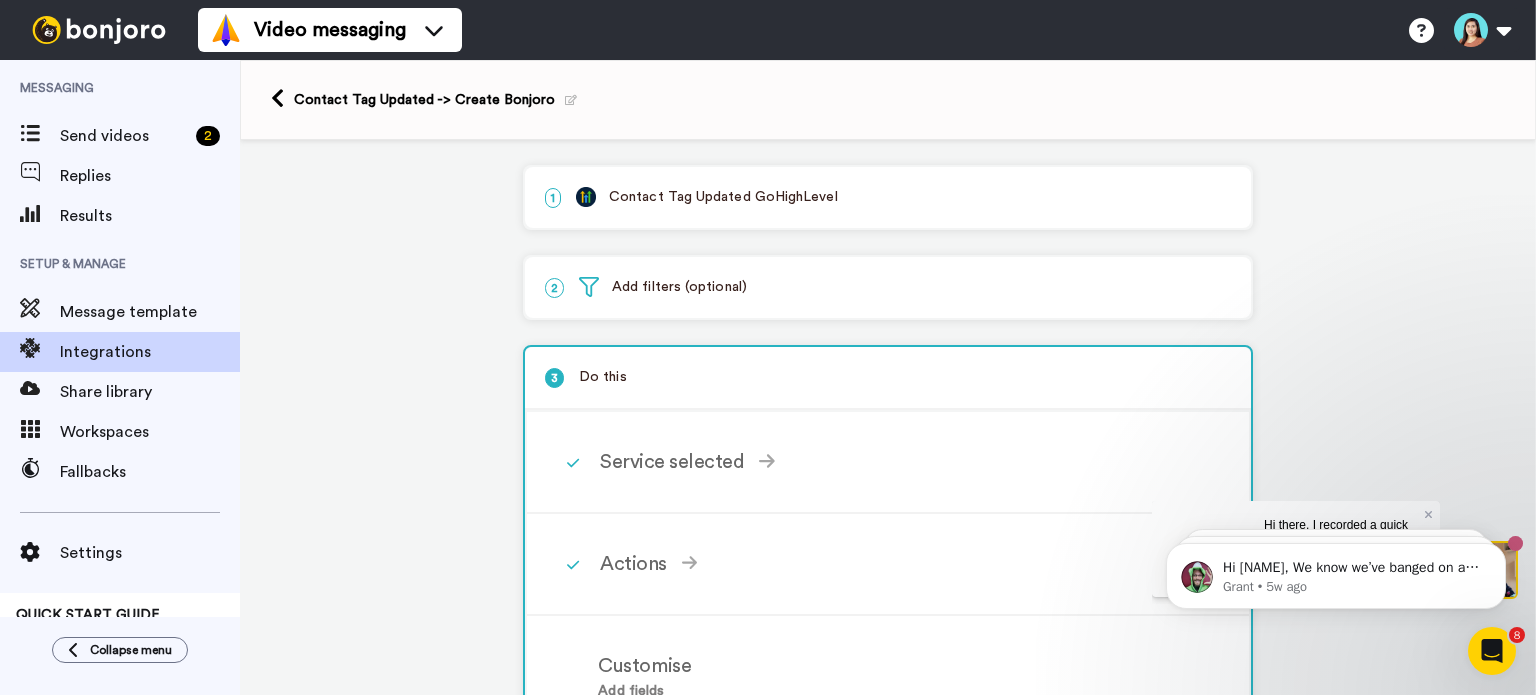 click at bounding box center [571, 100] 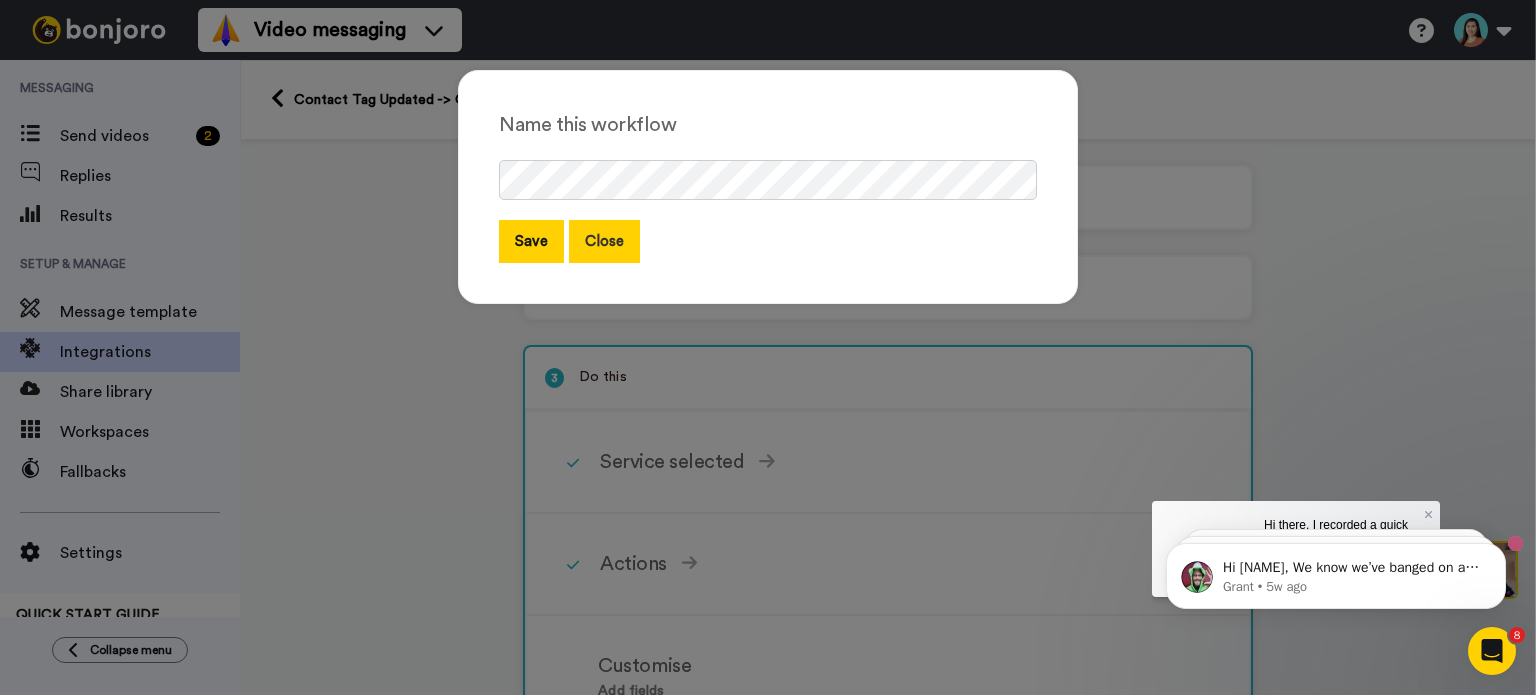 click on "Close" at bounding box center (604, 241) 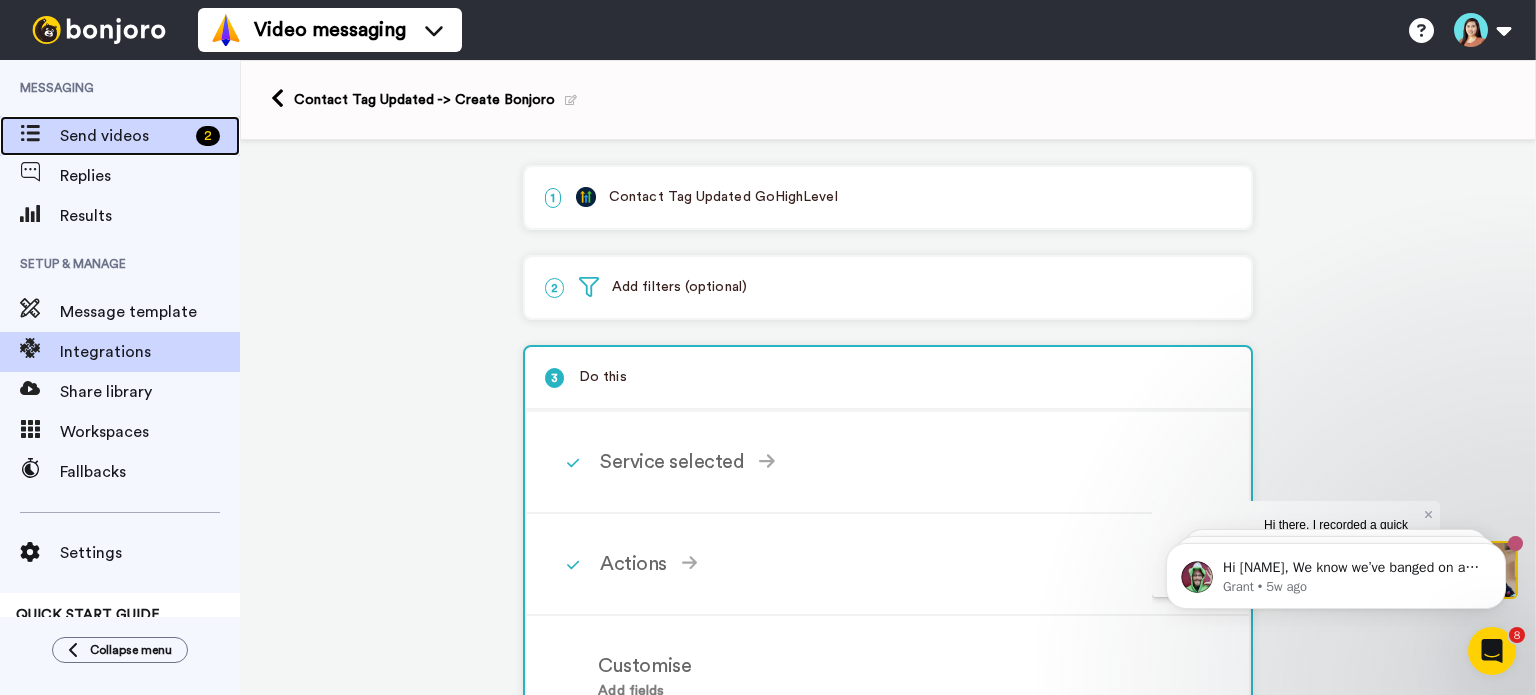 click on "Send videos" at bounding box center [124, 136] 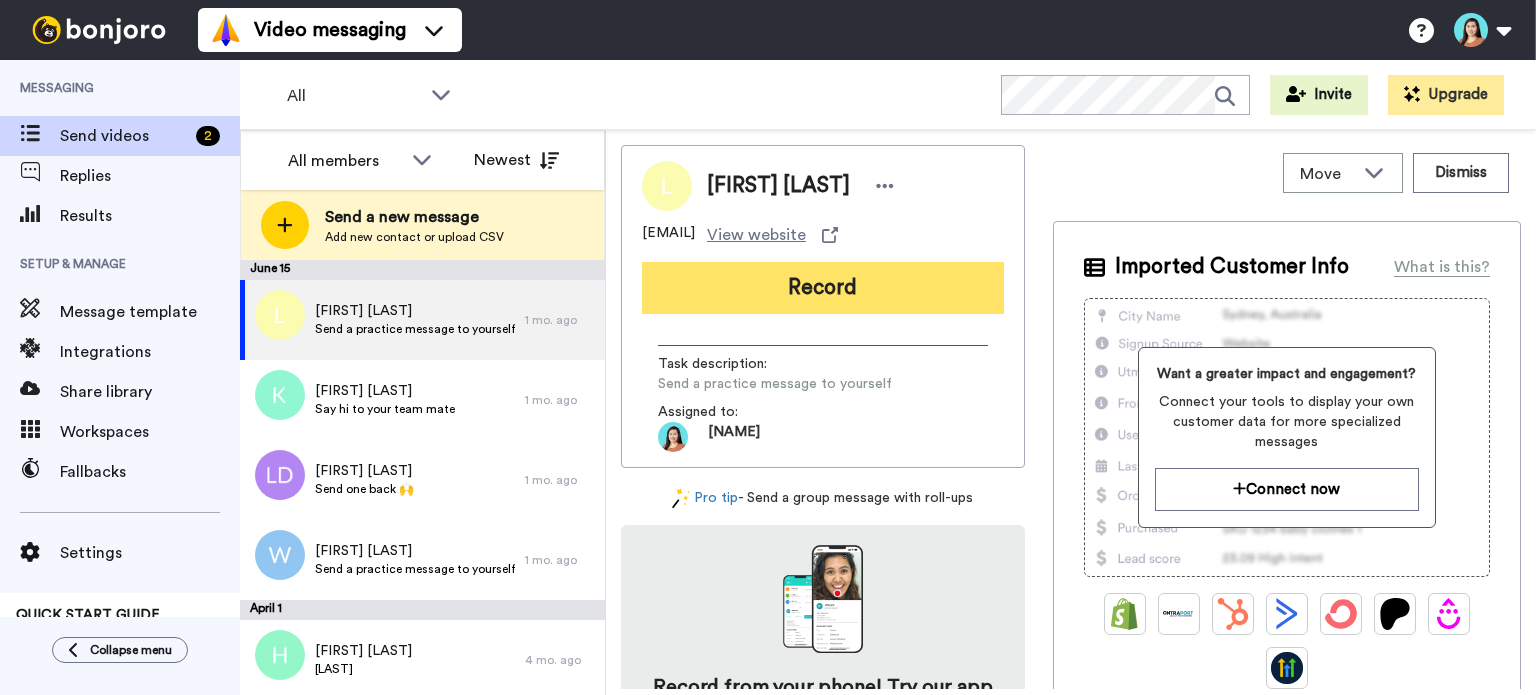 scroll, scrollTop: 0, scrollLeft: 0, axis: both 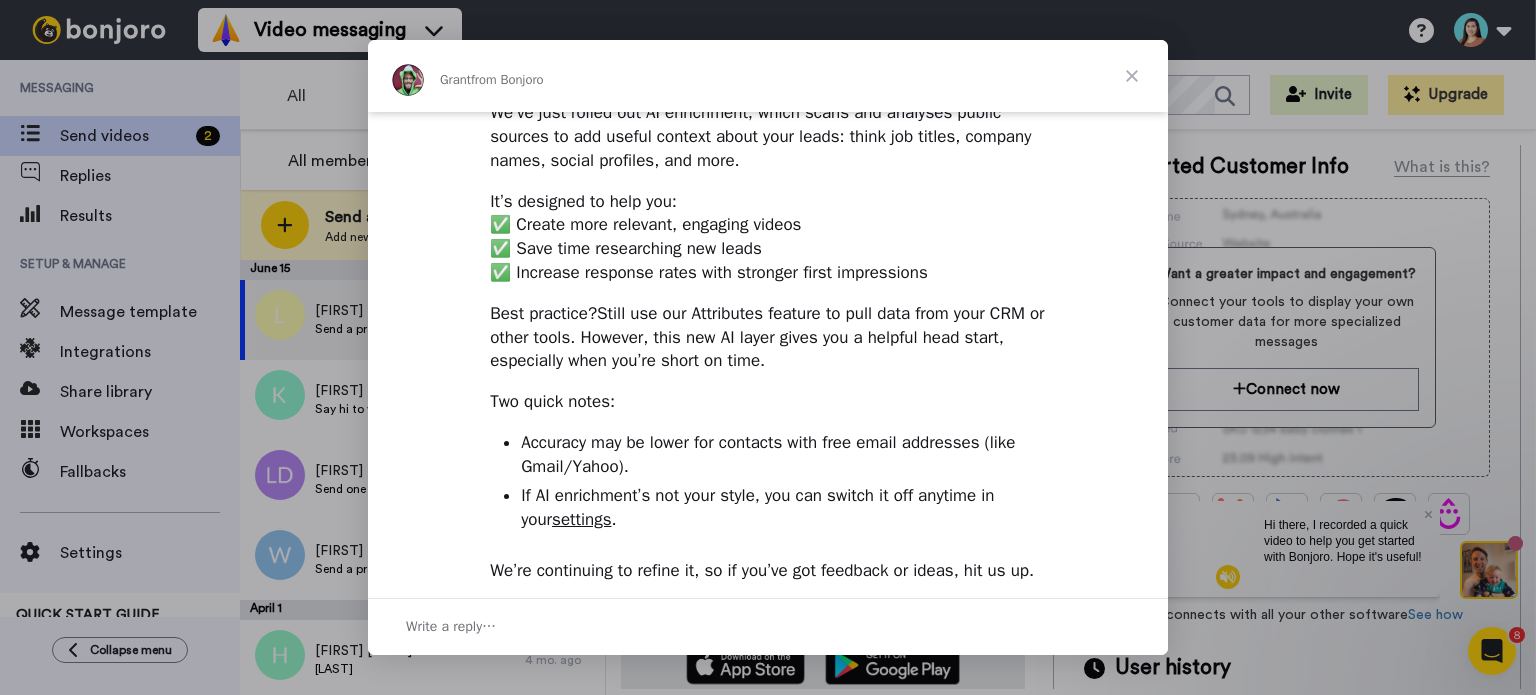 click at bounding box center [1132, 76] 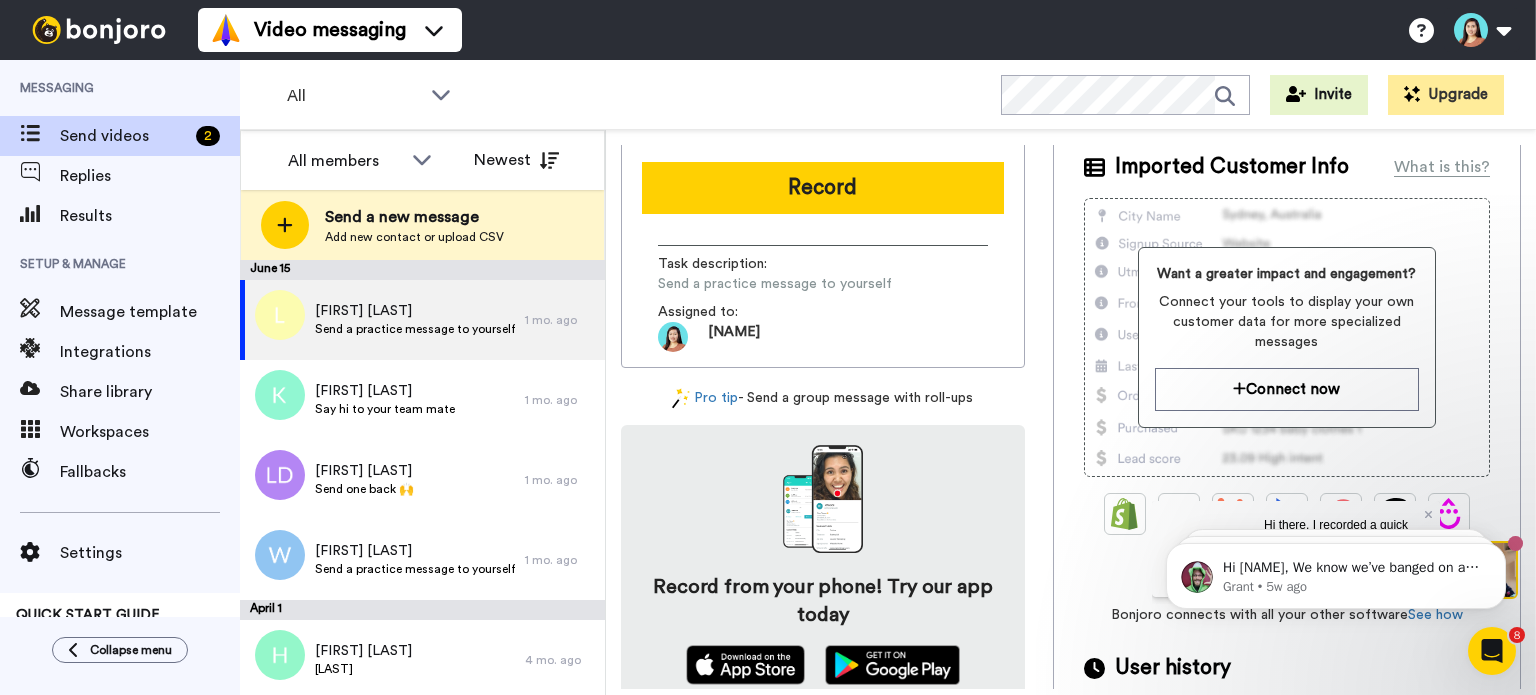 scroll, scrollTop: 0, scrollLeft: 0, axis: both 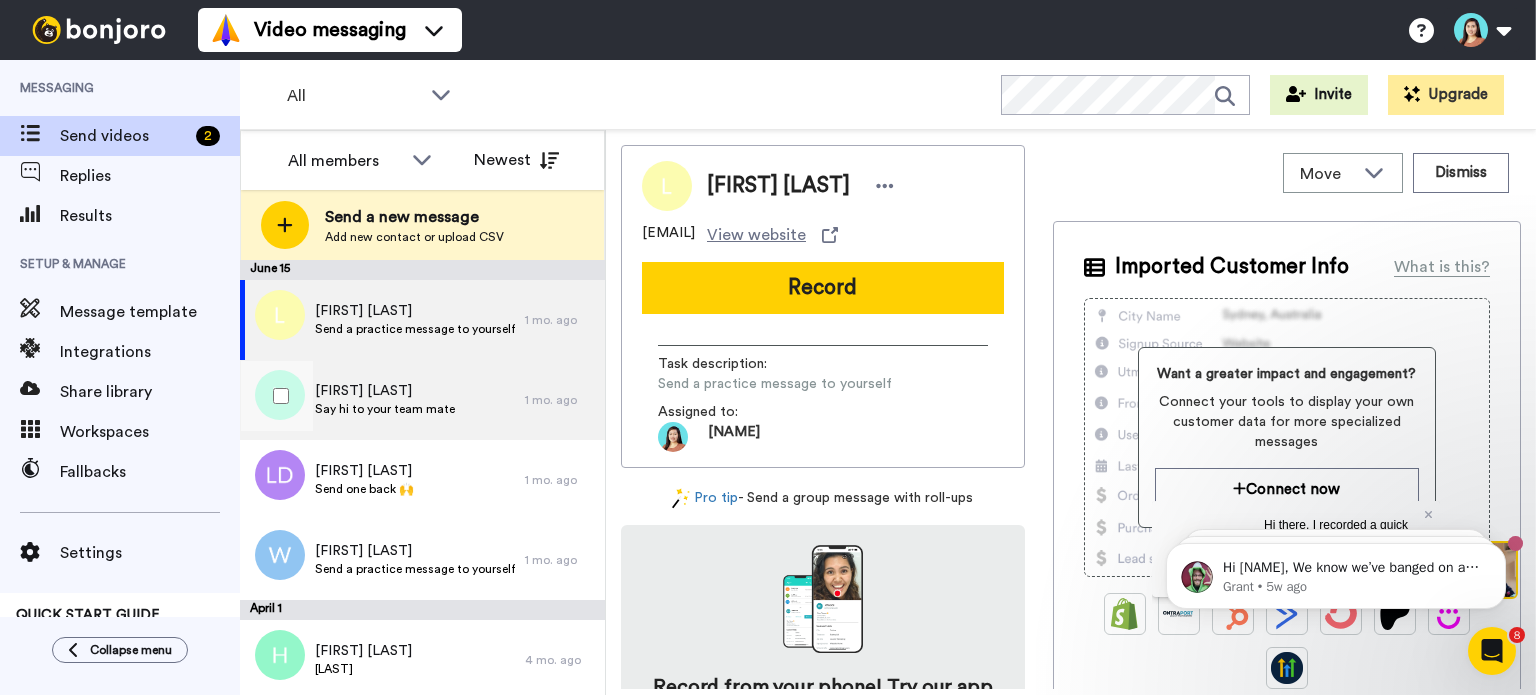 click on "Say hi to your team mate" at bounding box center (385, 409) 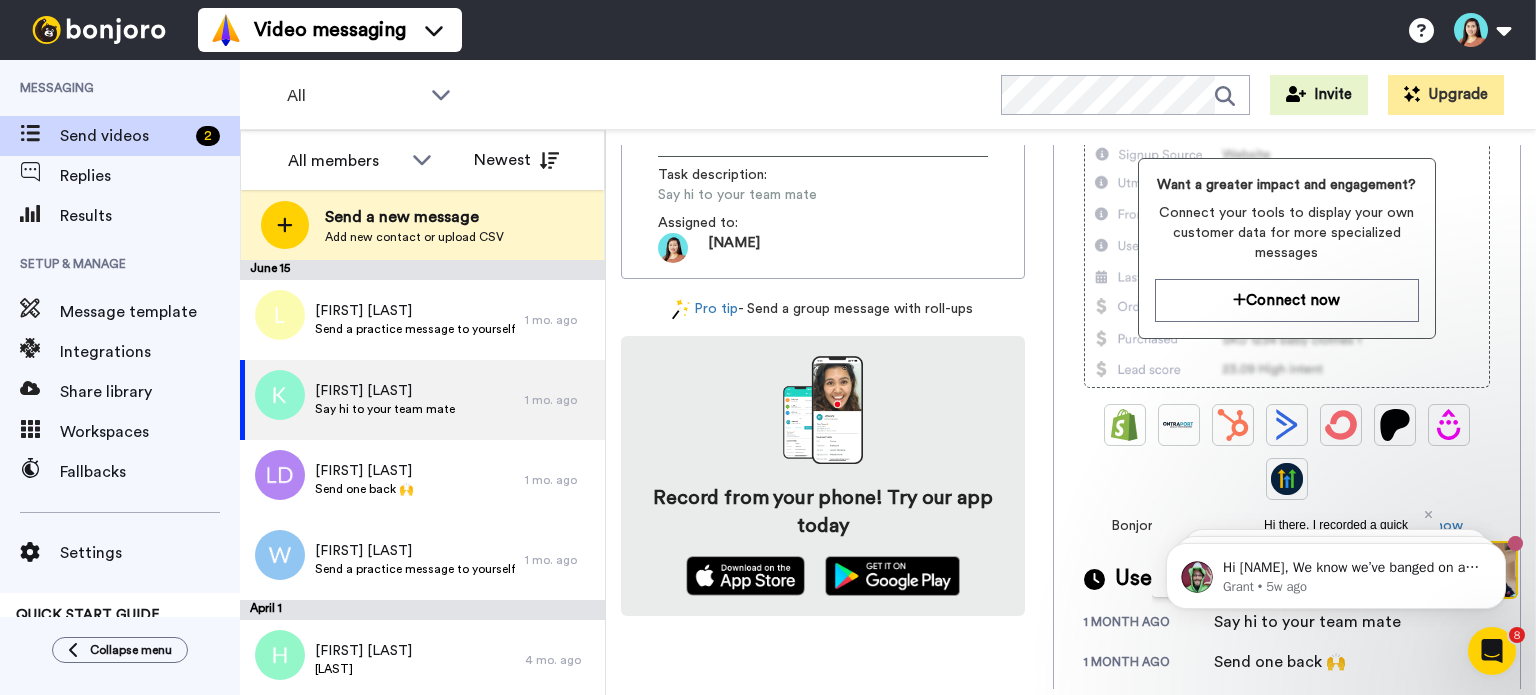 scroll, scrollTop: 200, scrollLeft: 0, axis: vertical 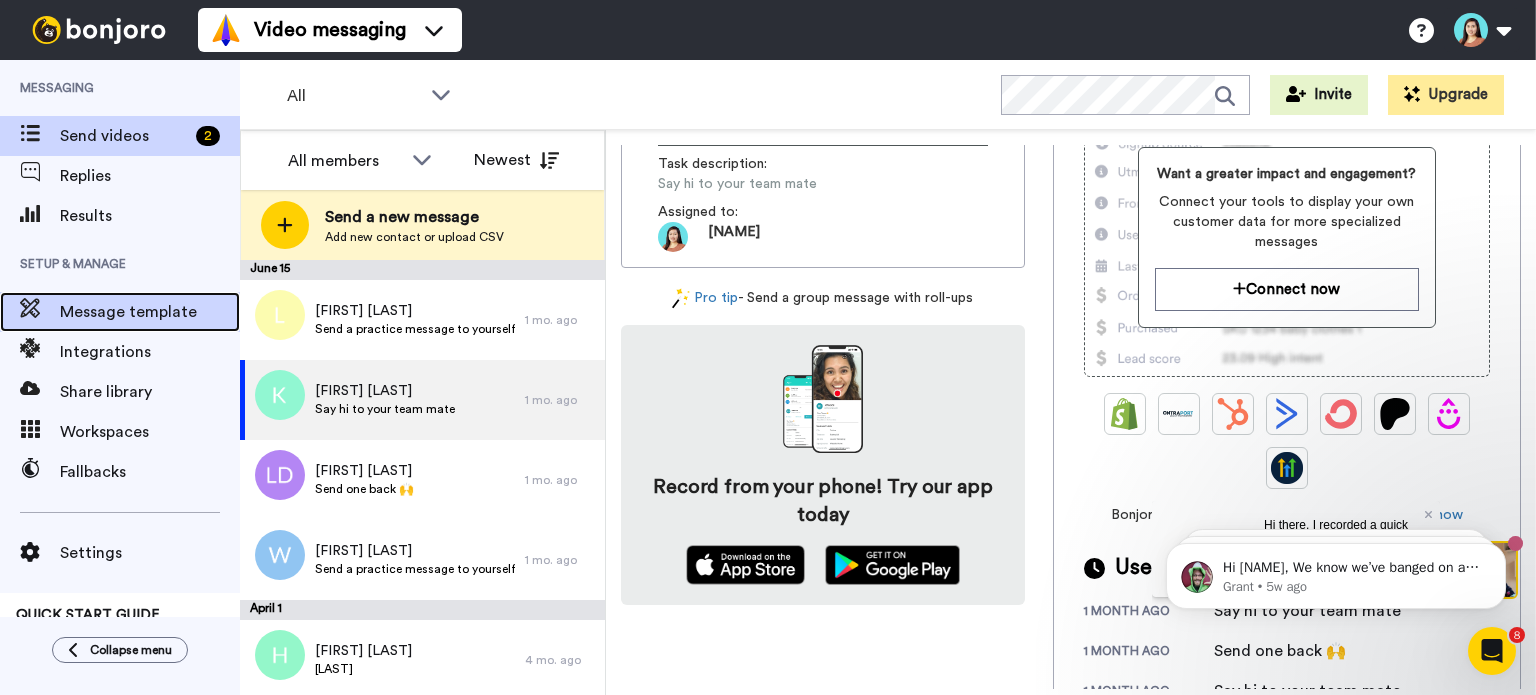 click on "Message template" at bounding box center (150, 312) 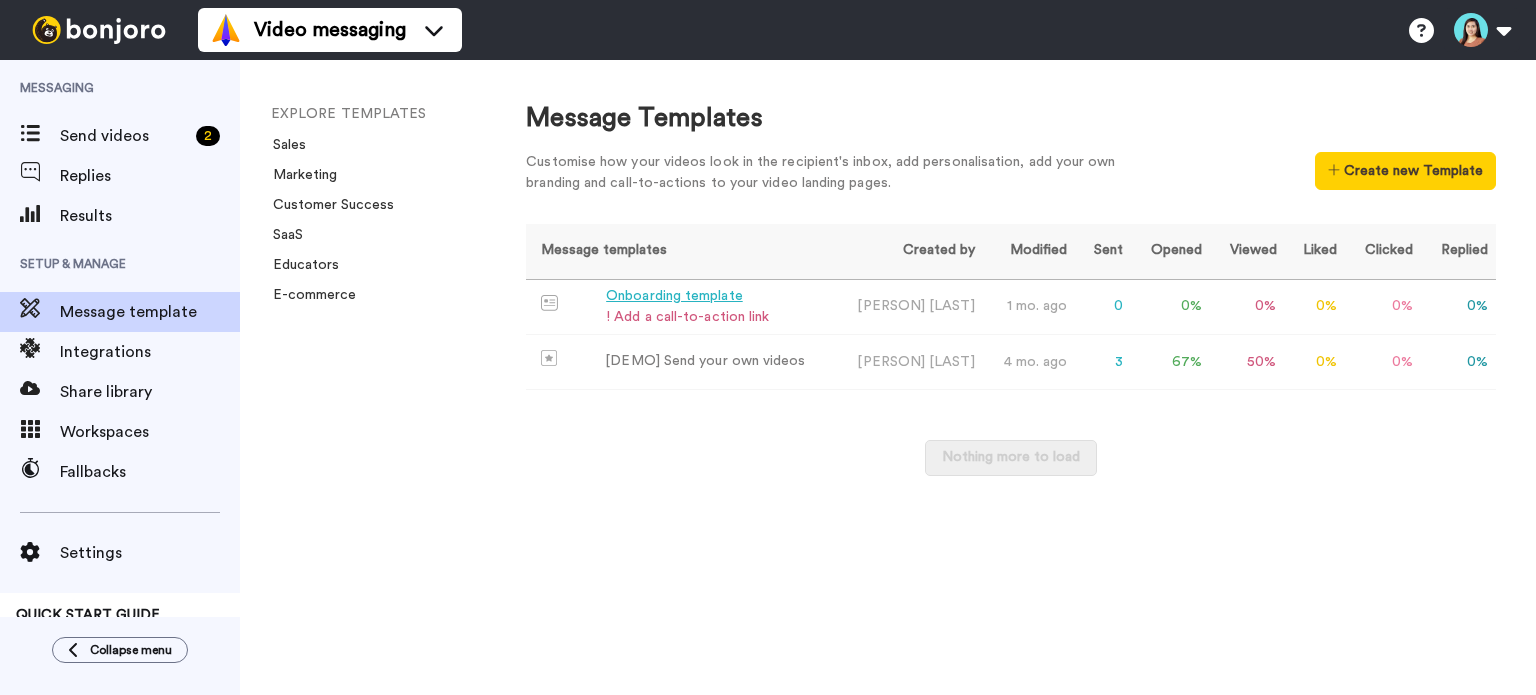 click on "Onboarding template" at bounding box center [687, 296] 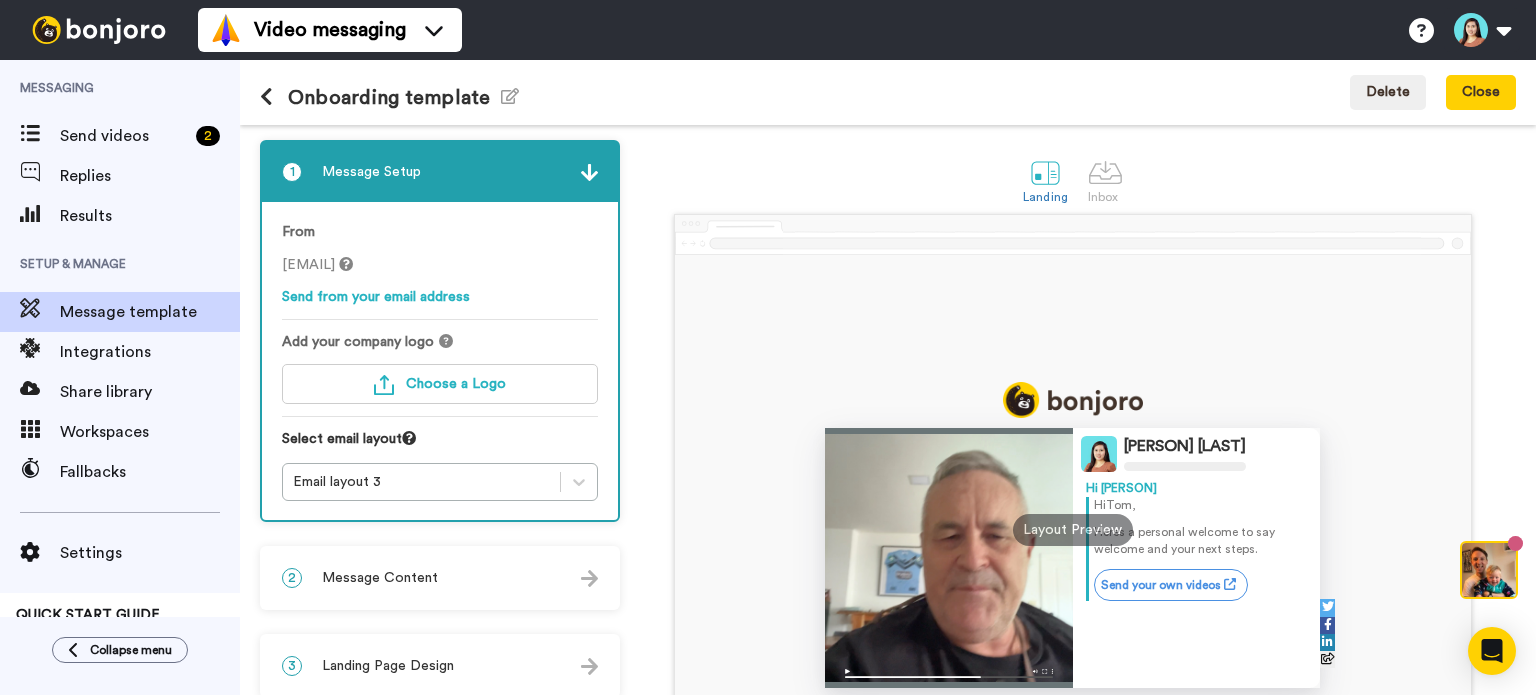 scroll, scrollTop: 0, scrollLeft: 0, axis: both 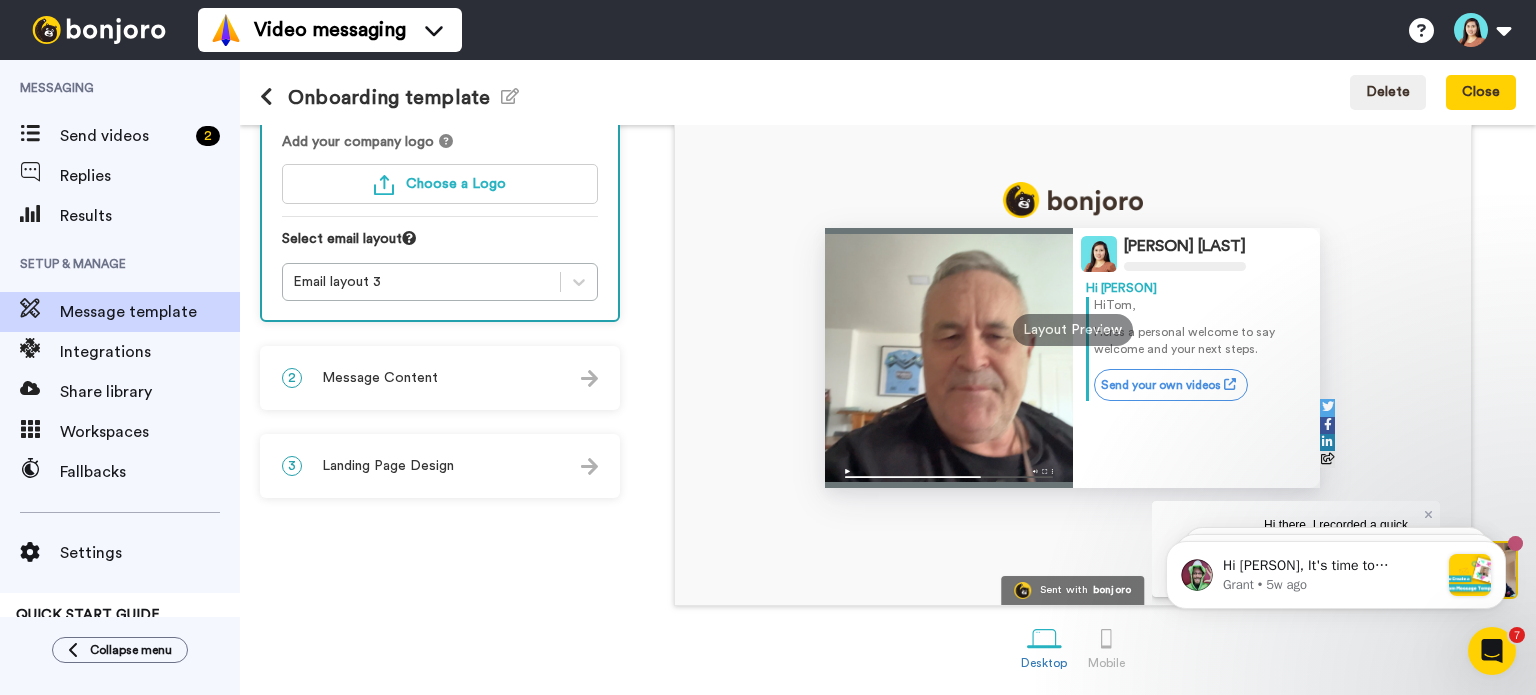 click on "3 Landing Page Design" at bounding box center [440, 466] 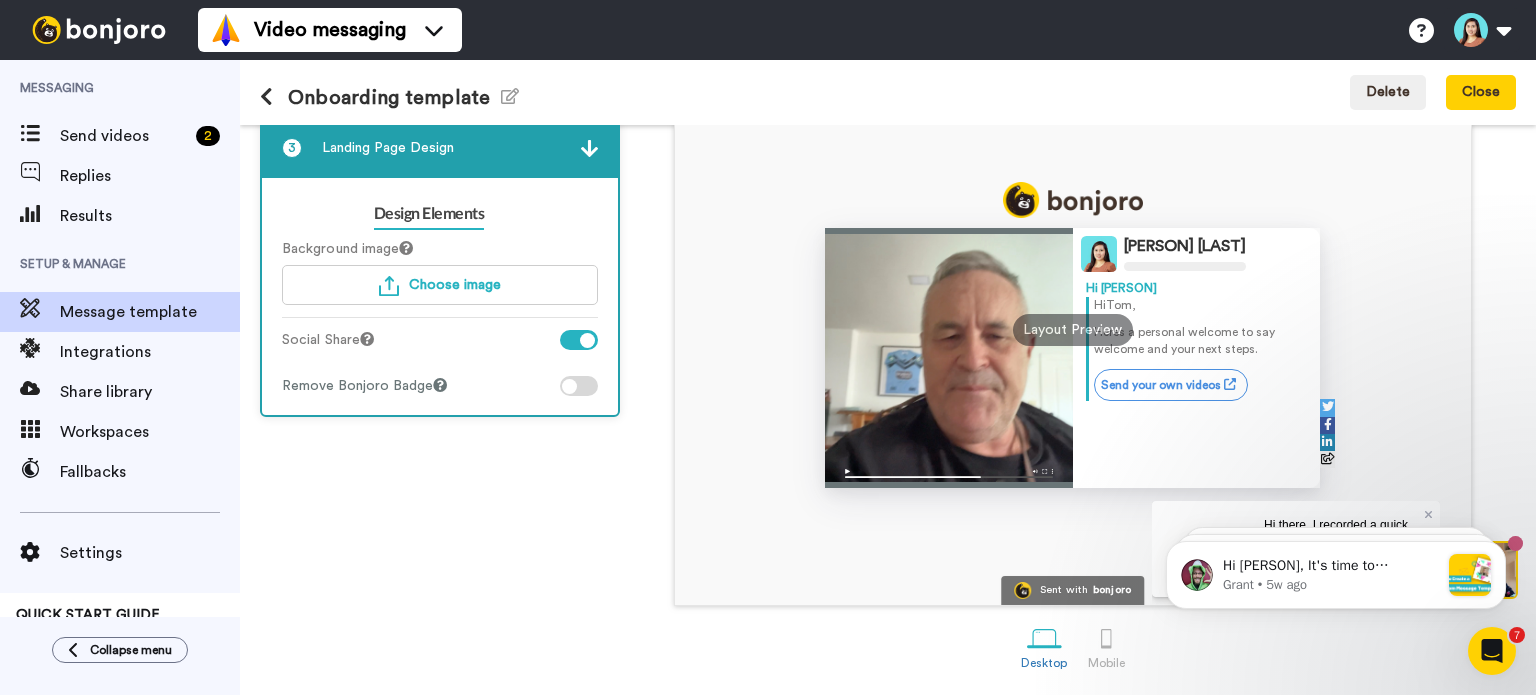 click at bounding box center [589, 148] 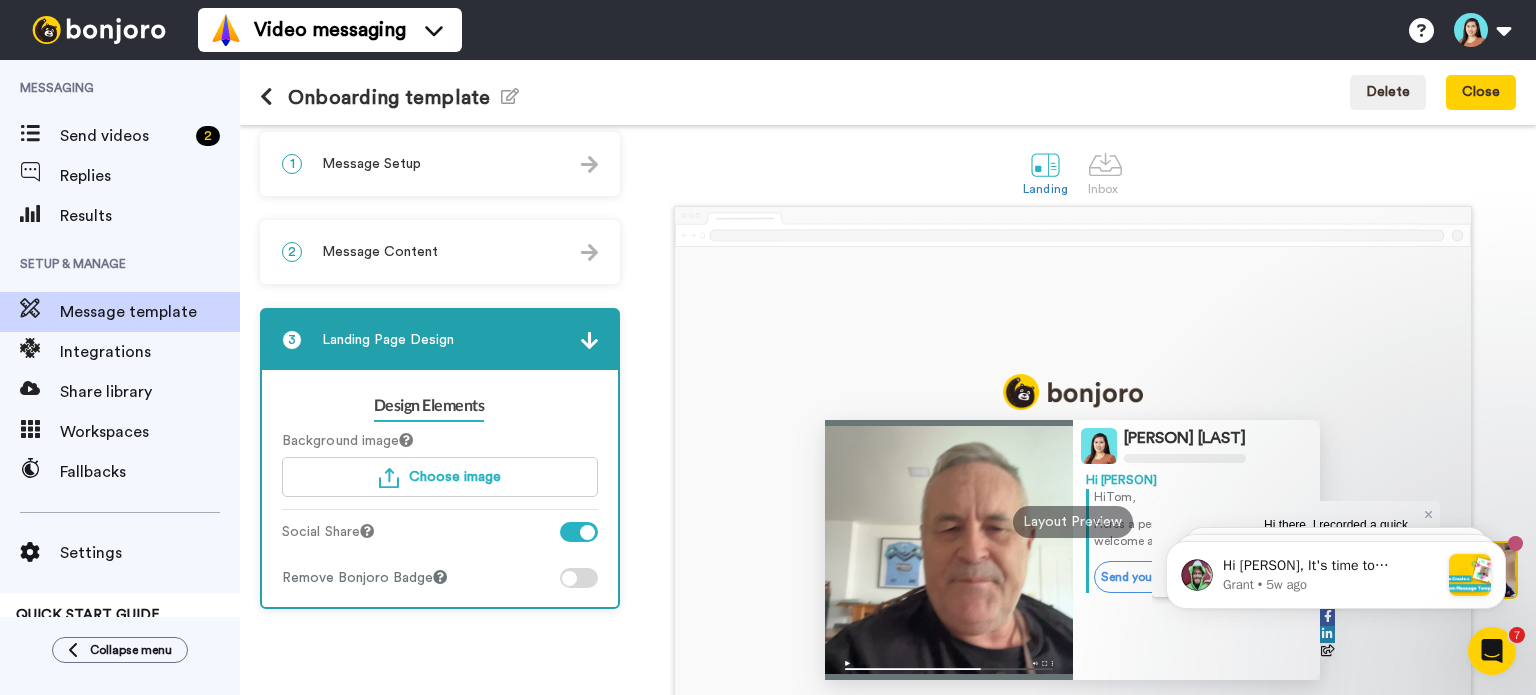 scroll, scrollTop: 0, scrollLeft: 0, axis: both 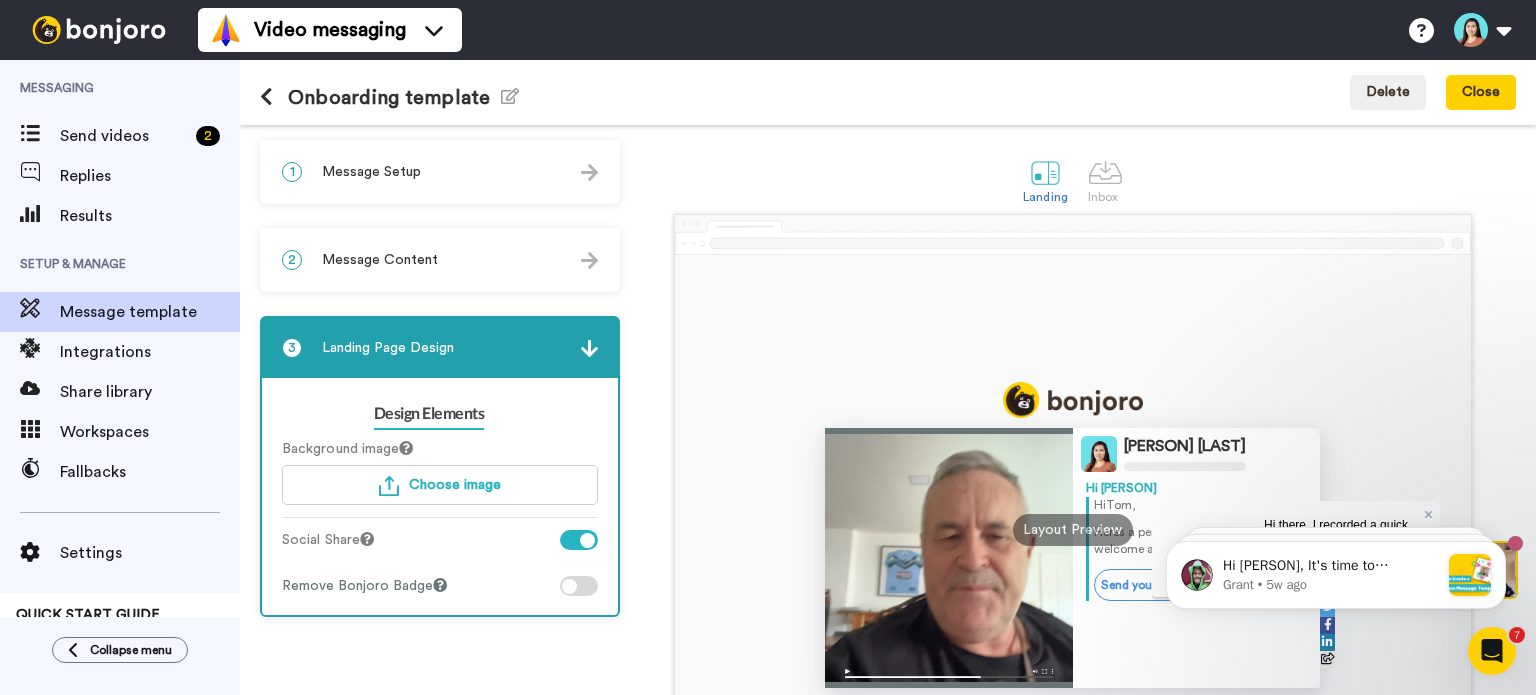 click on "2 Message Content" at bounding box center [440, 260] 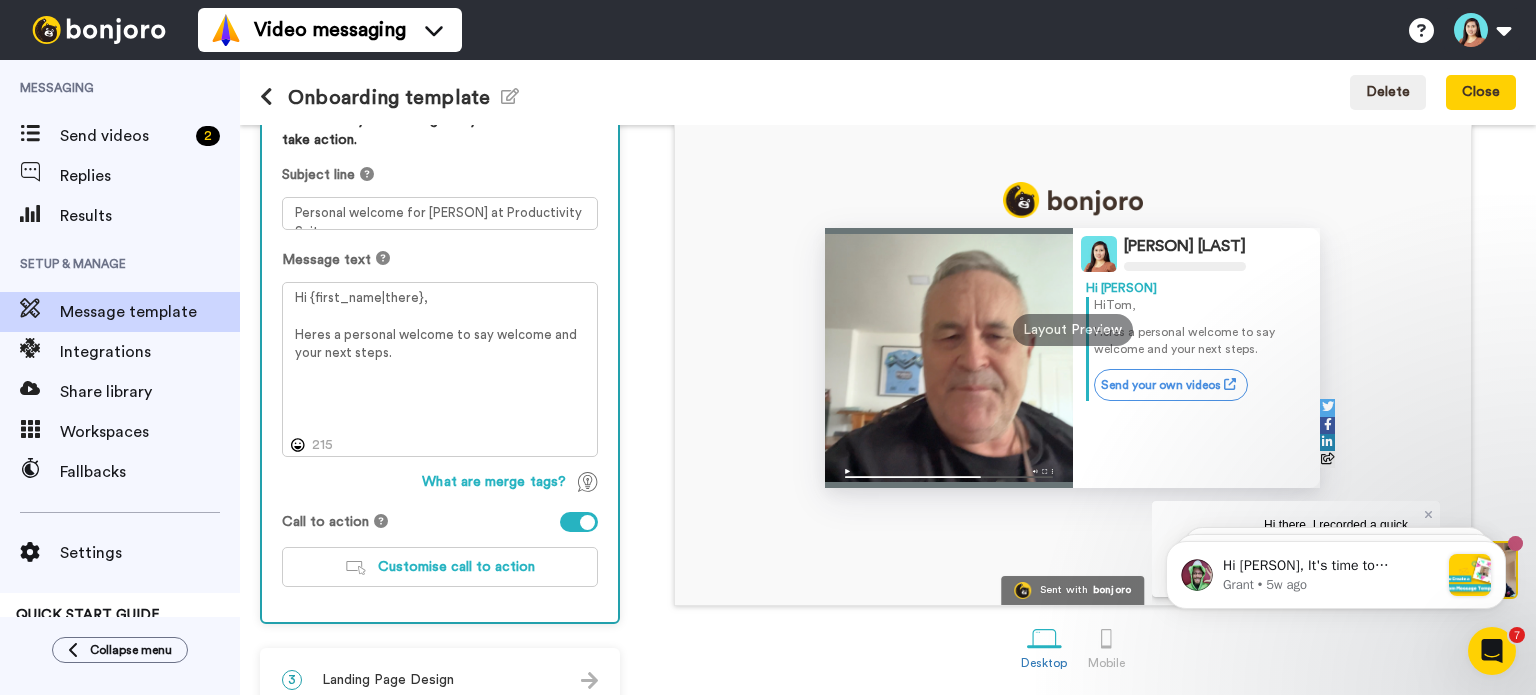 scroll, scrollTop: 0, scrollLeft: 0, axis: both 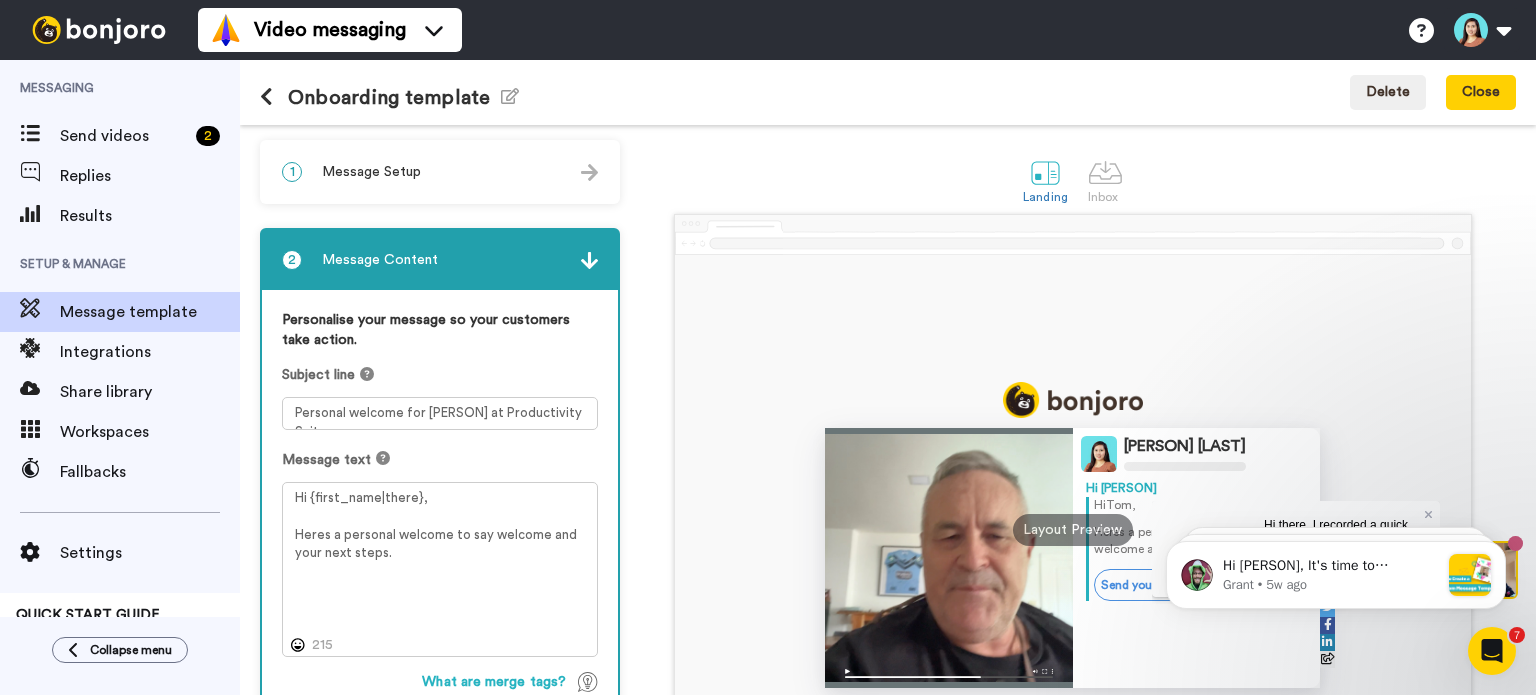 click on "1 Message Setup" at bounding box center [440, 172] 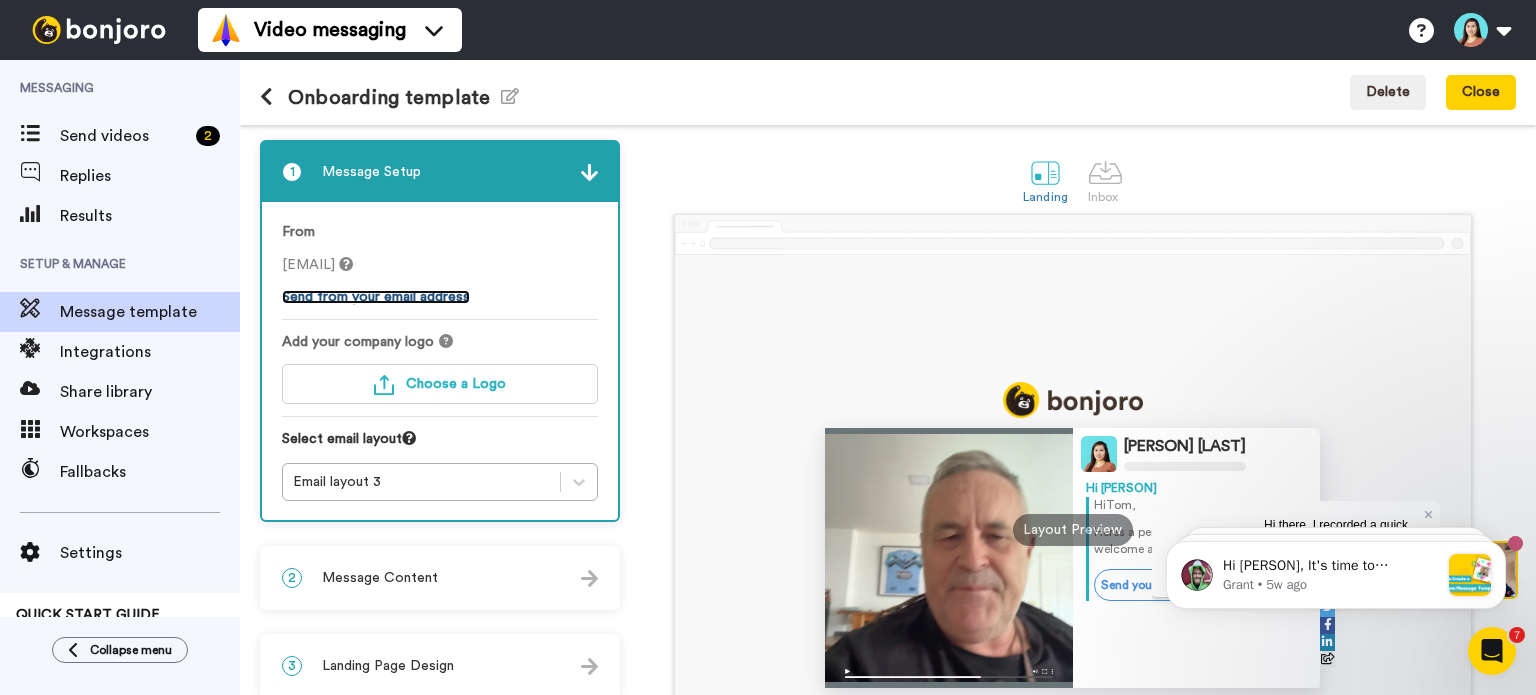 click on "Send from your email address" at bounding box center [376, 297] 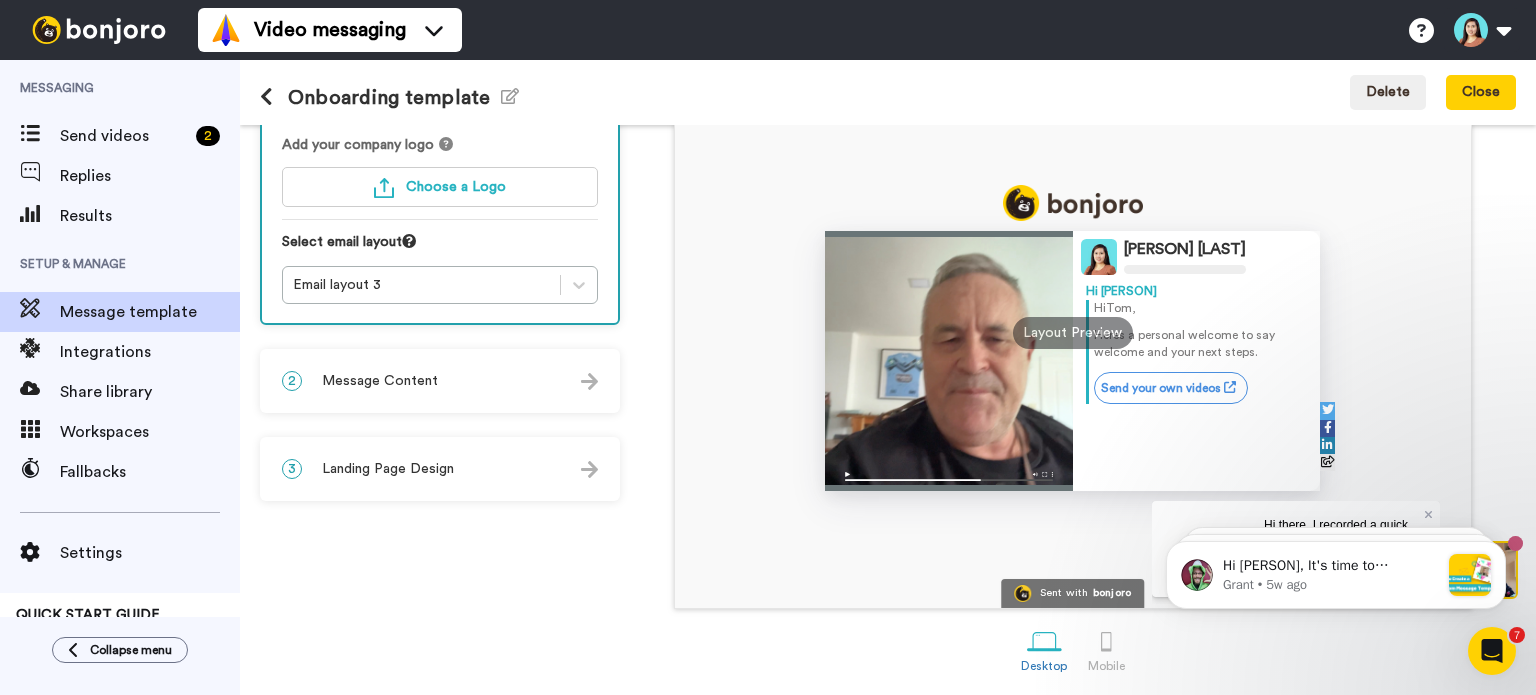scroll, scrollTop: 200, scrollLeft: 0, axis: vertical 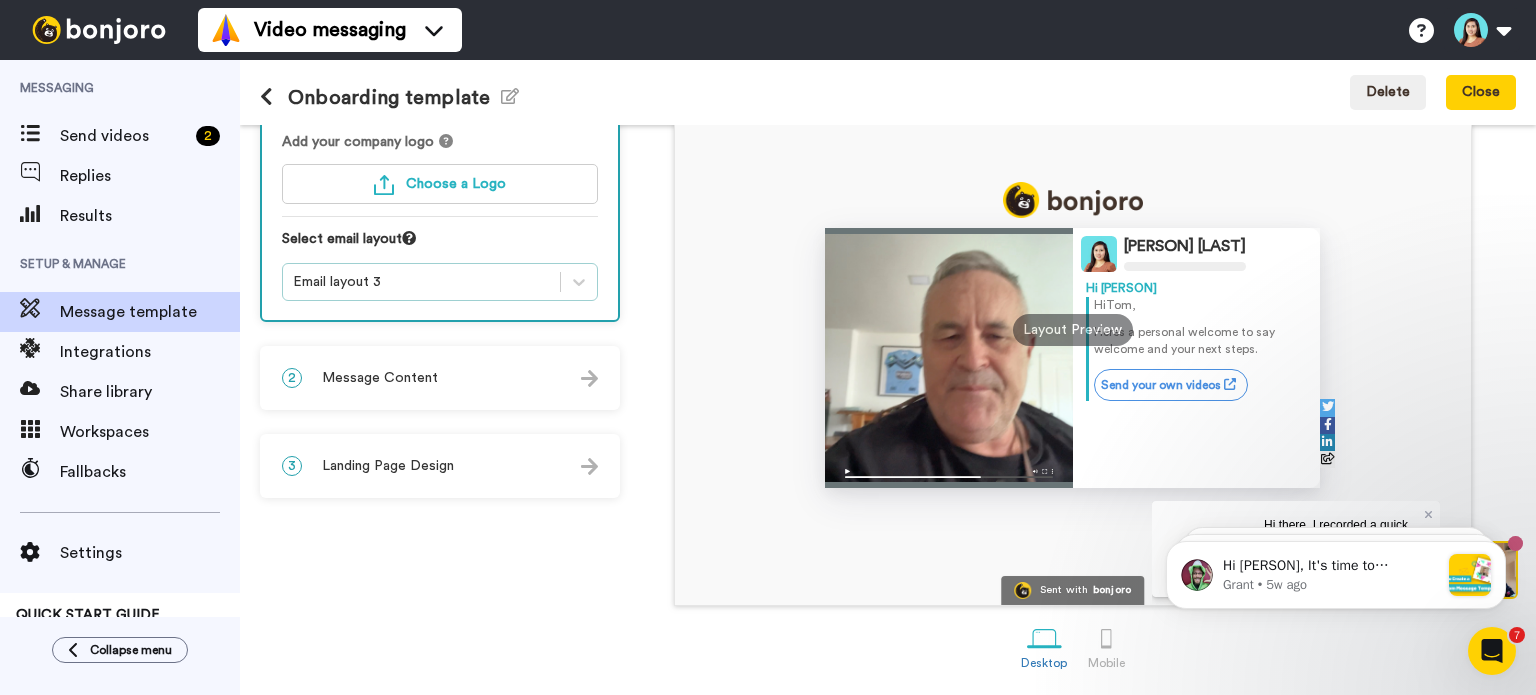 click on "Email layout 3" at bounding box center (421, 282) 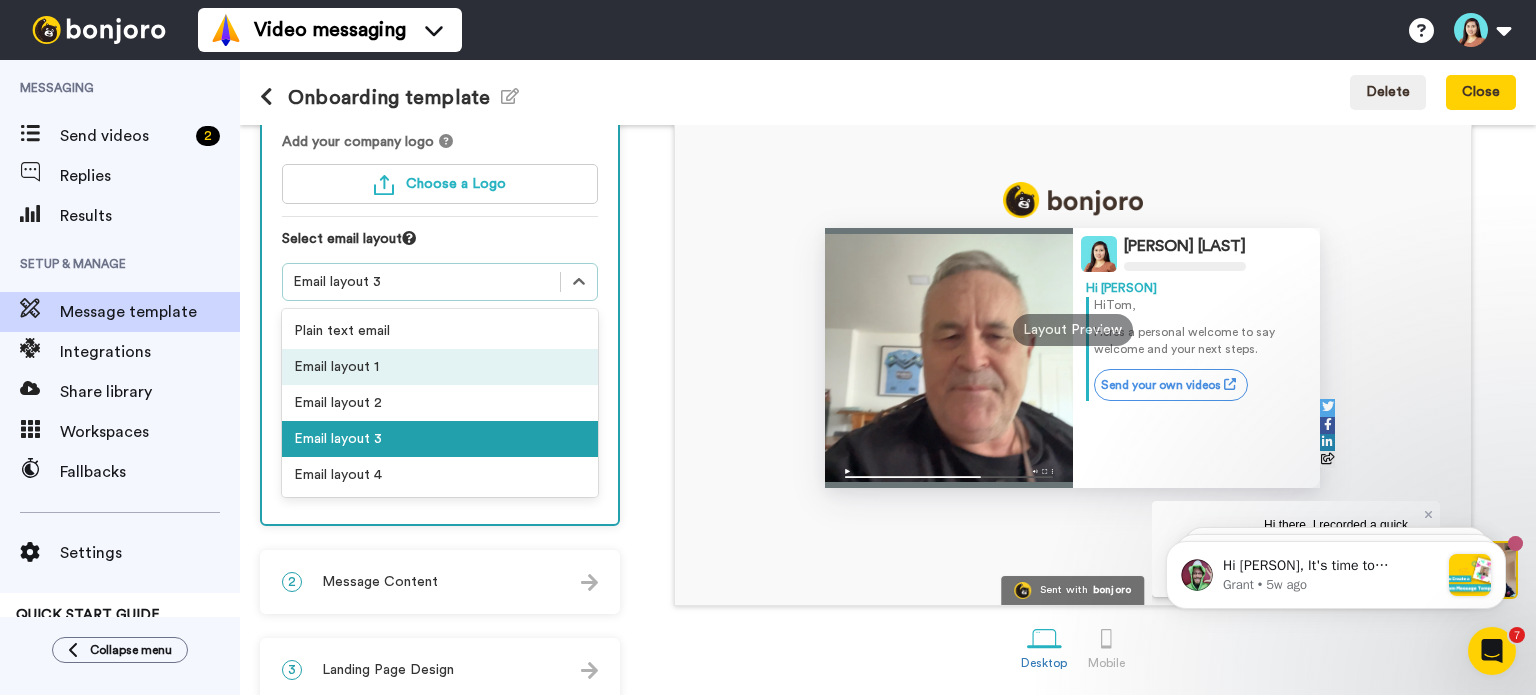 click on "Email layout 1" at bounding box center [440, 367] 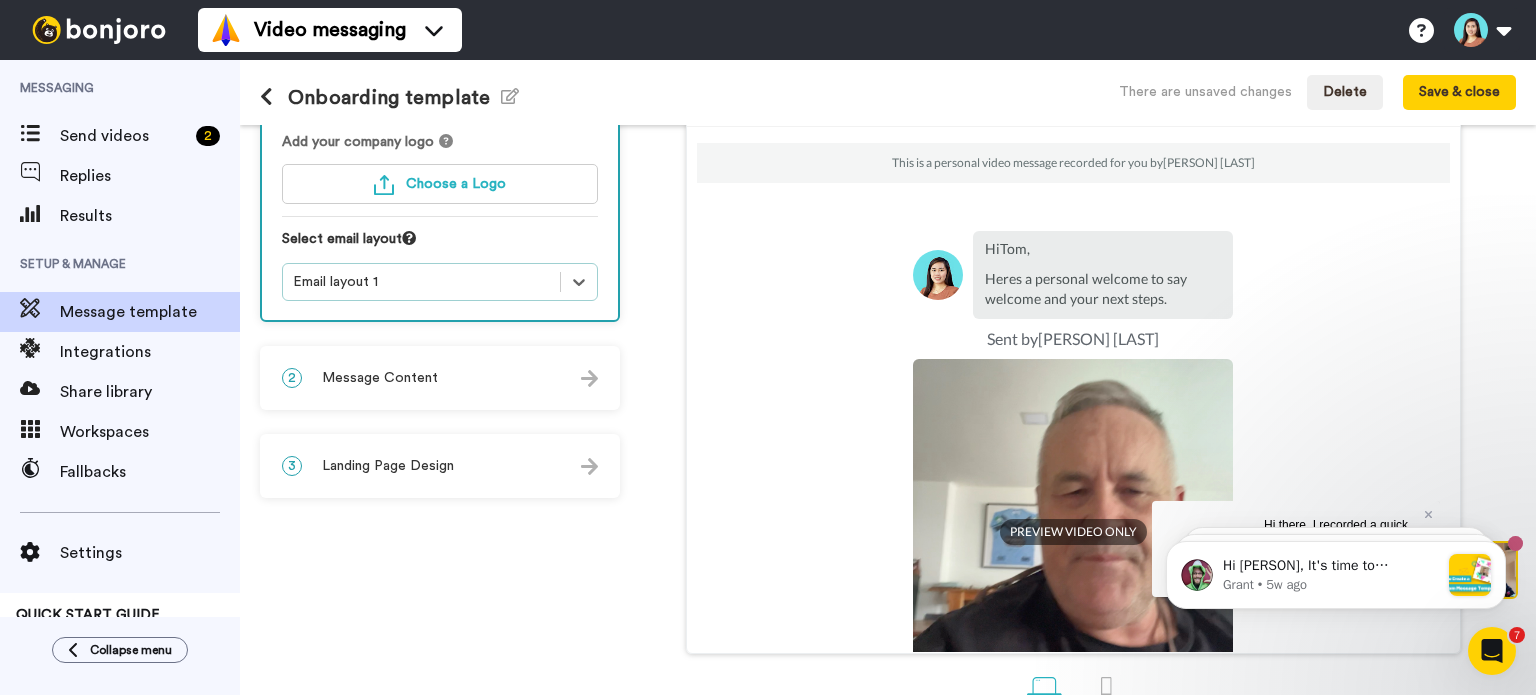 click on "2 Message Content" at bounding box center (440, 378) 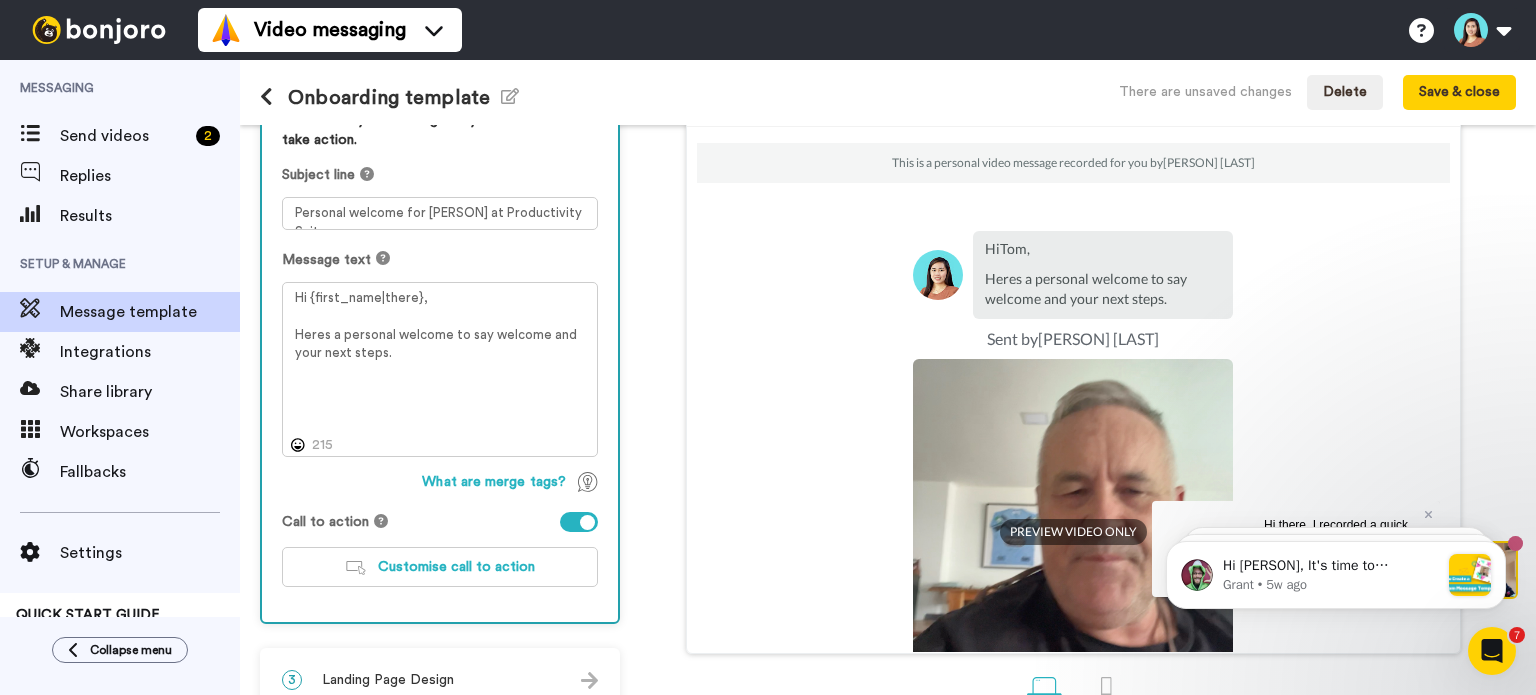 scroll, scrollTop: 0, scrollLeft: 0, axis: both 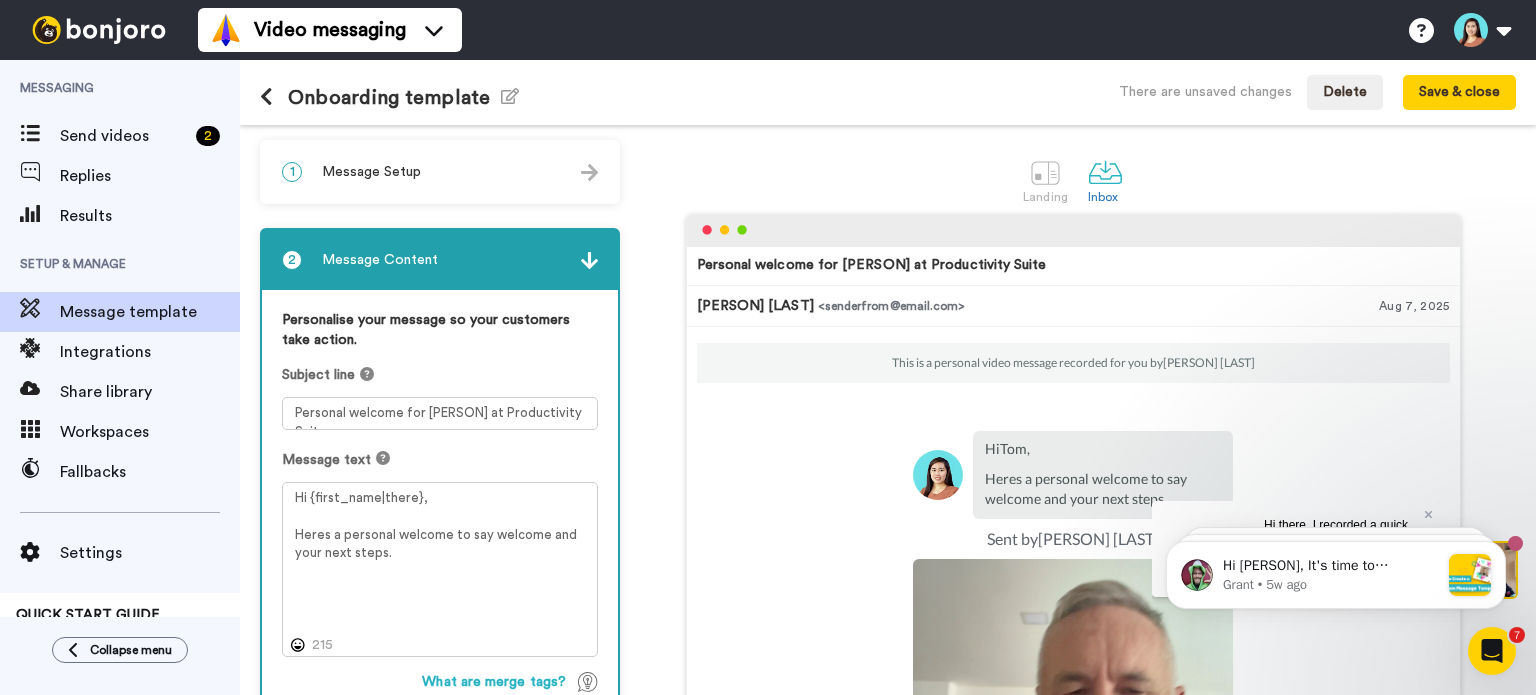 click at bounding box center [589, 260] 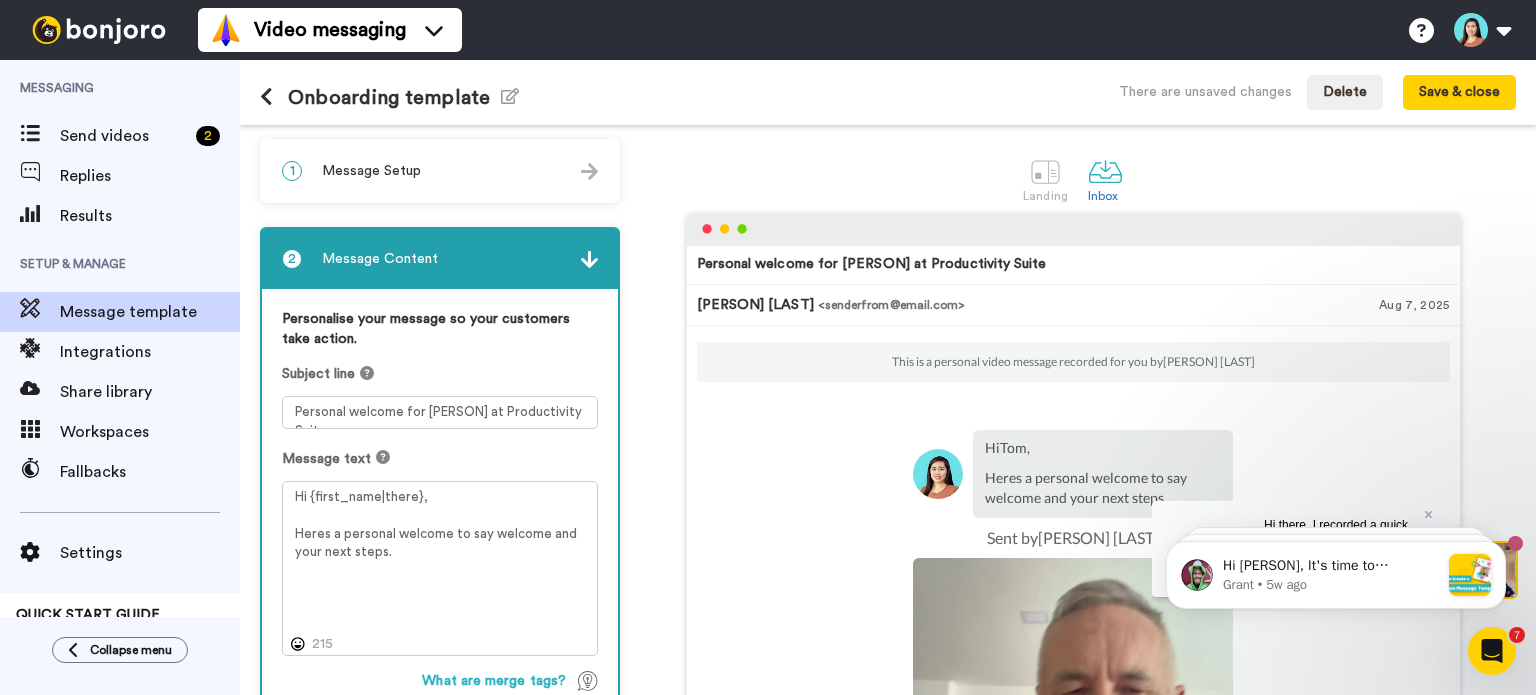 scroll, scrollTop: 0, scrollLeft: 0, axis: both 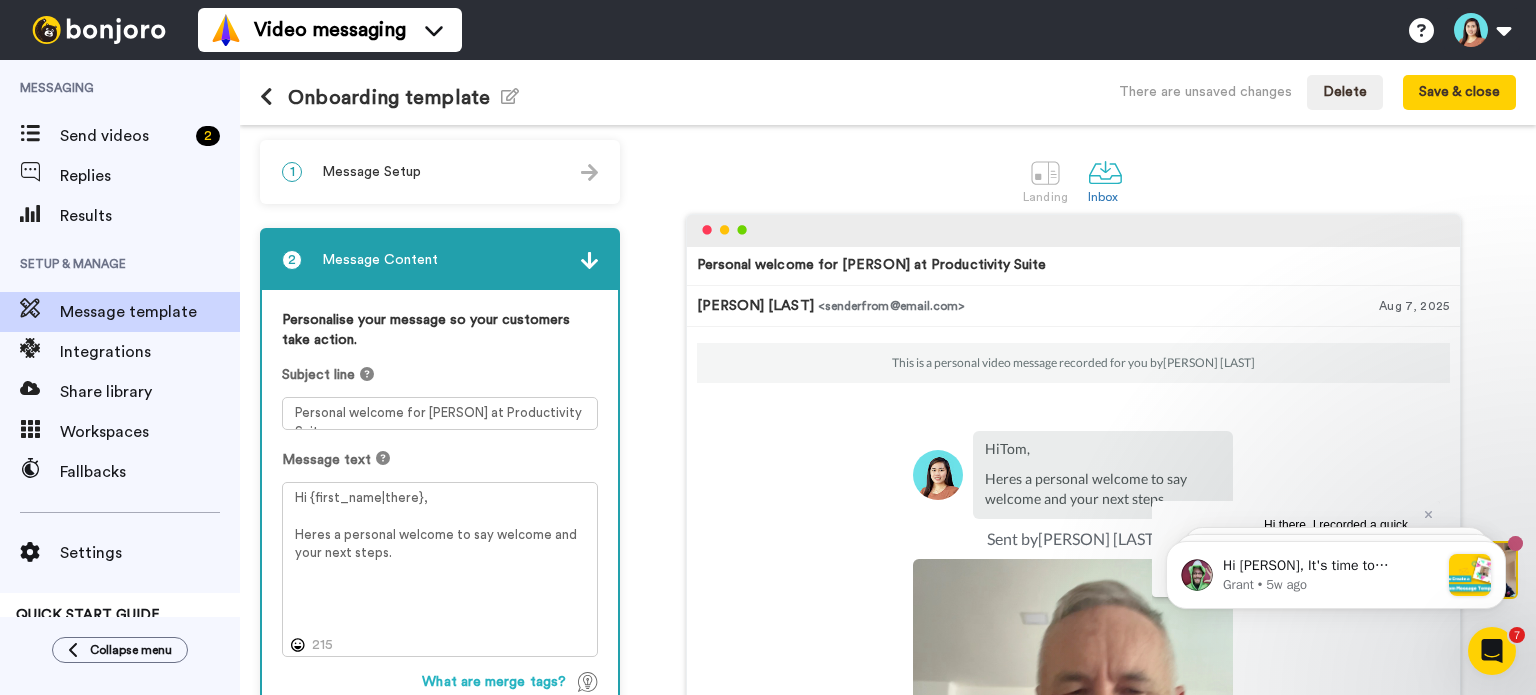 click on "1 Message Setup" at bounding box center [440, 172] 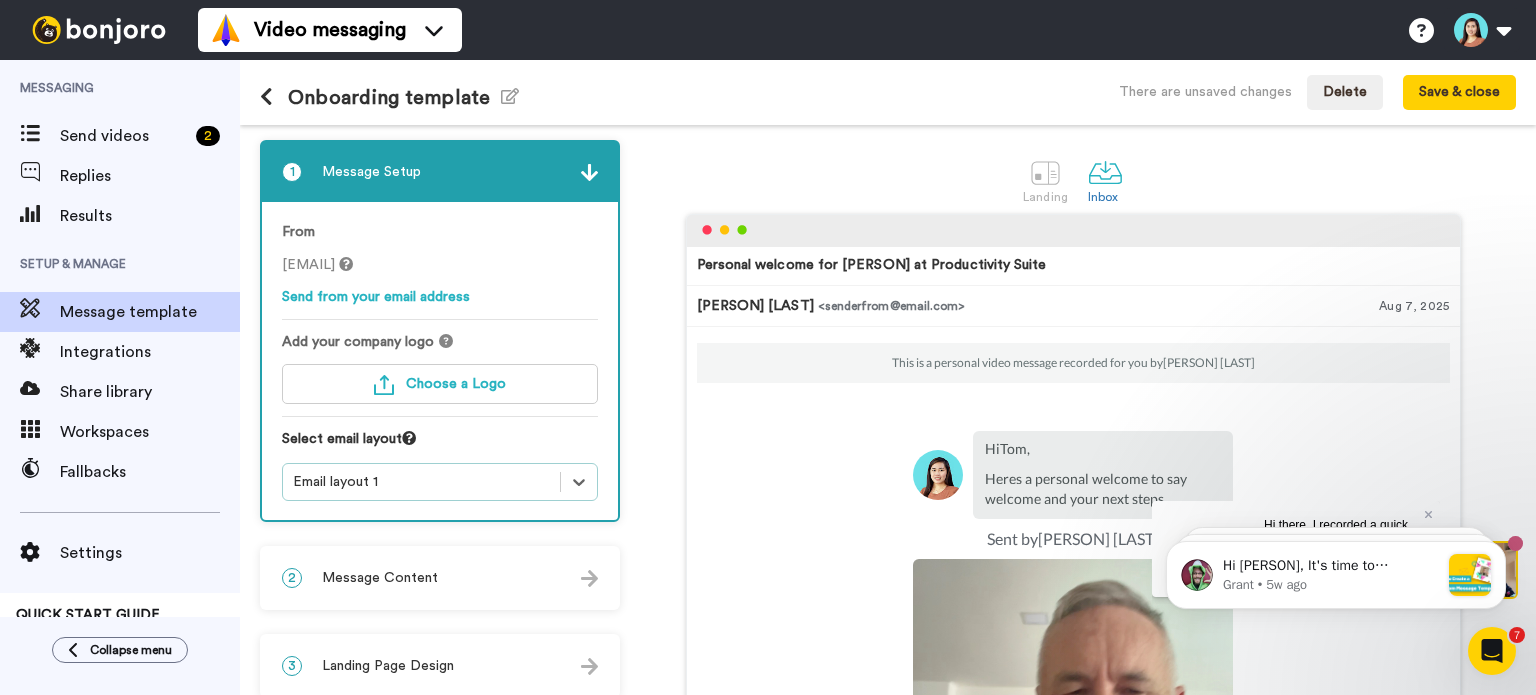 click on "Email layout 1" at bounding box center (421, 482) 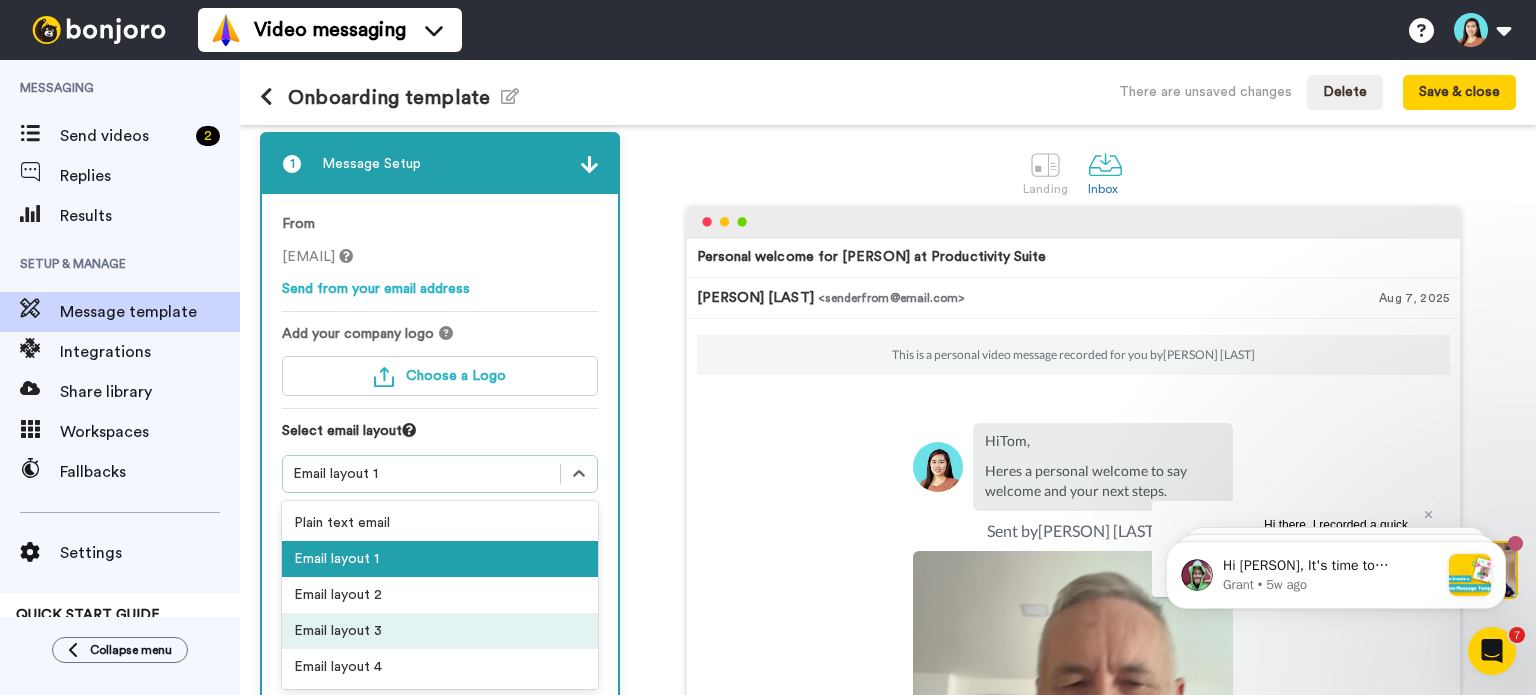 click on "Email layout 3" at bounding box center (440, 631) 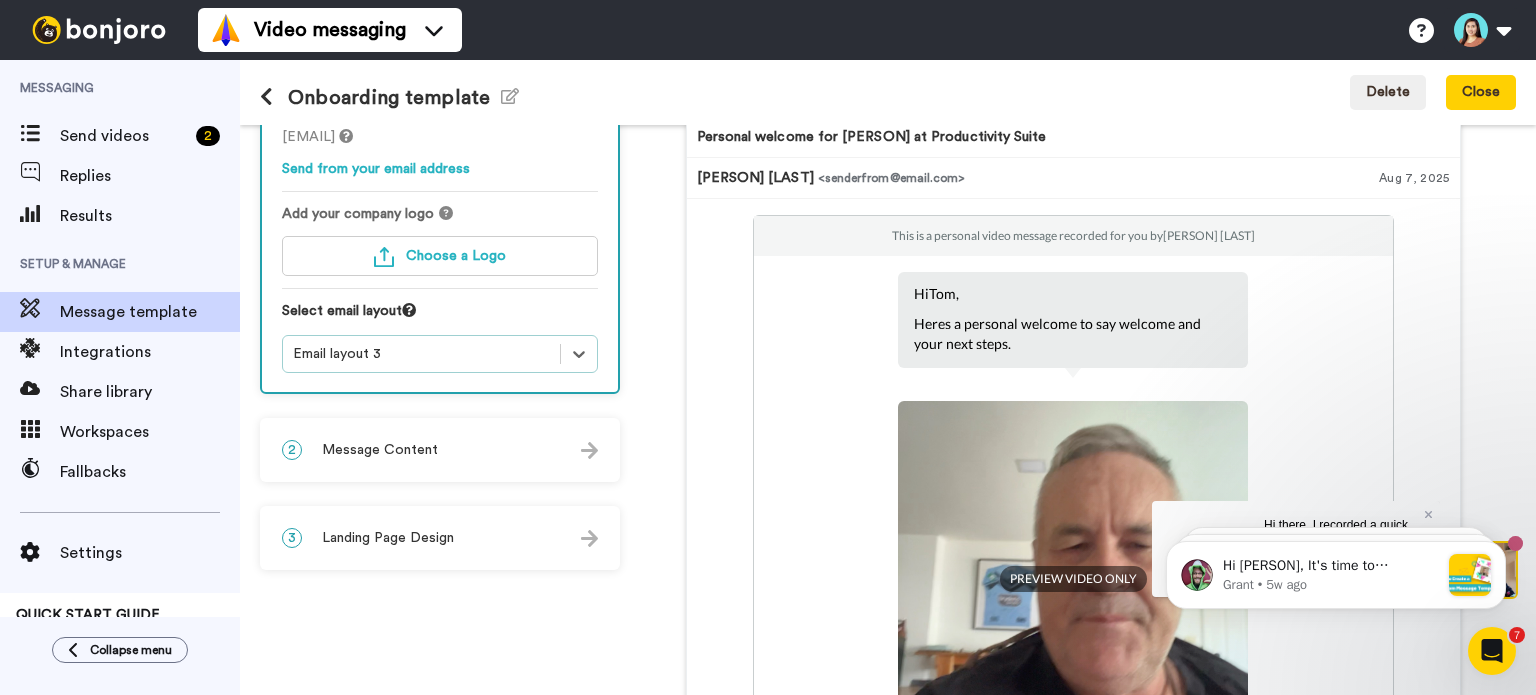 scroll, scrollTop: 248, scrollLeft: 0, axis: vertical 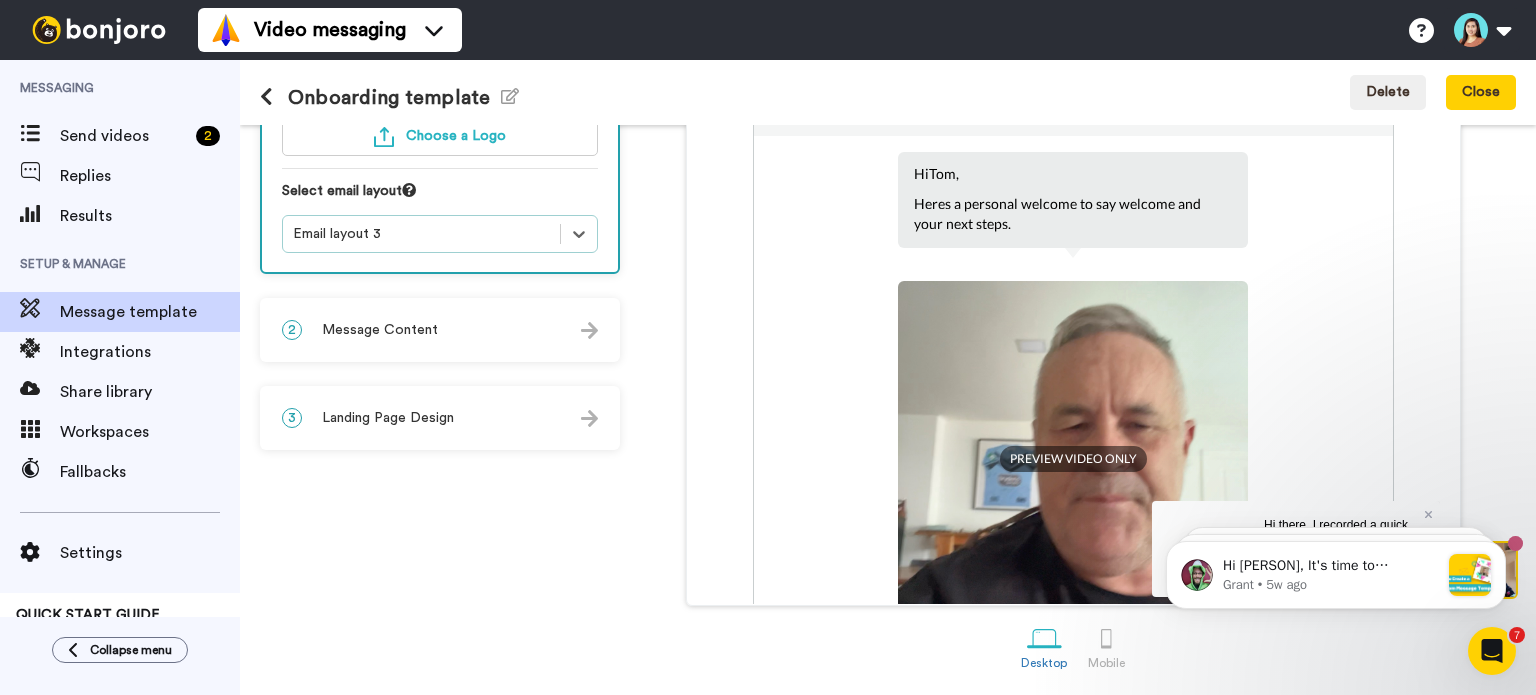 click on "PREVIEW VIDEO ONLY" at bounding box center [1073, 459] 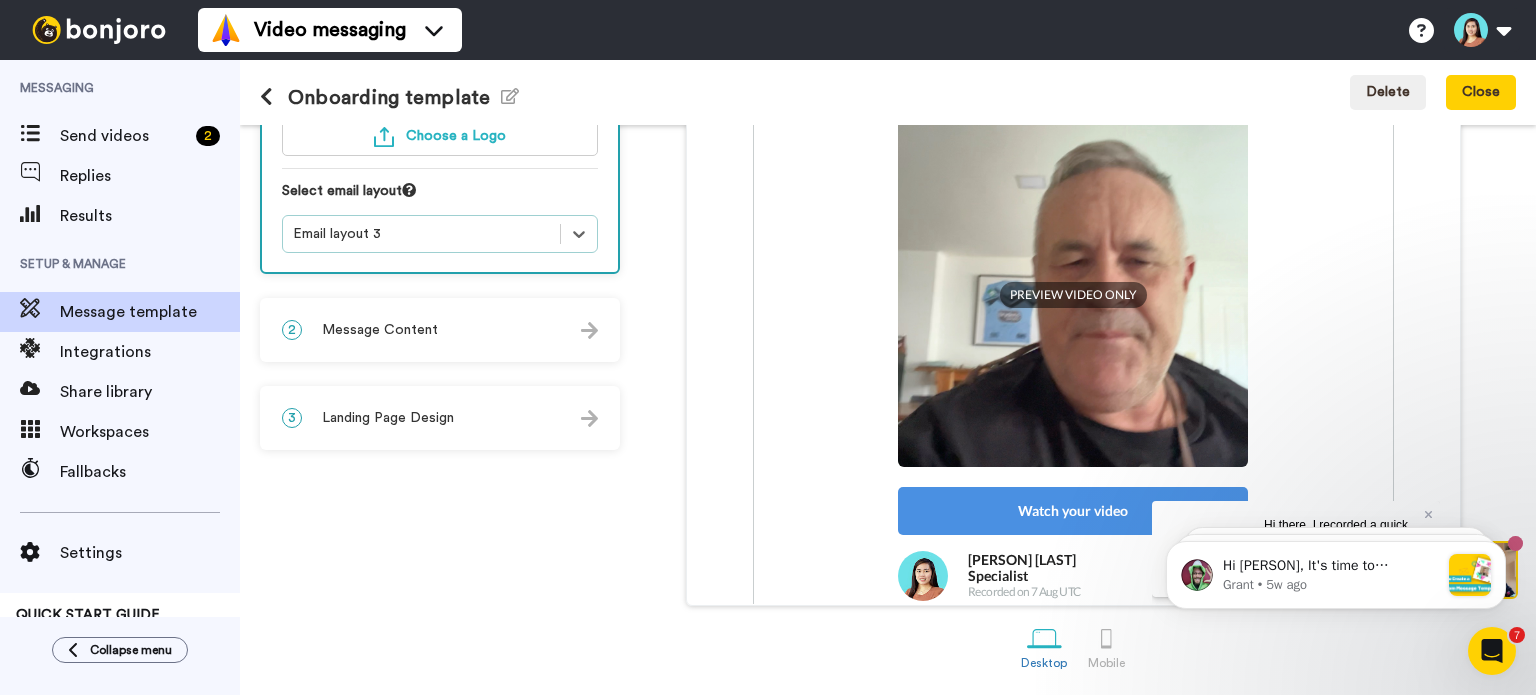 scroll, scrollTop: 266, scrollLeft: 0, axis: vertical 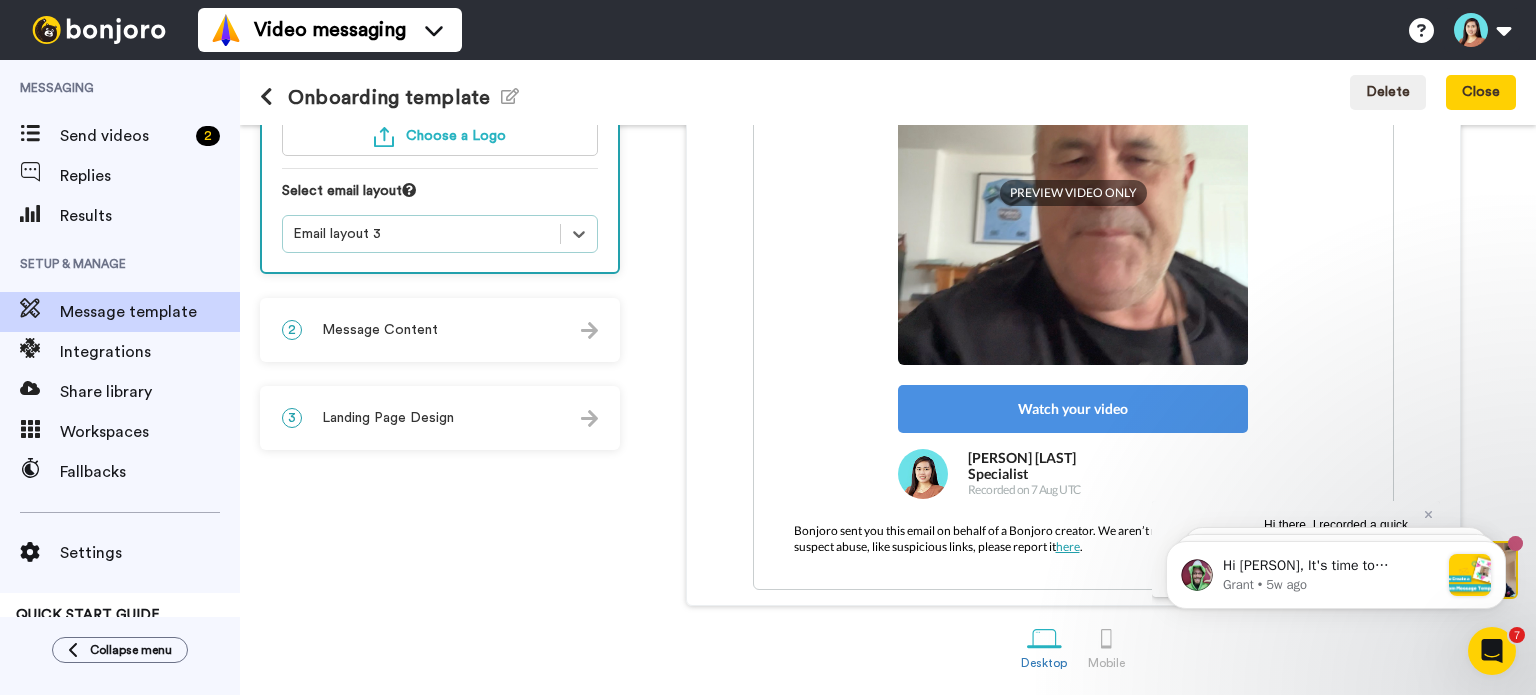 click on "Watch your video" at bounding box center [1073, 409] 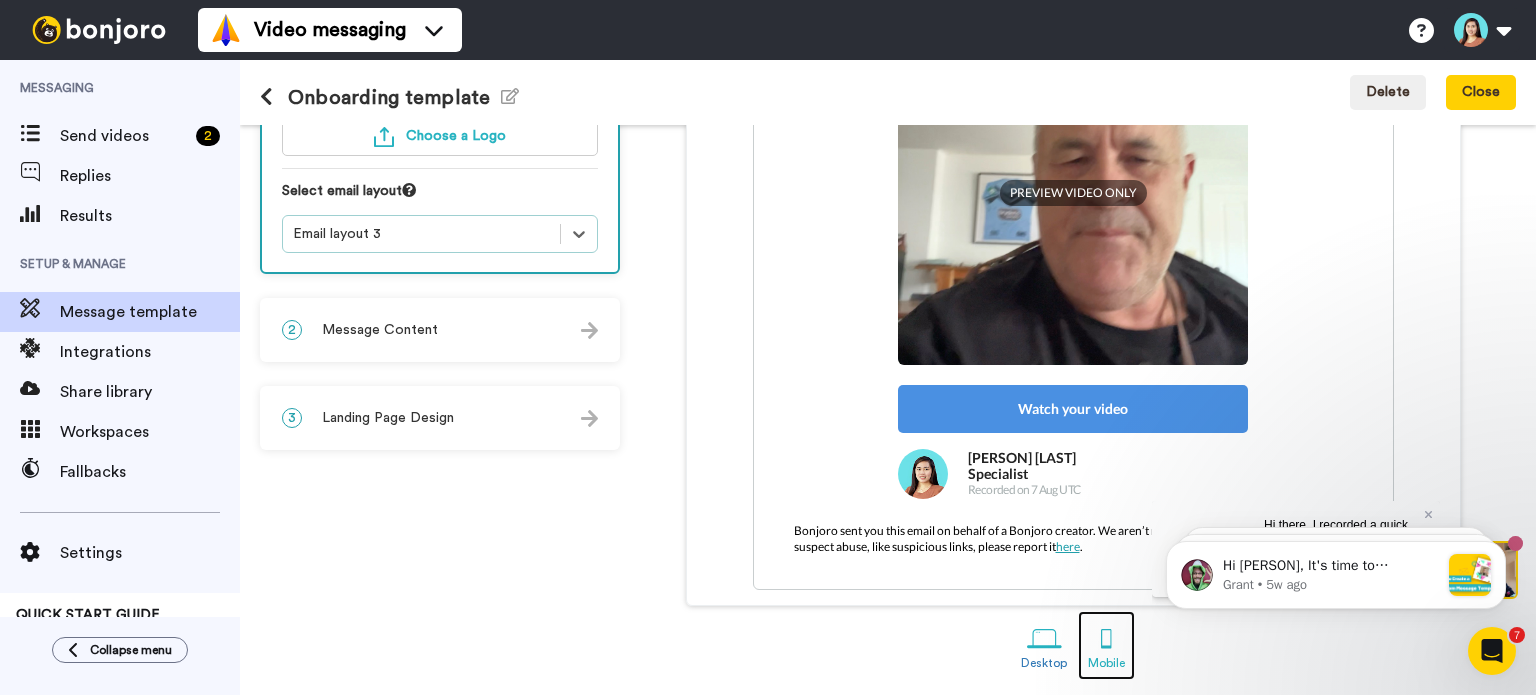 click at bounding box center (1106, 638) 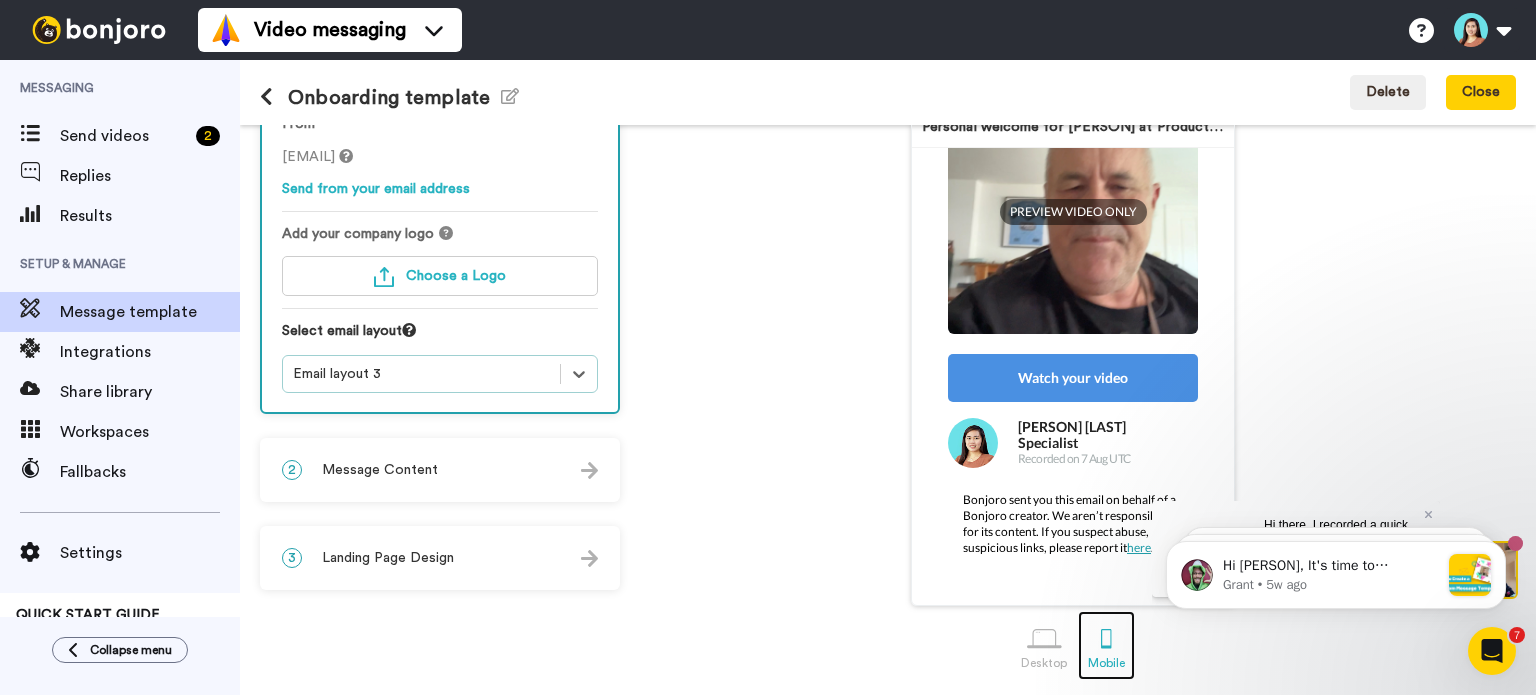 scroll, scrollTop: 108, scrollLeft: 0, axis: vertical 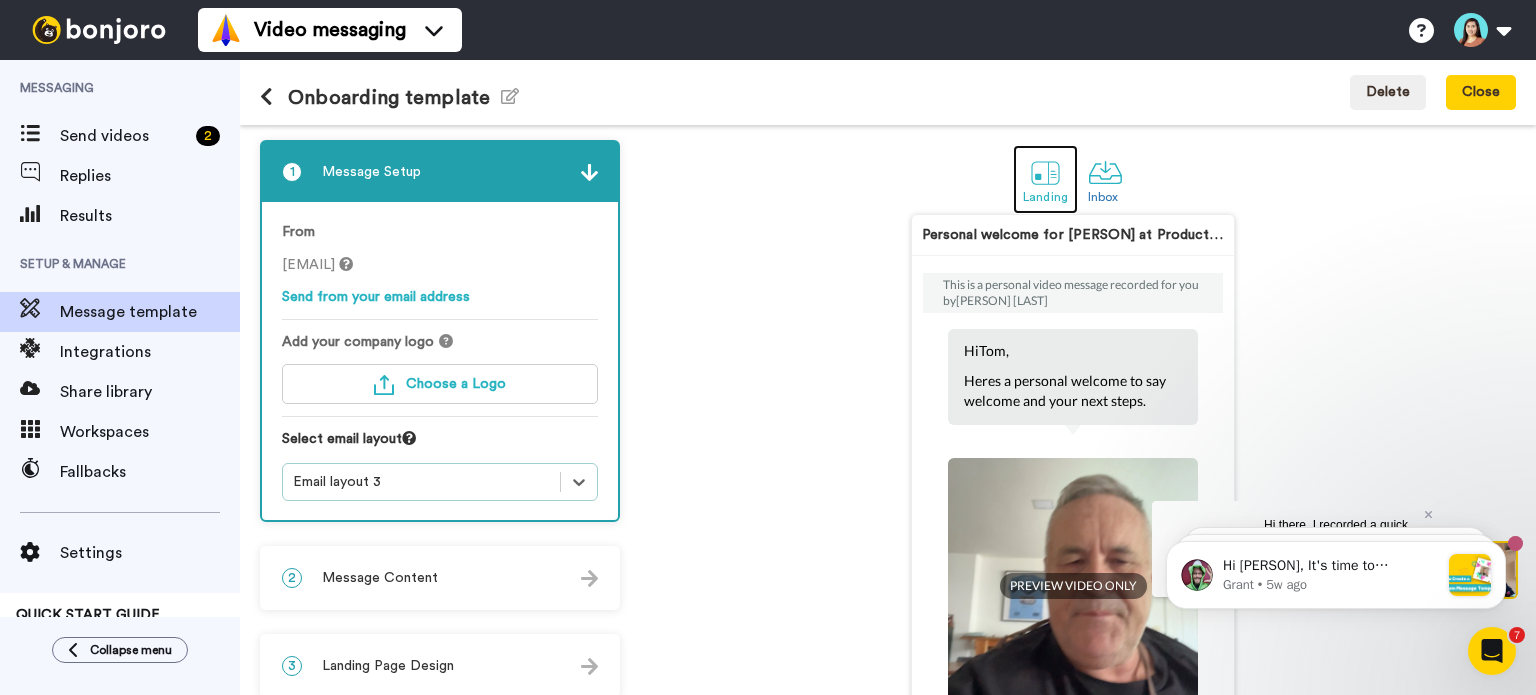 click at bounding box center (1045, 172) 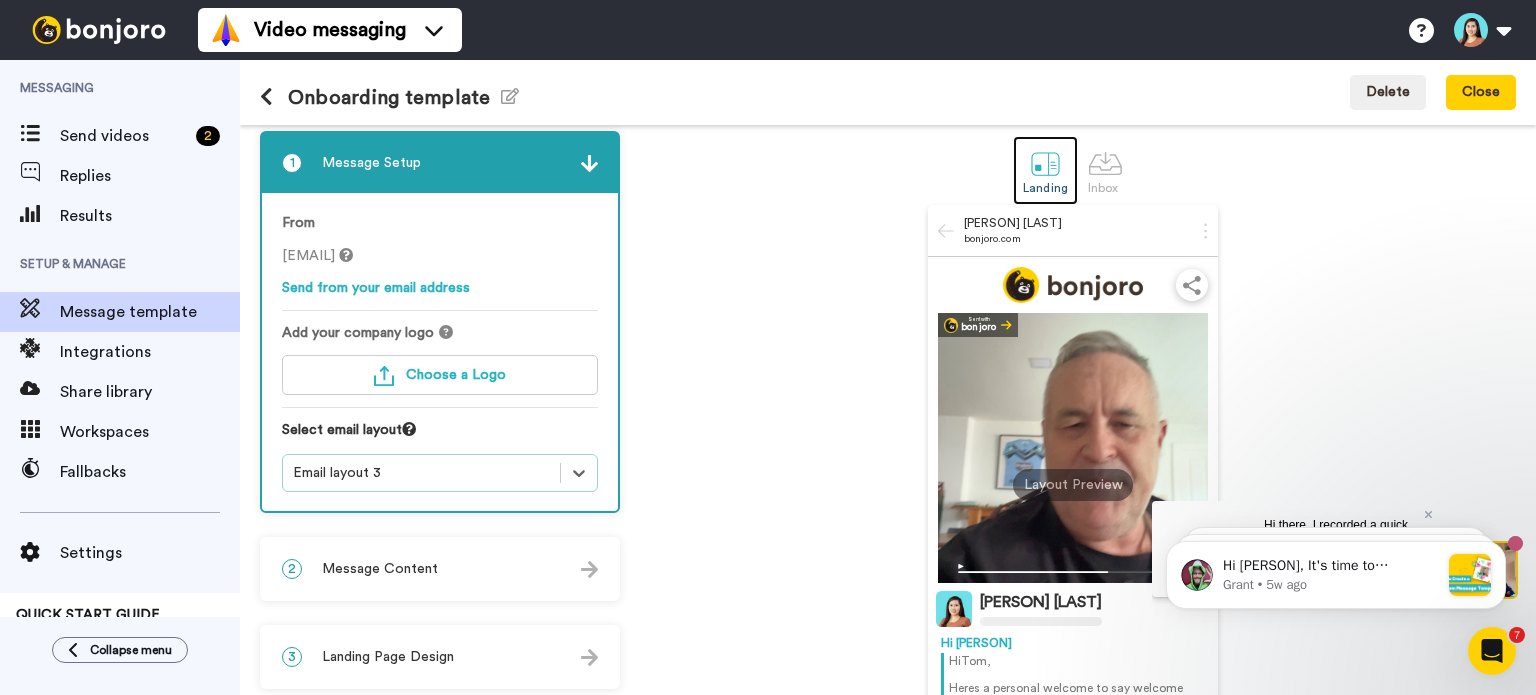 scroll, scrollTop: 0, scrollLeft: 0, axis: both 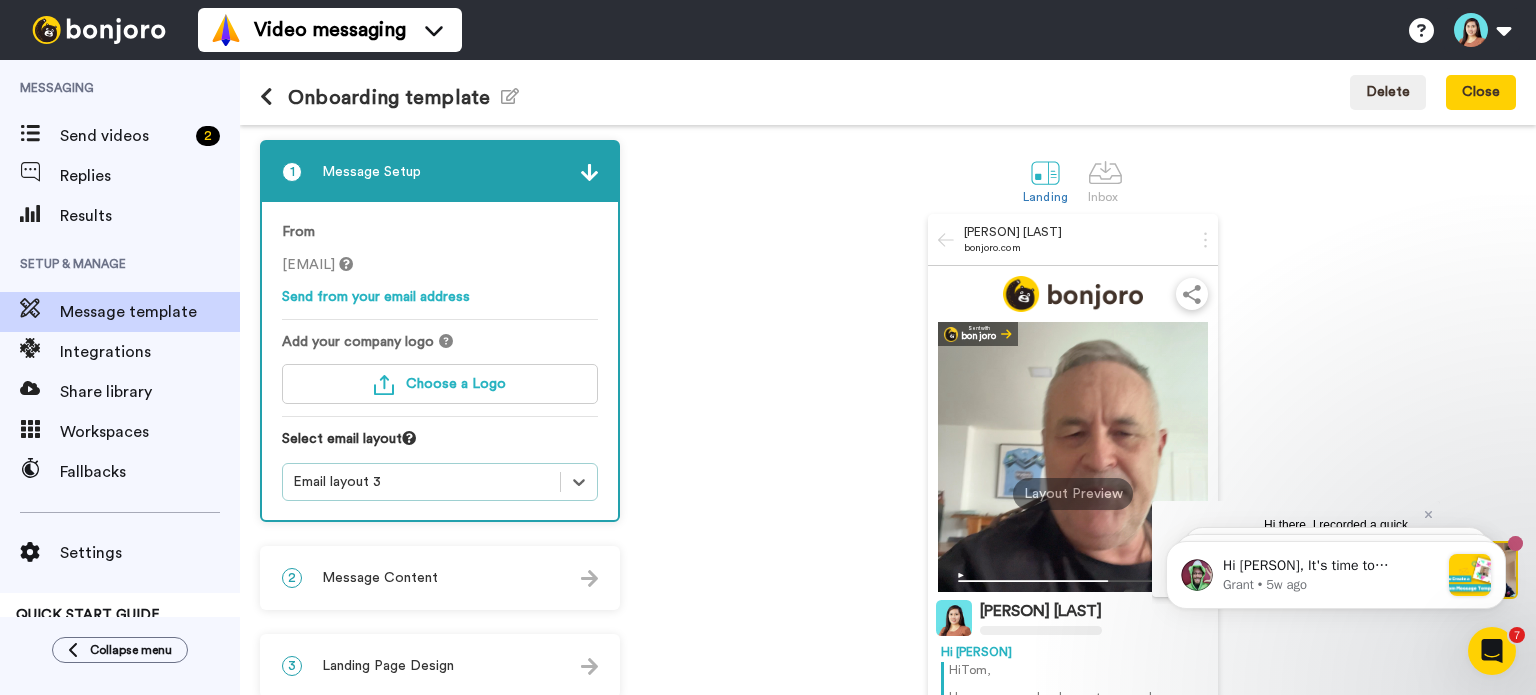 click at bounding box center [274, 98] 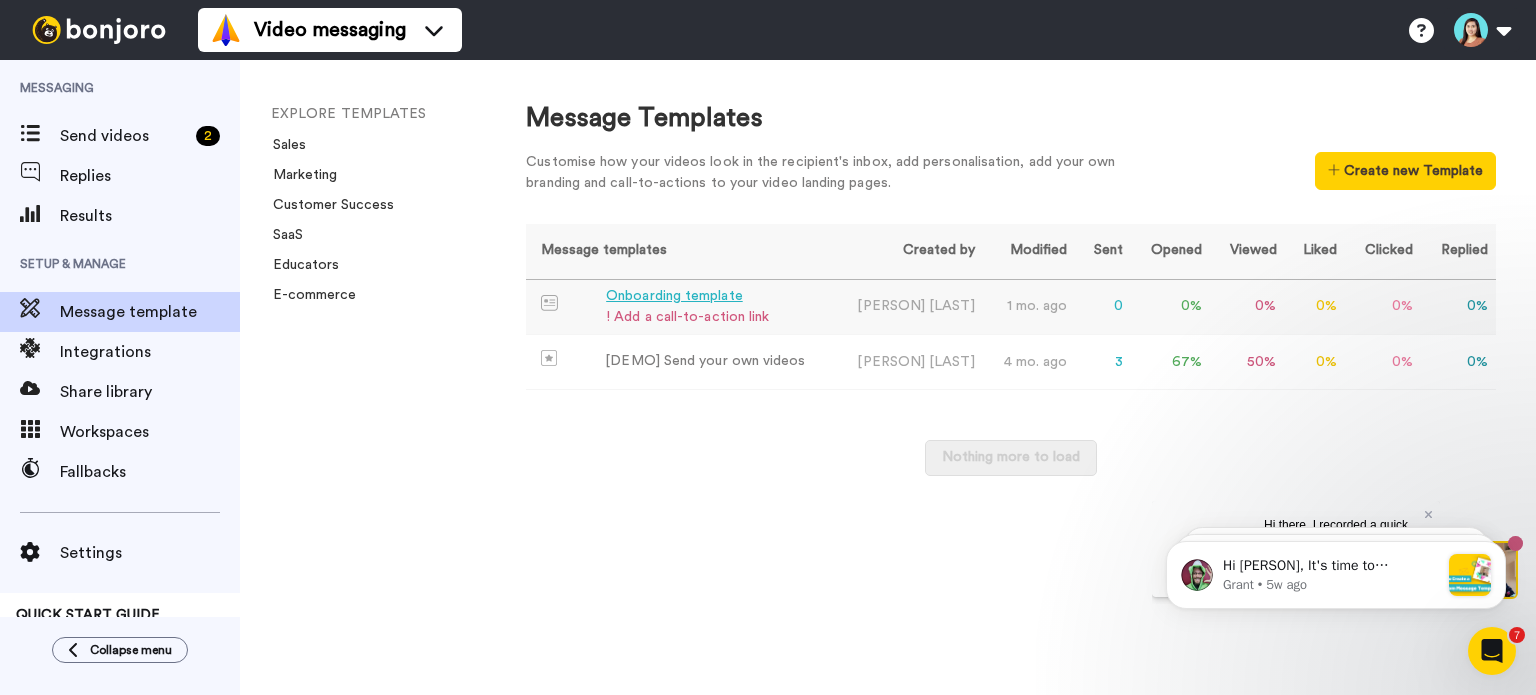 click on "! Add a call-to-action link" at bounding box center (687, 317) 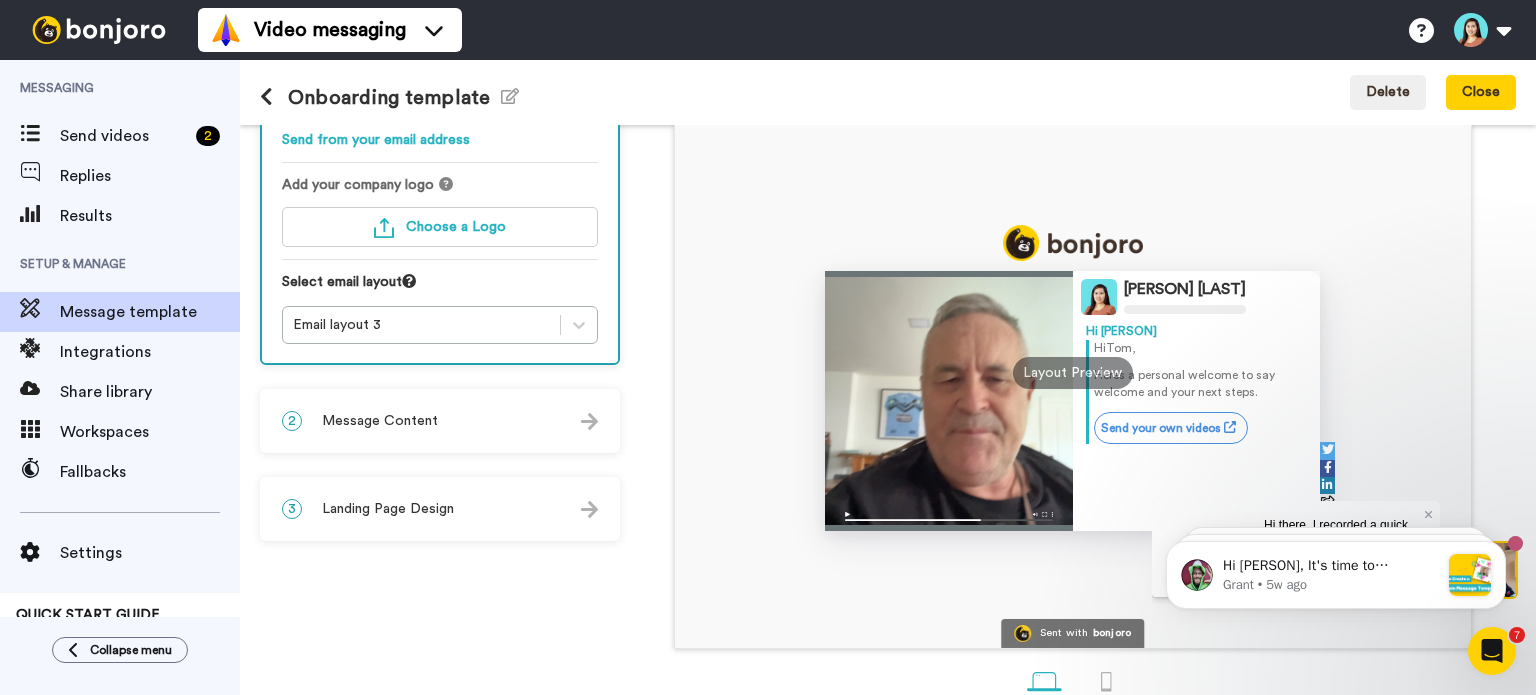 scroll, scrollTop: 200, scrollLeft: 0, axis: vertical 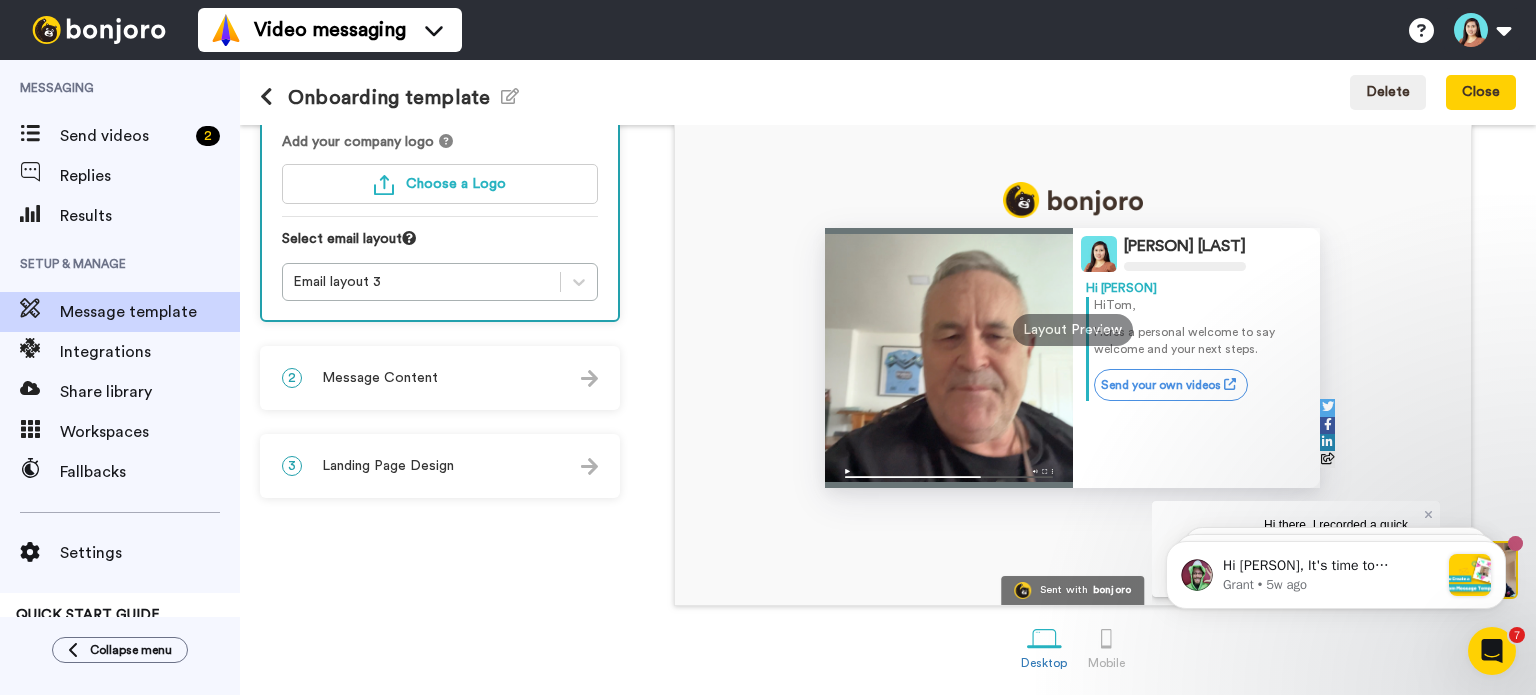 click on "3 Landing Page Design" at bounding box center (440, 466) 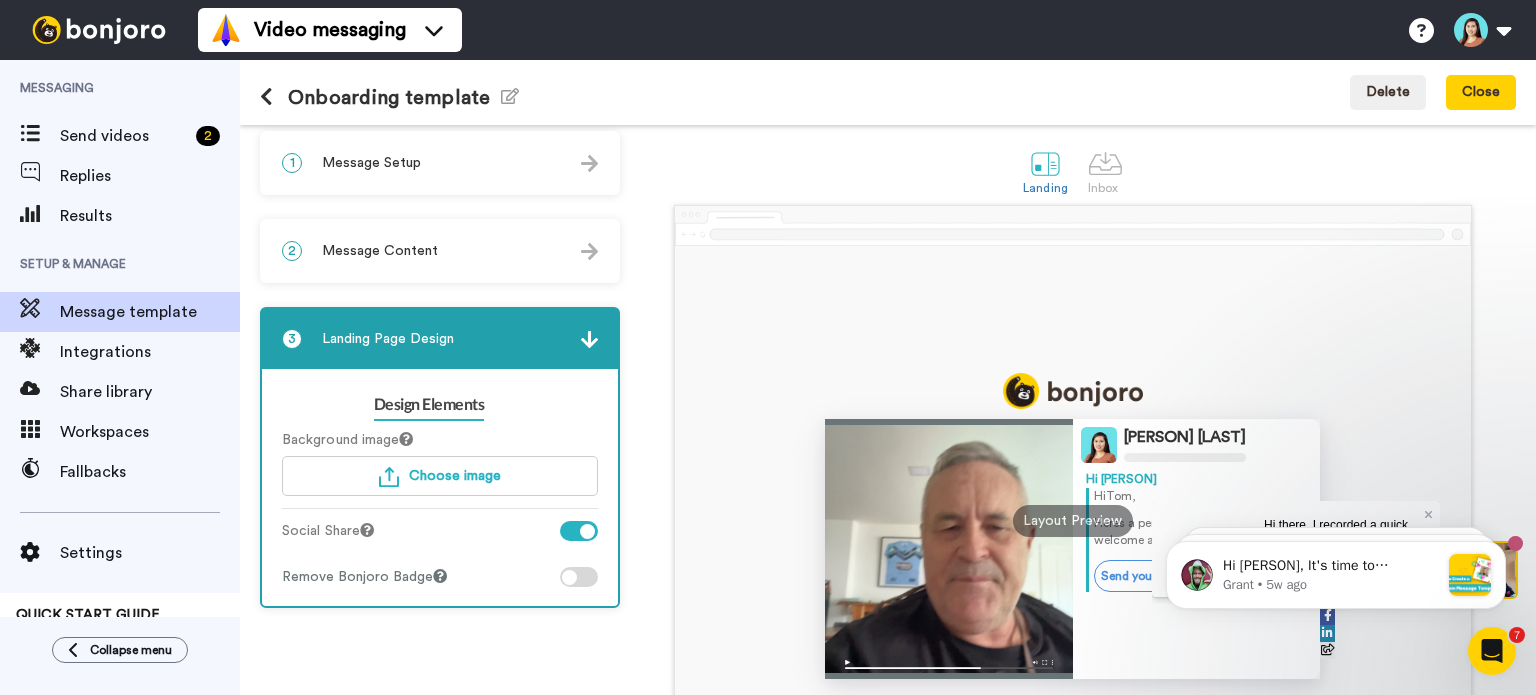 scroll, scrollTop: 0, scrollLeft: 0, axis: both 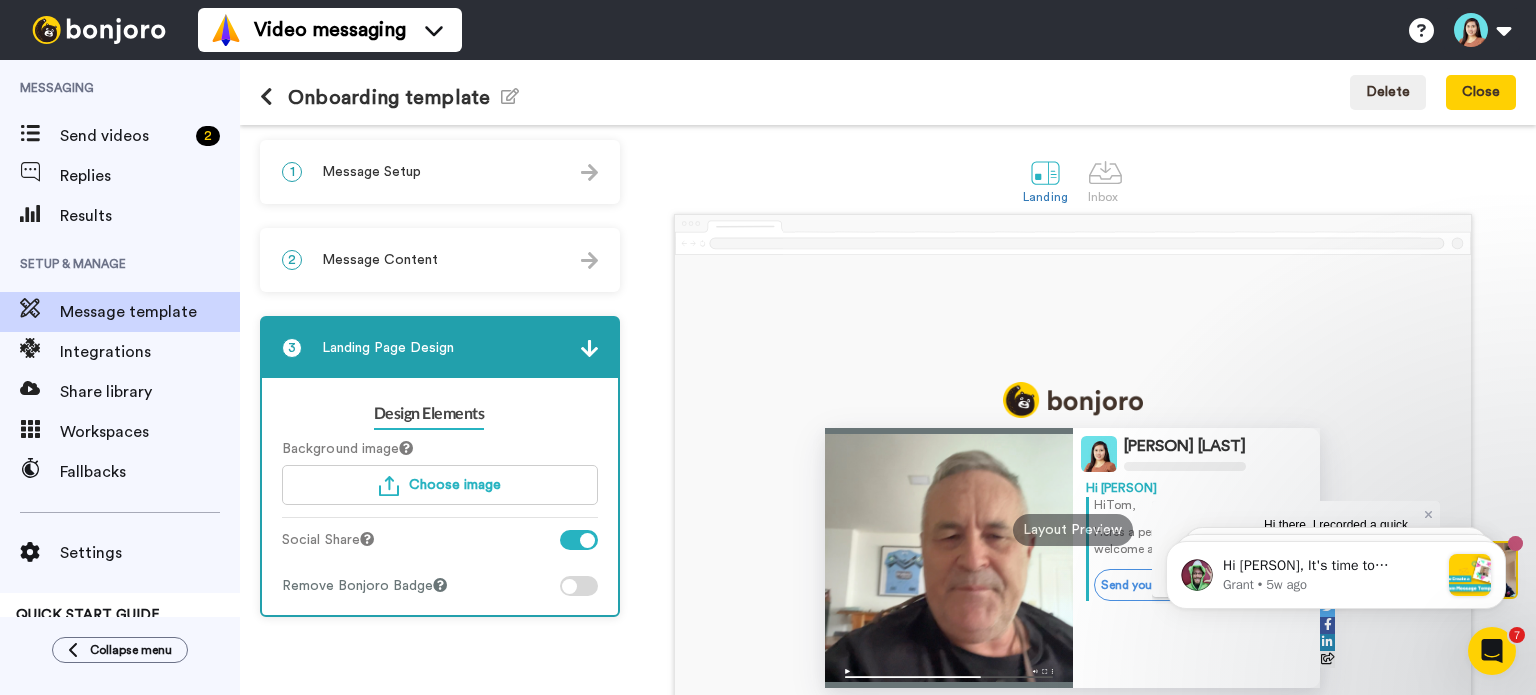 click on "2 Message Content" at bounding box center [440, 260] 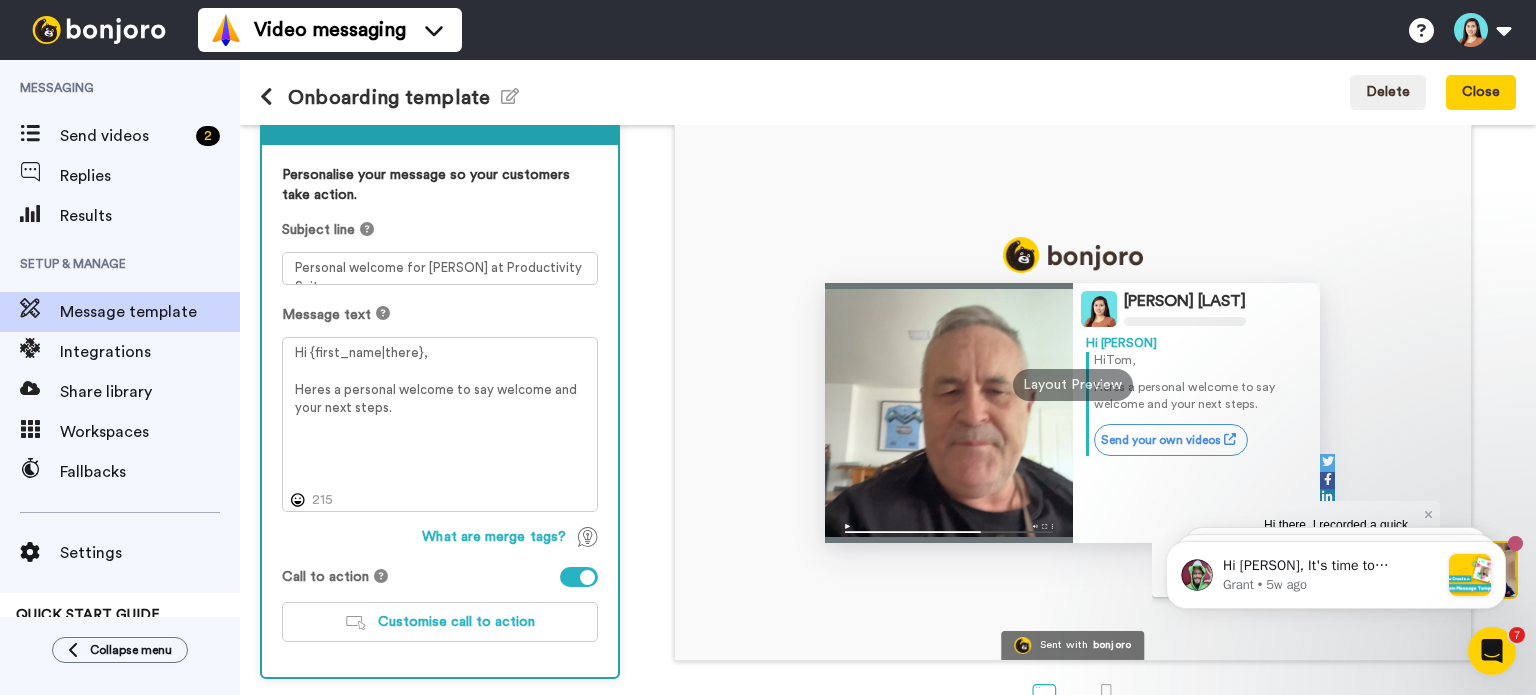 scroll, scrollTop: 228, scrollLeft: 0, axis: vertical 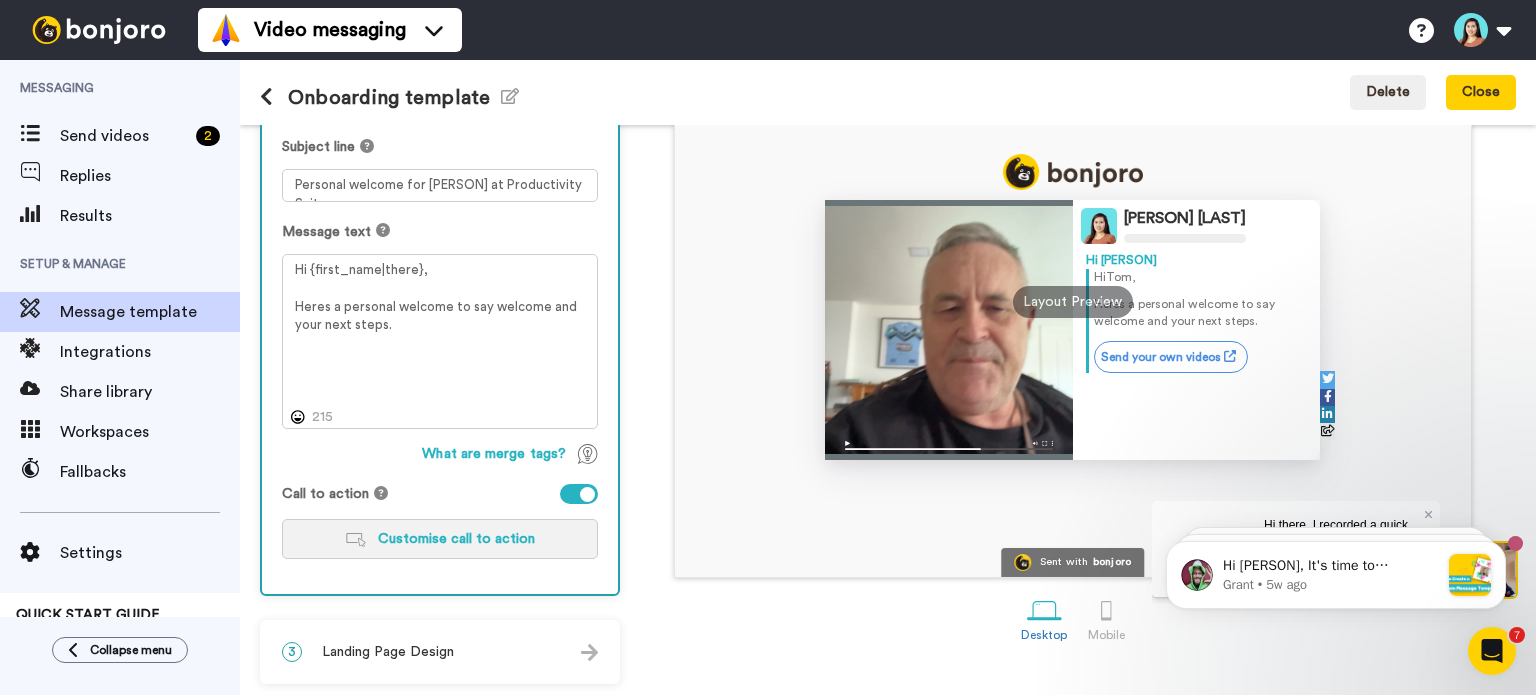 click on "Customise call to action" at bounding box center [440, 539] 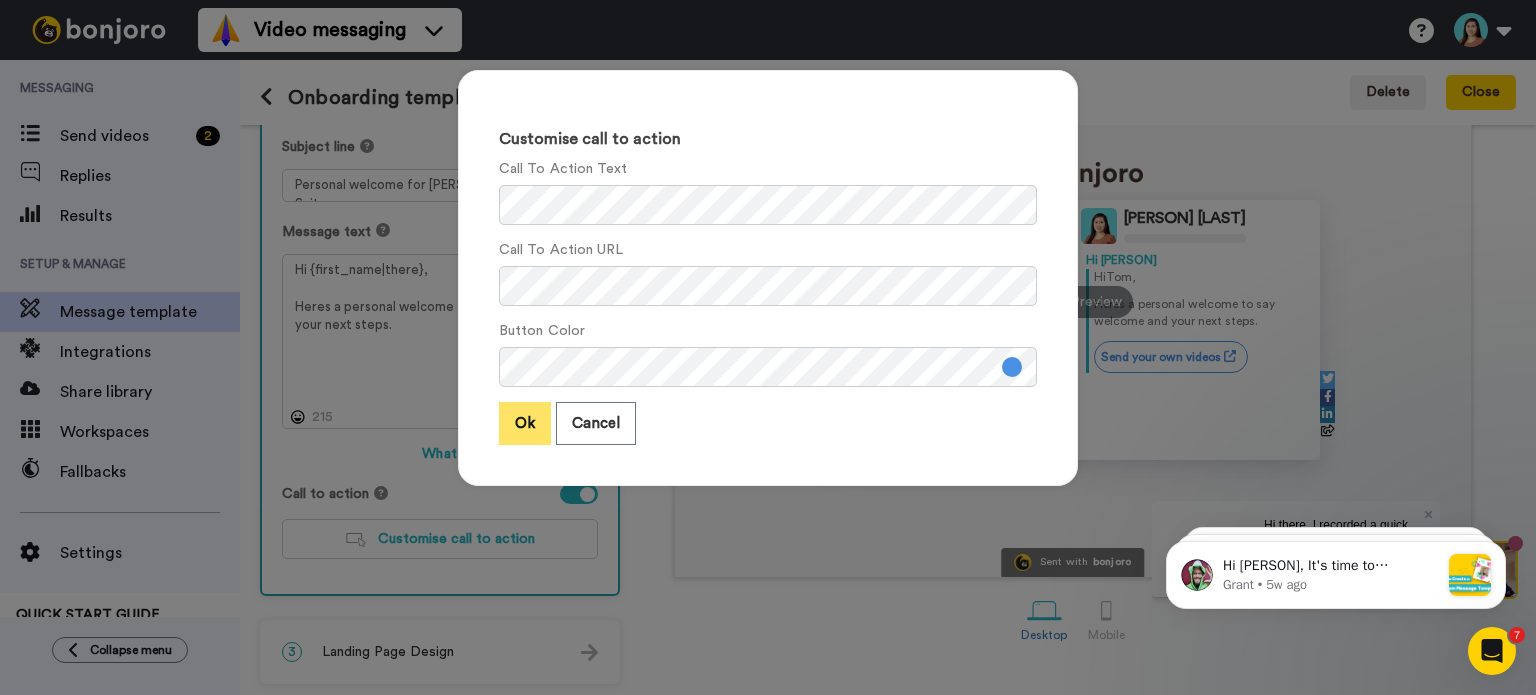 click on "Ok" at bounding box center [525, 423] 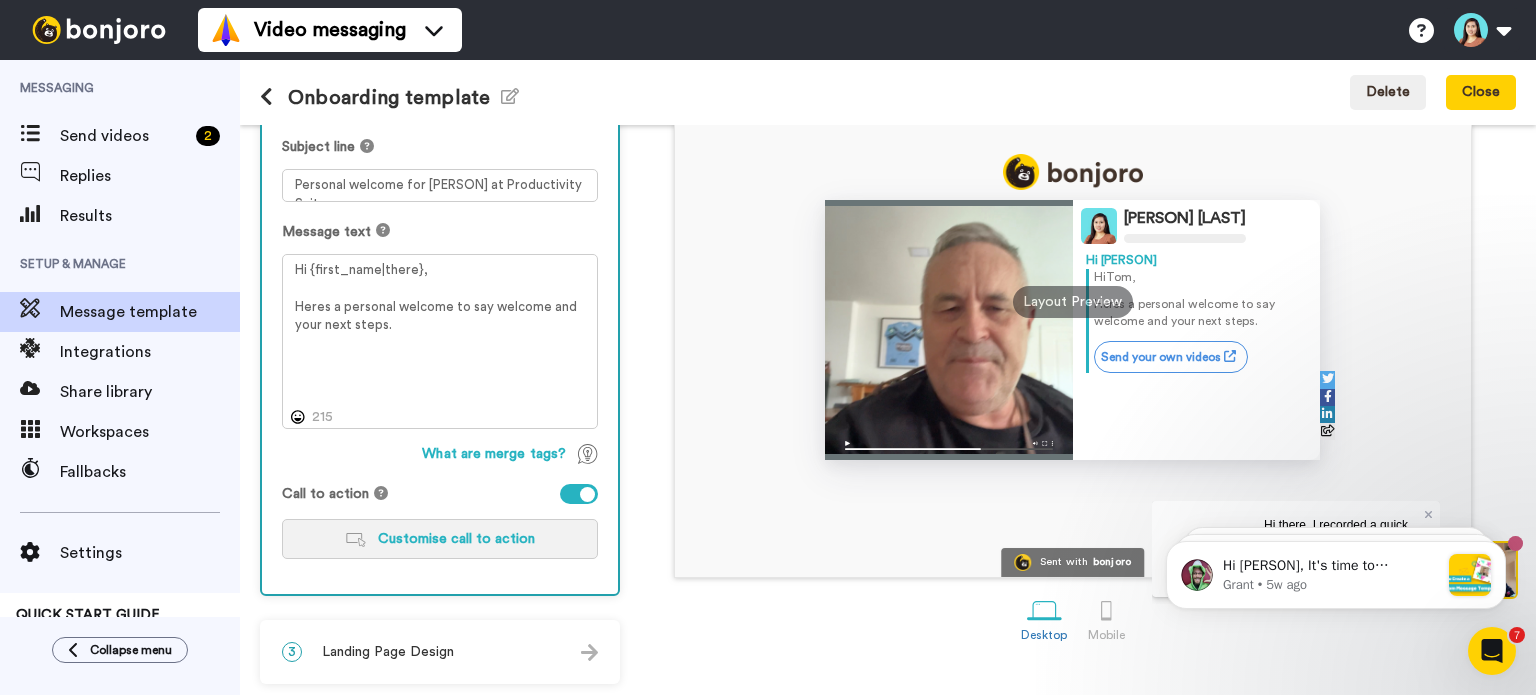 click on "Customise call to action" at bounding box center [456, 539] 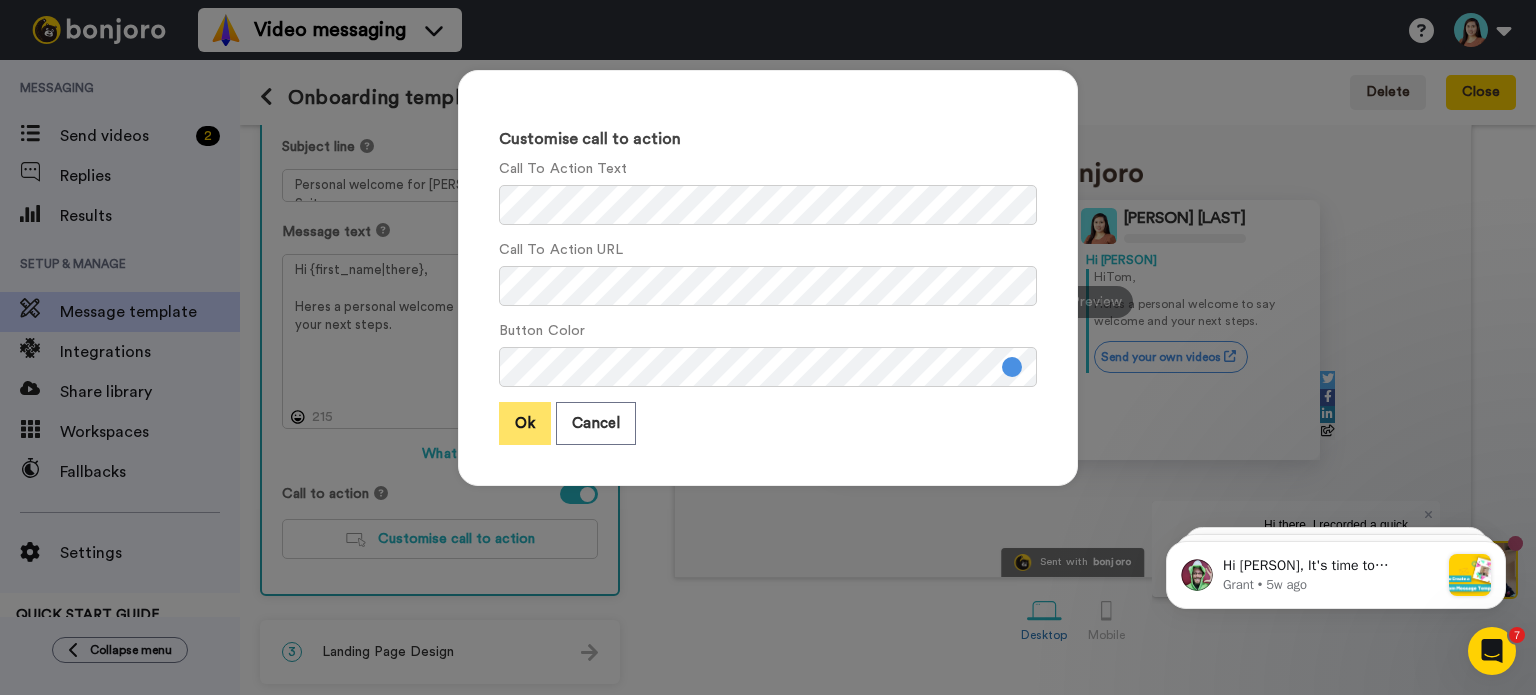 click on "Ok" at bounding box center [525, 423] 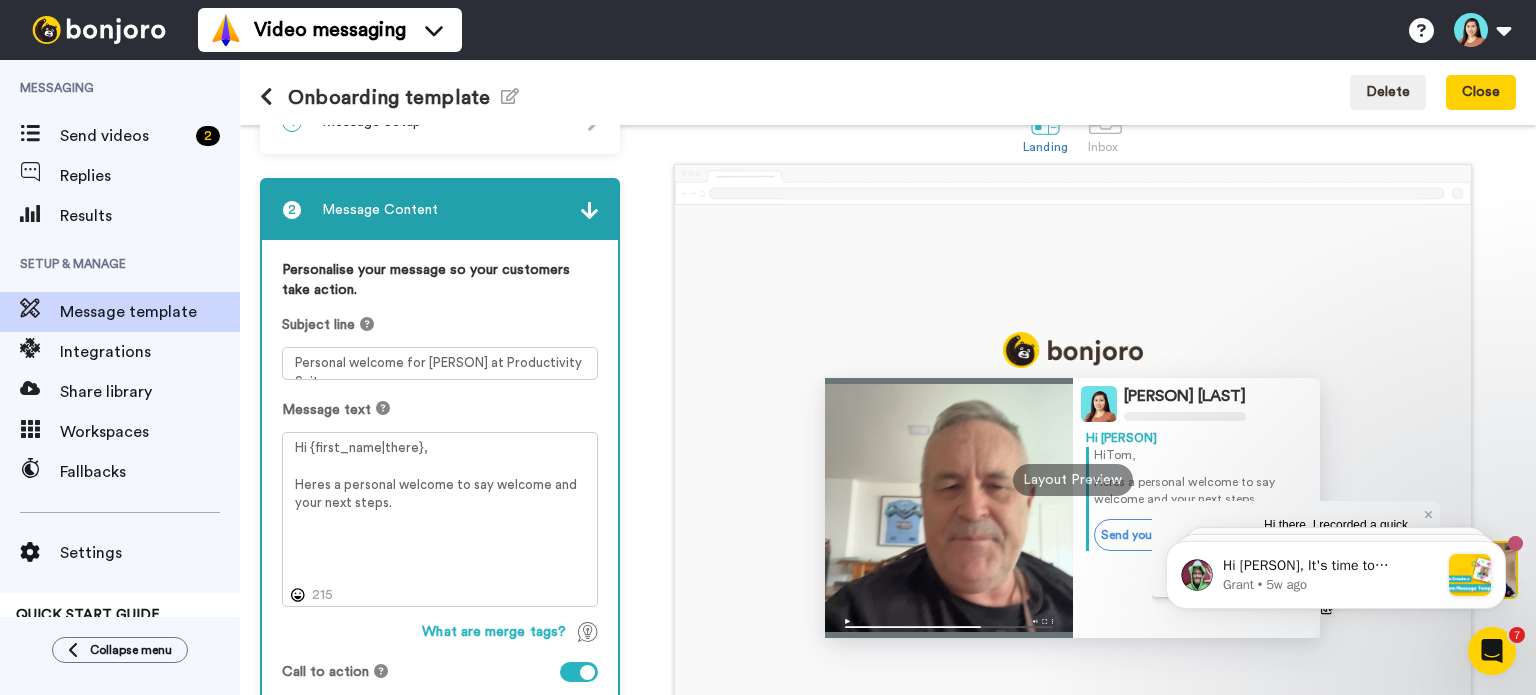 scroll, scrollTop: 0, scrollLeft: 0, axis: both 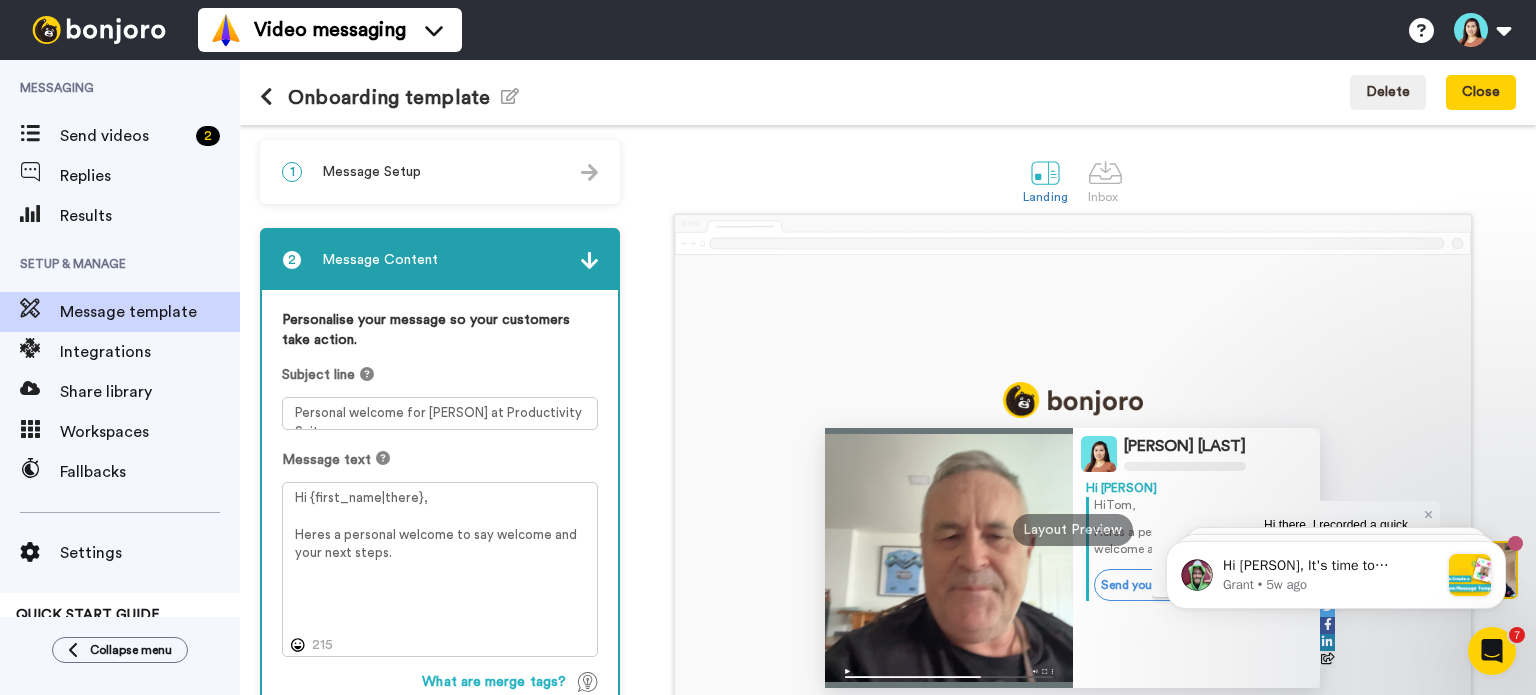 click on "1 Message Setup" at bounding box center [440, 172] 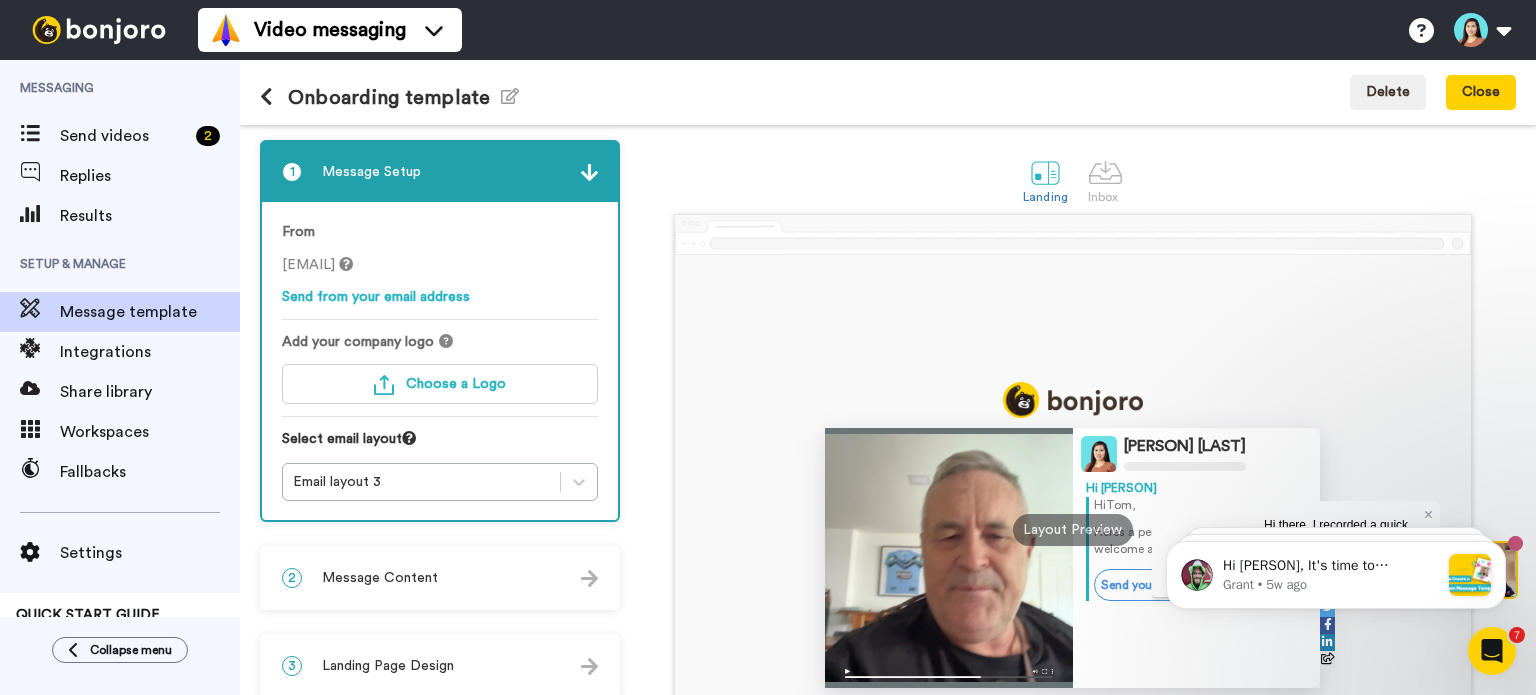 click at bounding box center [266, 97] 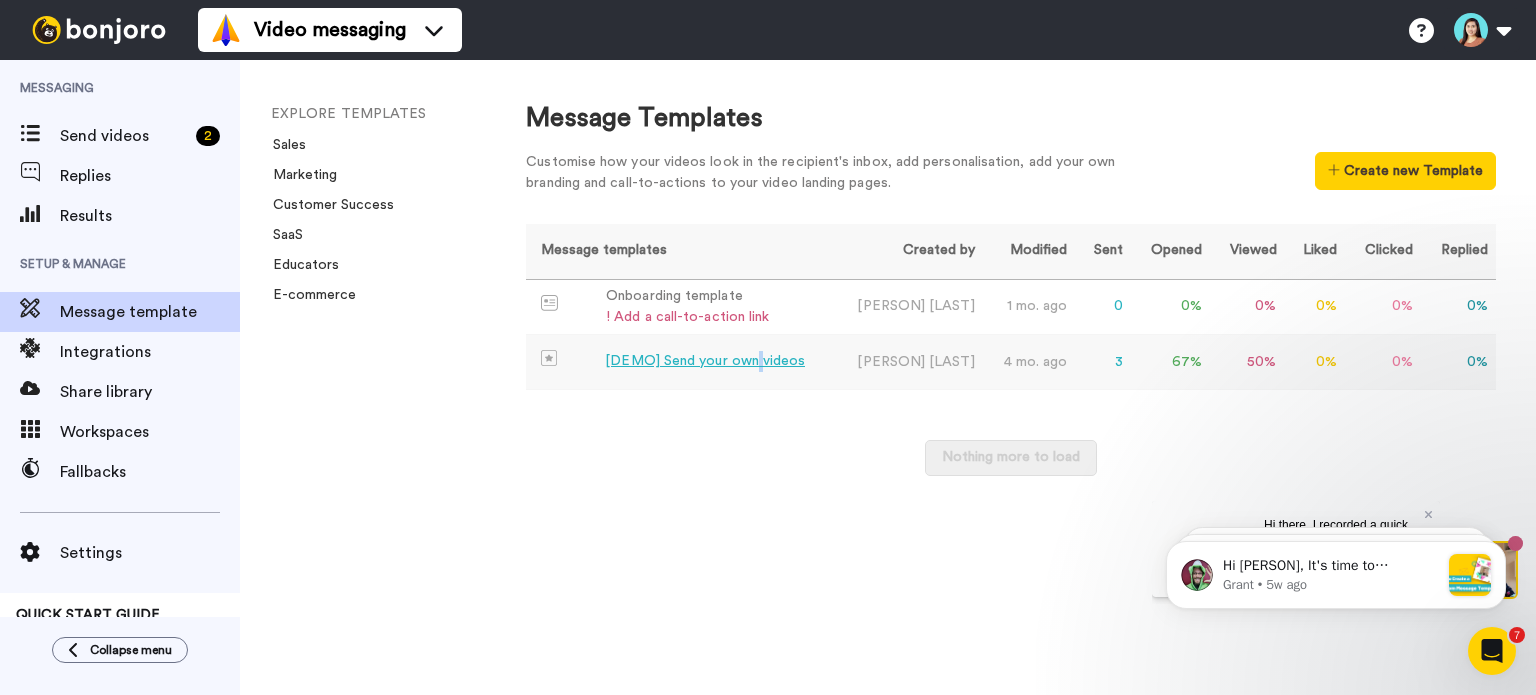 click on "[DEMO] Send your own videos" at bounding box center [705, 361] 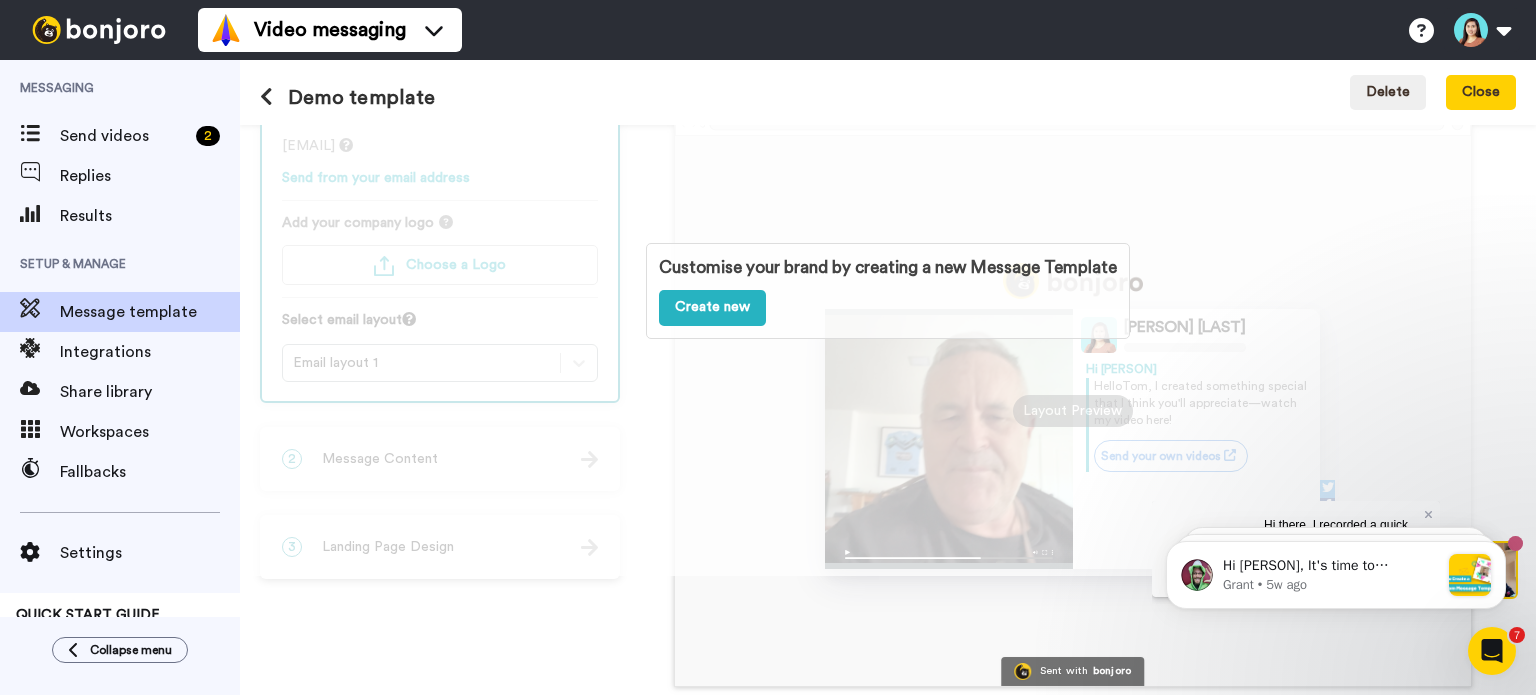 scroll, scrollTop: 200, scrollLeft: 0, axis: vertical 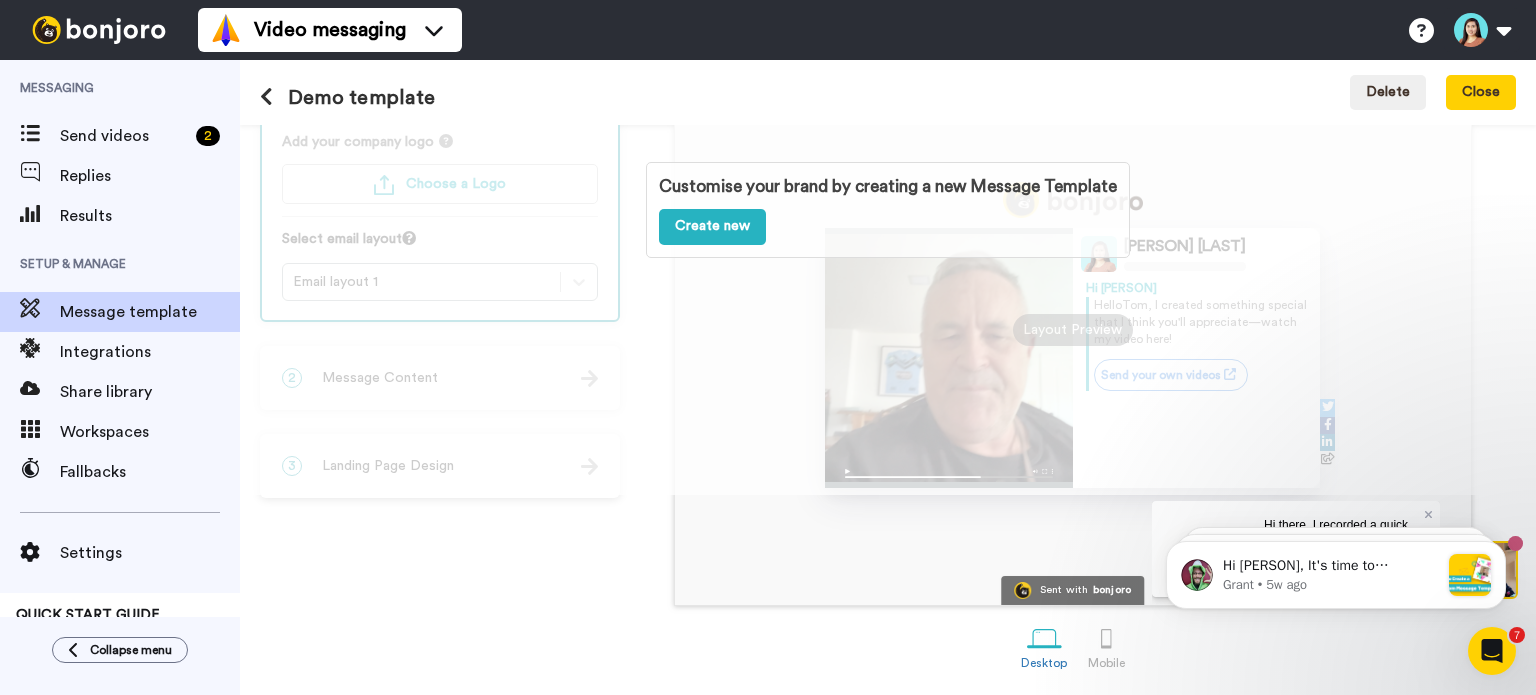 click on "Customise your brand by creating a new Message Template Create new" at bounding box center (888, 210) 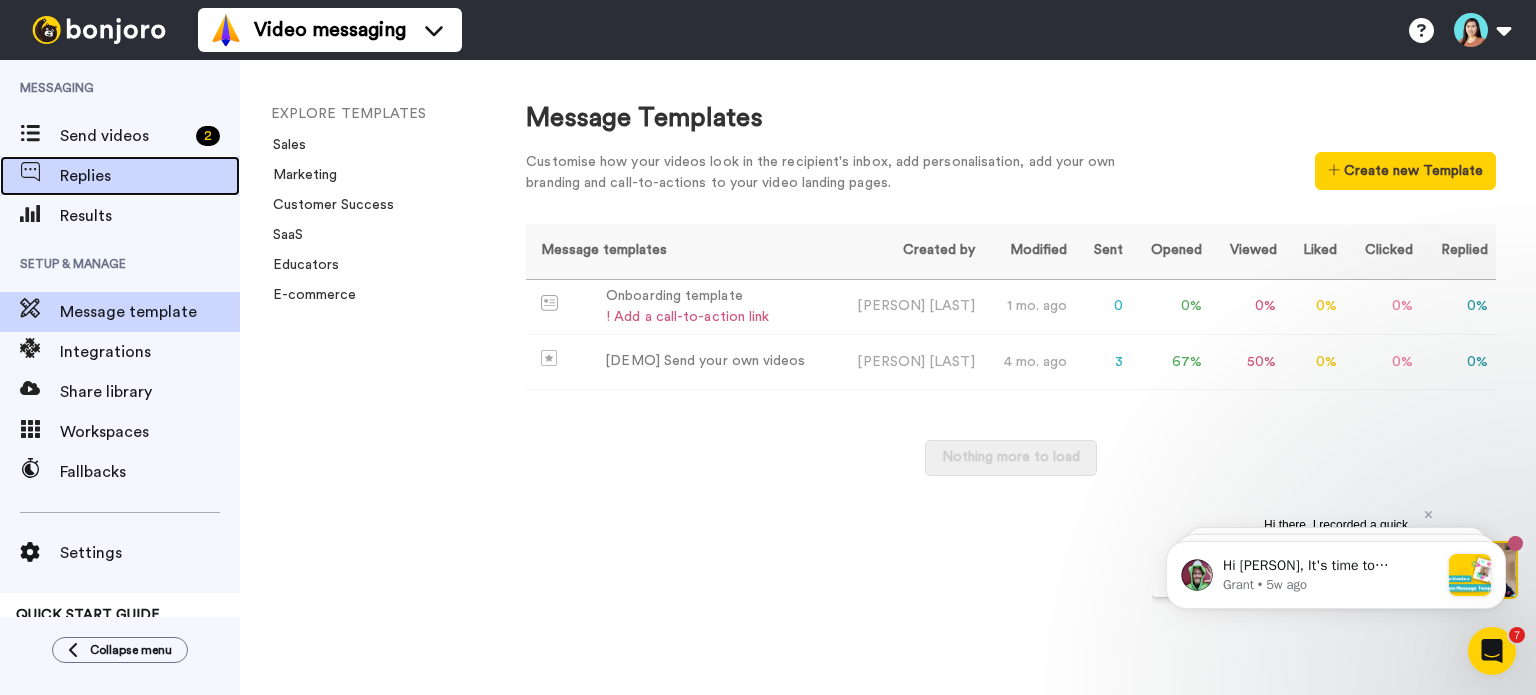 click on "Replies" at bounding box center (150, 176) 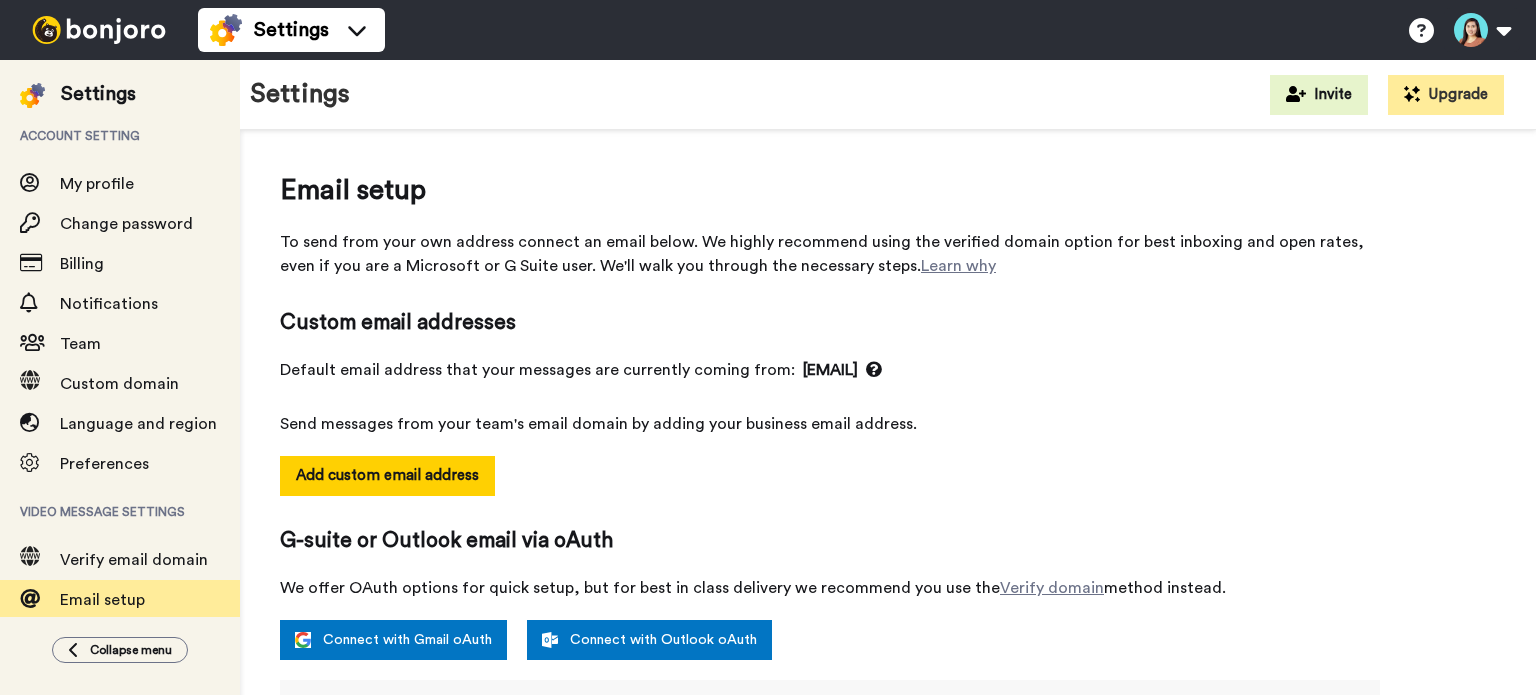 select on "162476" 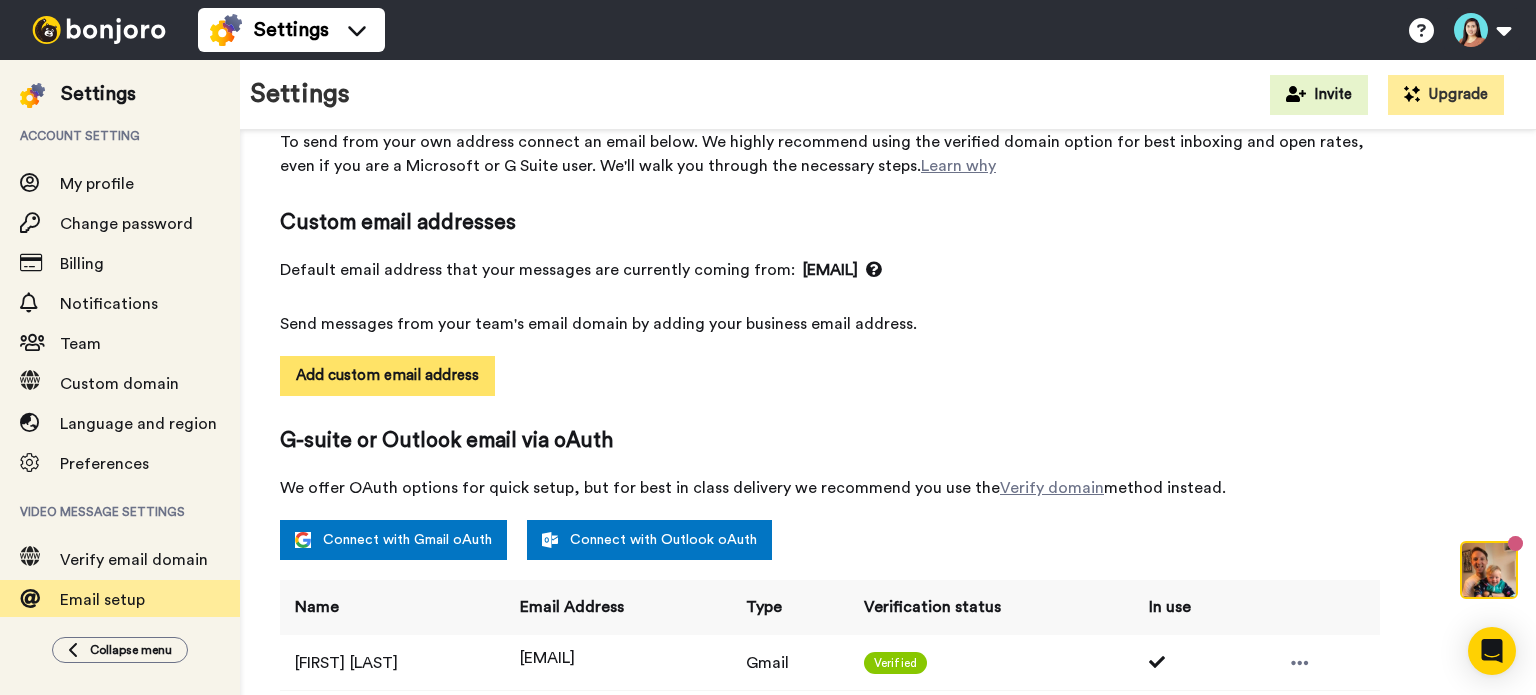 scroll, scrollTop: 0, scrollLeft: 0, axis: both 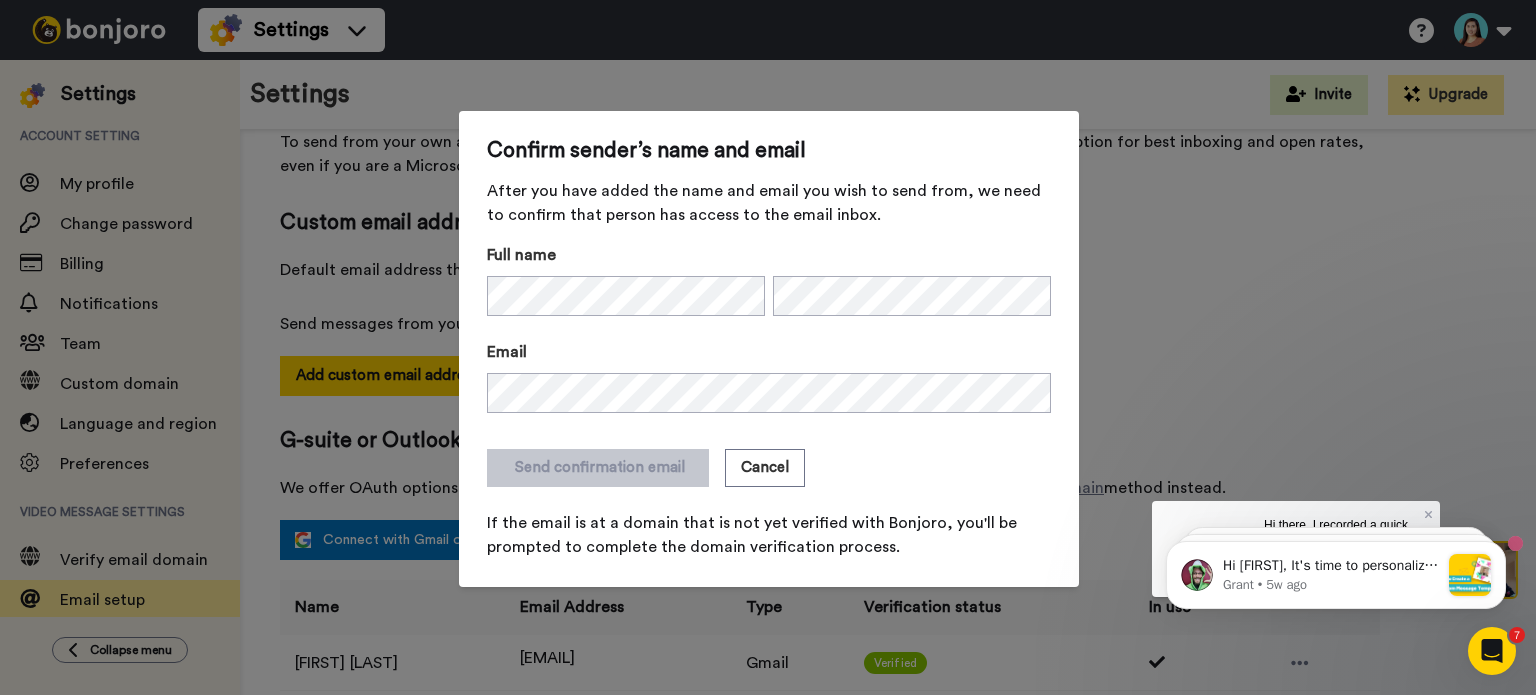 click on "Send confirmation email    Cancel" at bounding box center [769, 468] 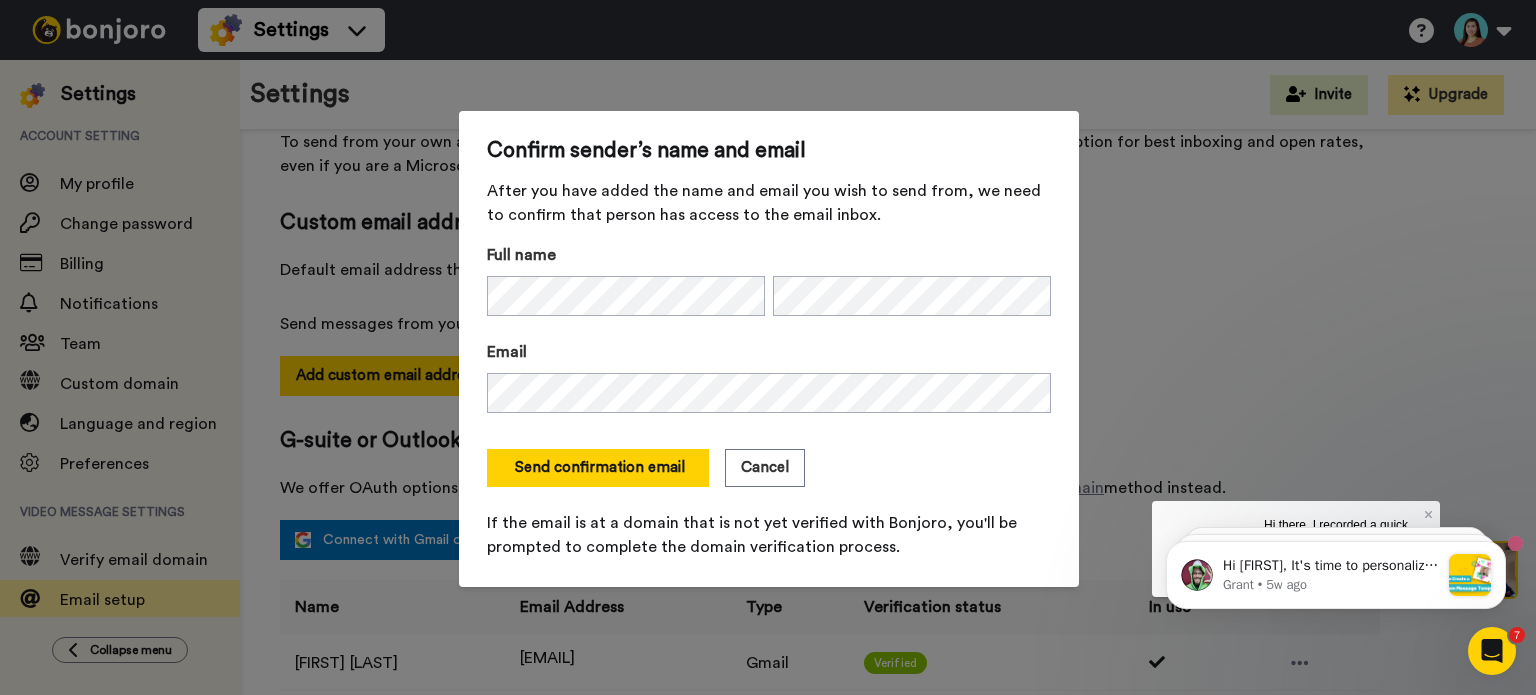 click on "Confirm sender’s name and email After you have added the name and email you wish to send from, we need to confirm that person has access to the email inbox. Full name   Email      Send confirmation email    Cancel If the email is at a domain that is not yet verified with Bonjoro, you'll be prompted to complete the domain verification process." at bounding box center (768, 347) 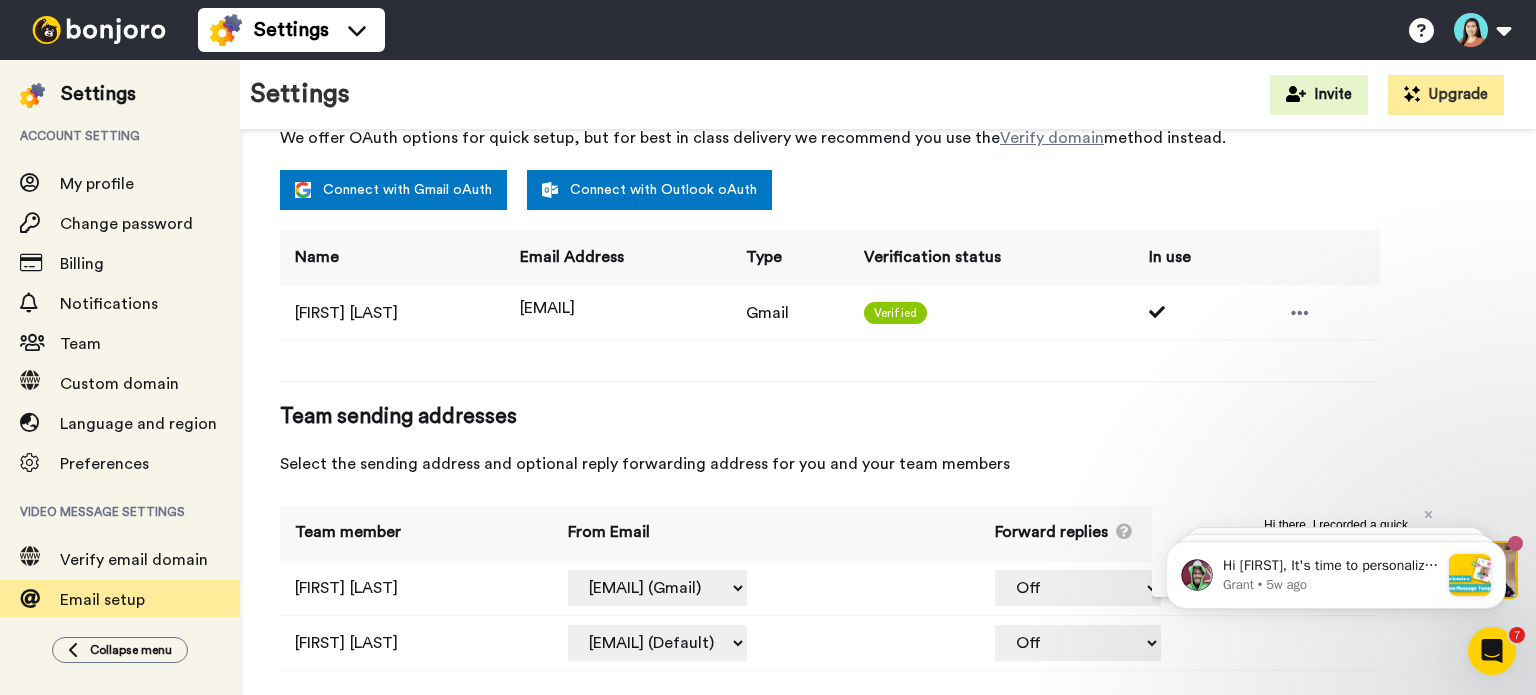 scroll, scrollTop: 472, scrollLeft: 0, axis: vertical 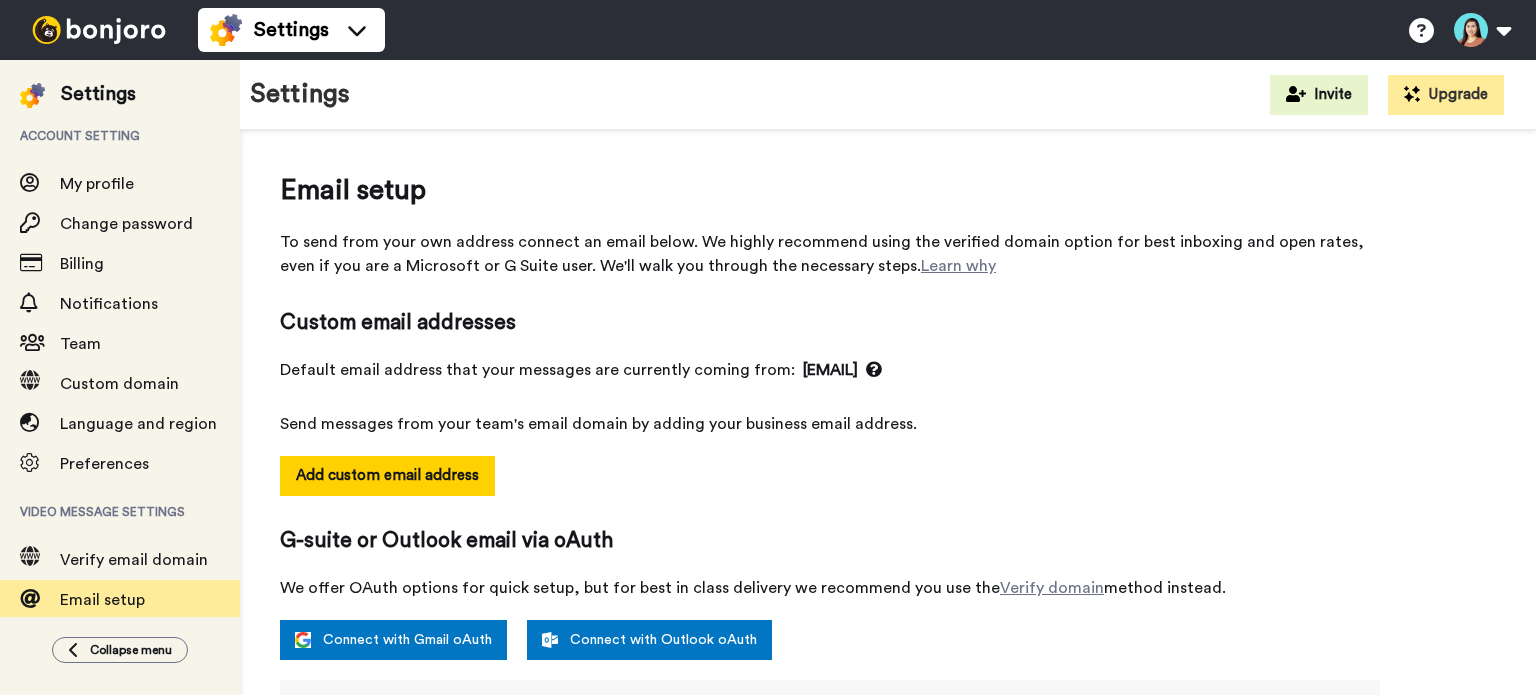 select on "162476" 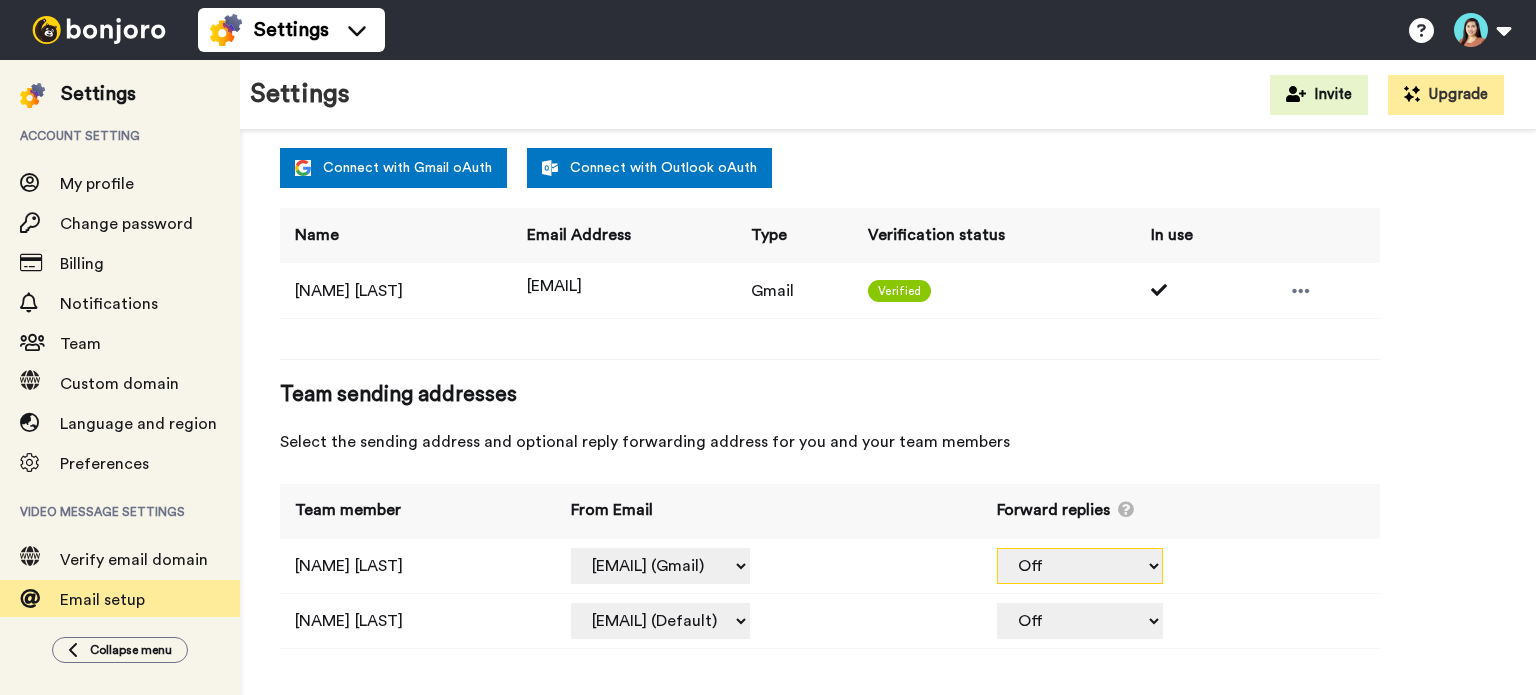 click on "Off [EMAIL] (Gmail)" at bounding box center [1080, 566] 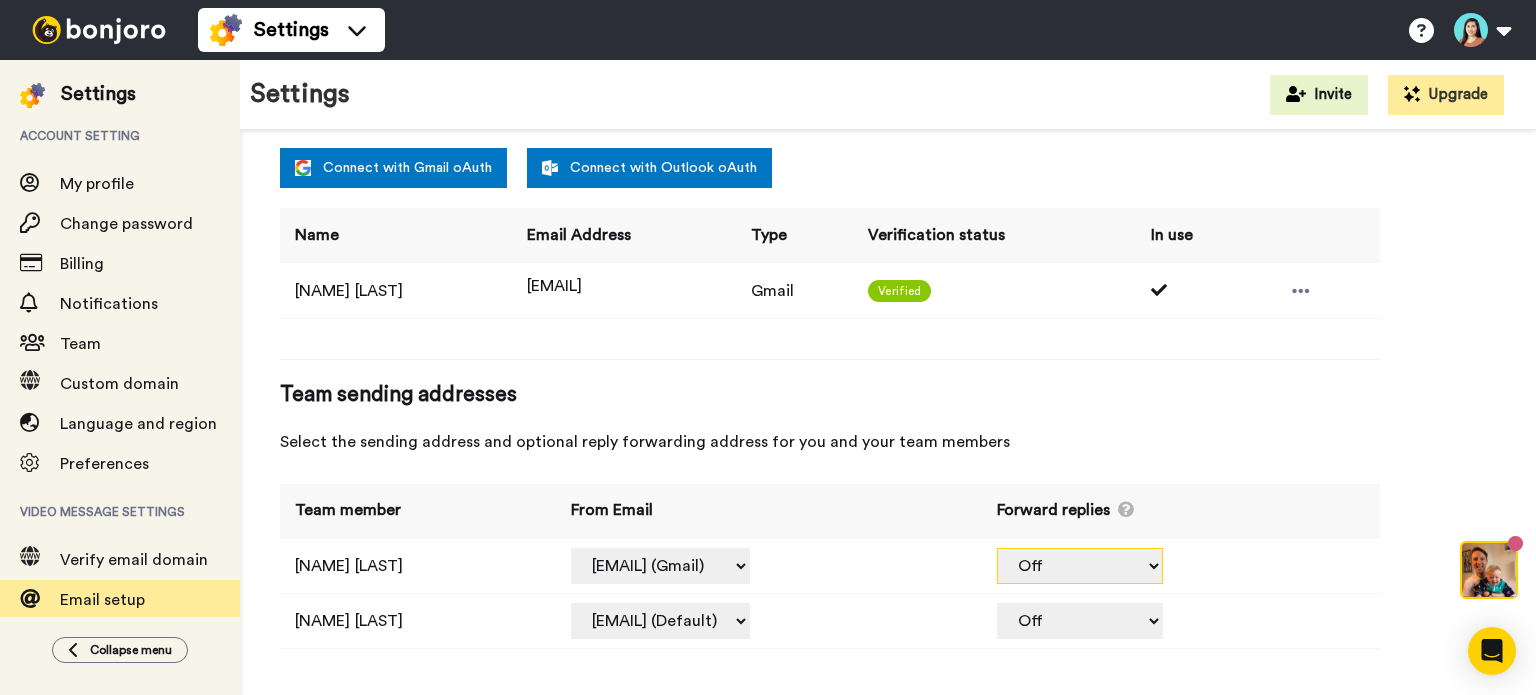 scroll, scrollTop: 0, scrollLeft: 0, axis: both 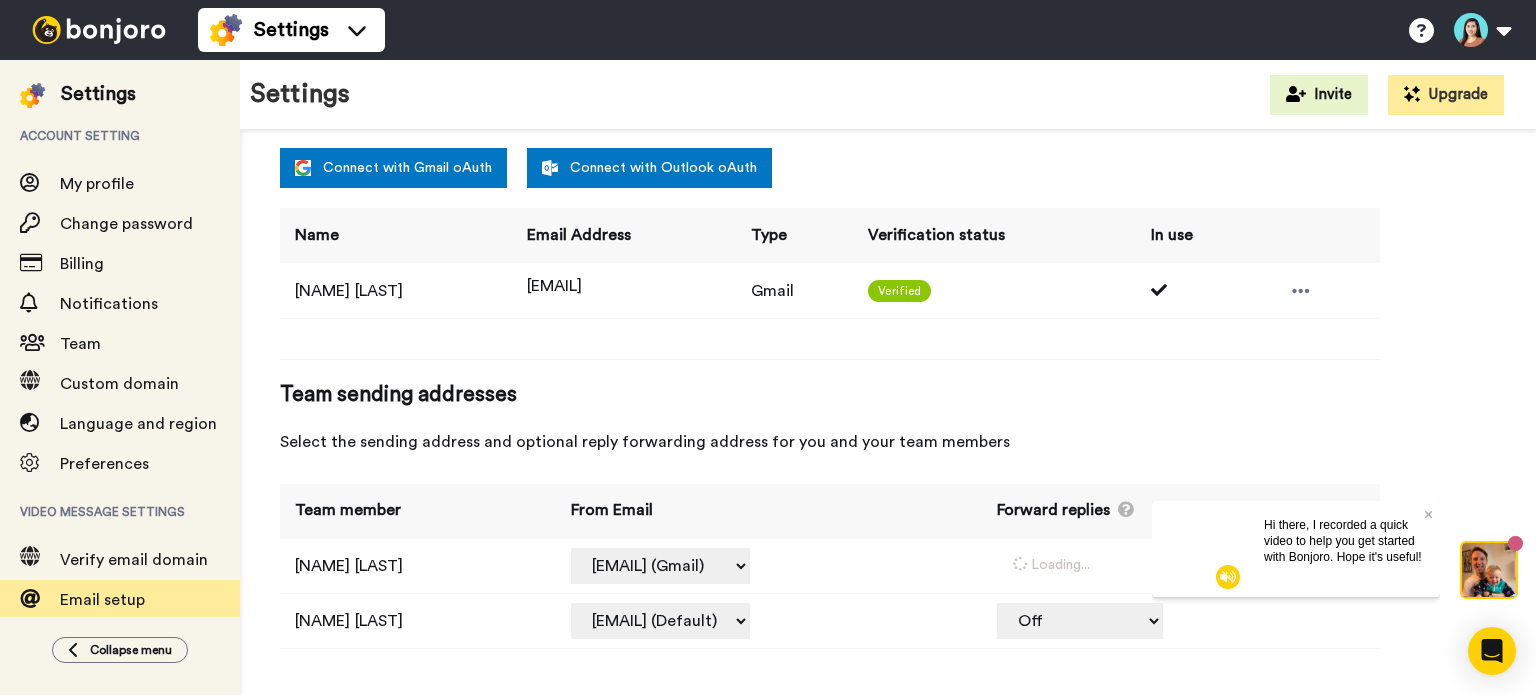 select on "162476" 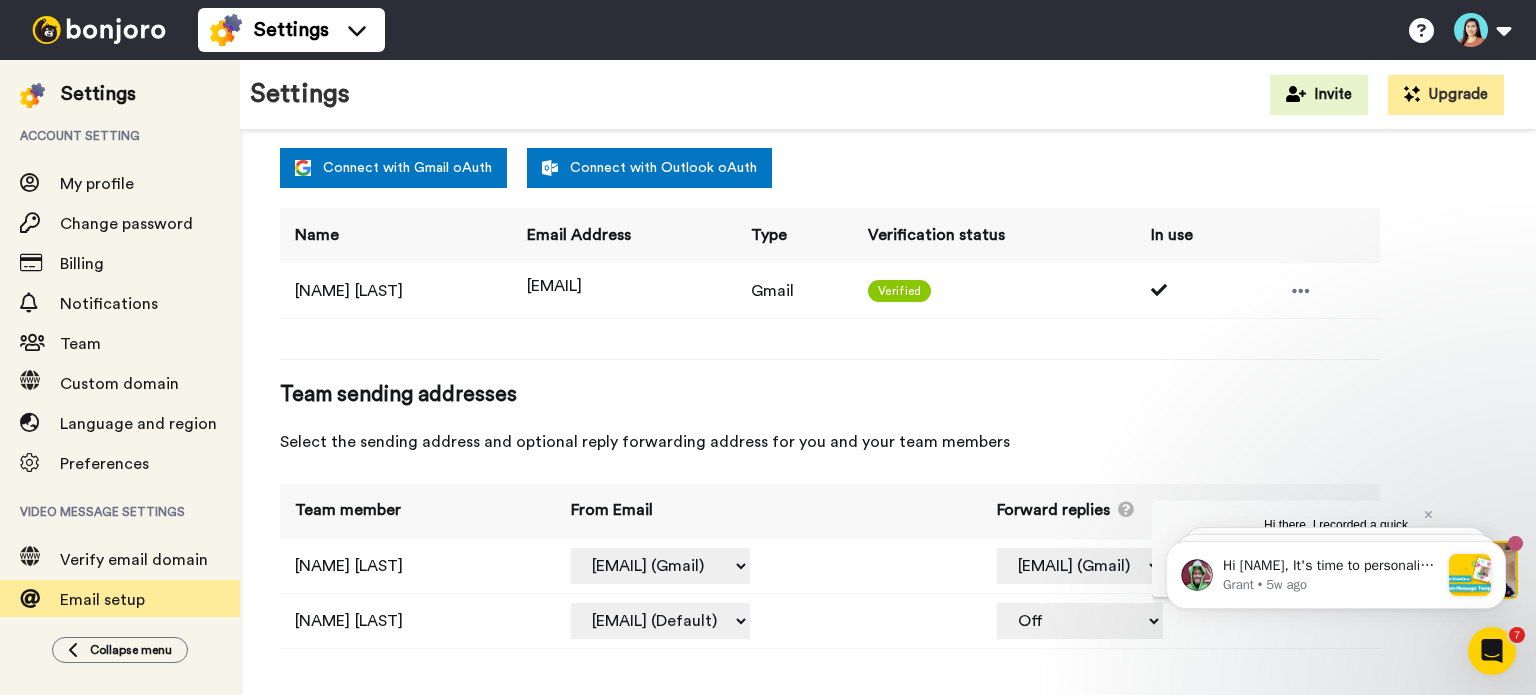 scroll, scrollTop: 0, scrollLeft: 0, axis: both 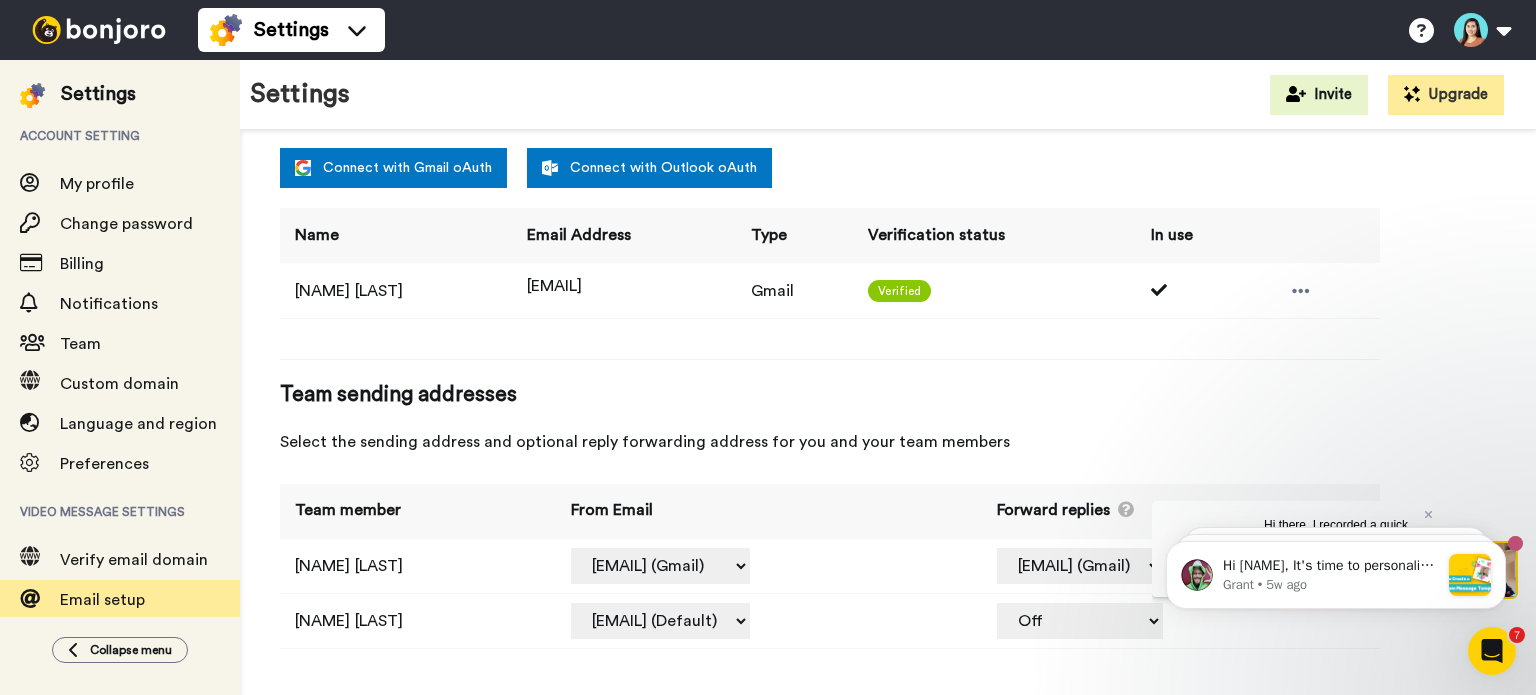 click on "Email setup To send from your own address connect an email below. We highly recommend using the verified domain option for best inboxing and open rates, even if you are a Microsoft or G Suite user. We'll walk you through the necessary steps. Learn why Custom email addresses Default email address that your messages are currently coming from: [EMAIL] Send messages from your team's email domain by adding your business email address. Add custom email address G-suite or Outlook email via oAuth We offer OAuth options for quick setup, but for best in class delivery we recommend you use the Verify domain method instead. Connect with Gmail oAuth Connect with Outlook oAuth Name Email Address Type Verification status In use [NAME] [LAST] [EMAIL] Gmail Verified Team sending addresses Select the sending address and optional reply forwarding address for you and your team members Team member From Email Forward replies [NAME] [LAST] Off Off" at bounding box center [830, 183] 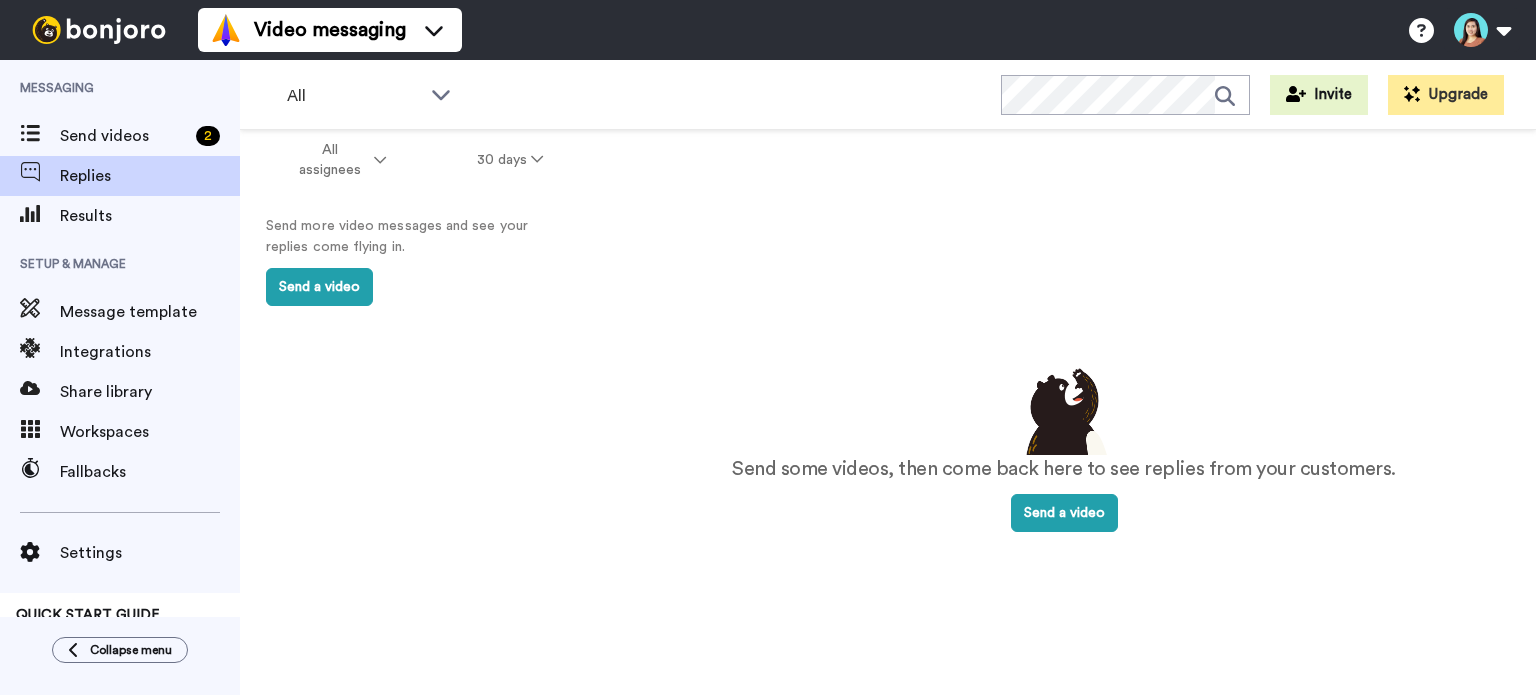 scroll, scrollTop: 0, scrollLeft: 0, axis: both 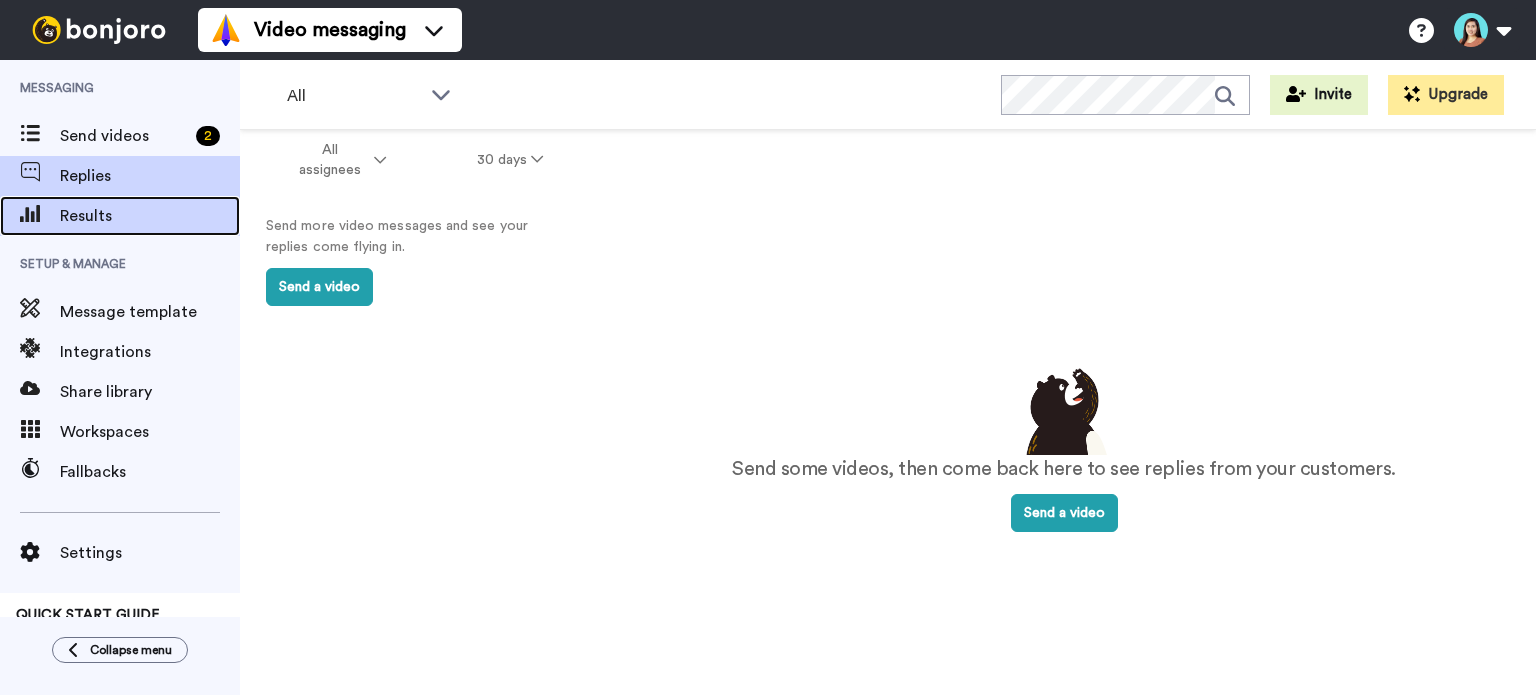 click on "Results" at bounding box center [120, 216] 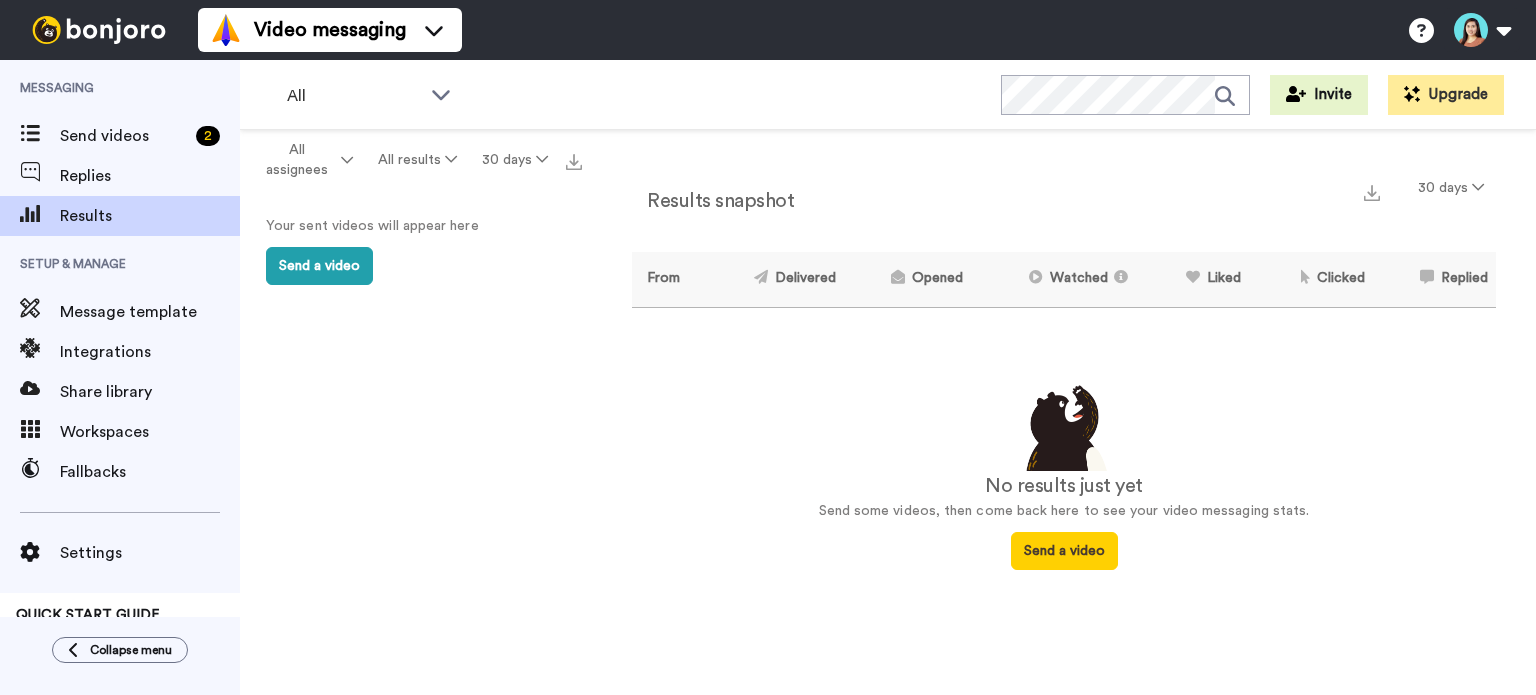 scroll, scrollTop: 0, scrollLeft: 0, axis: both 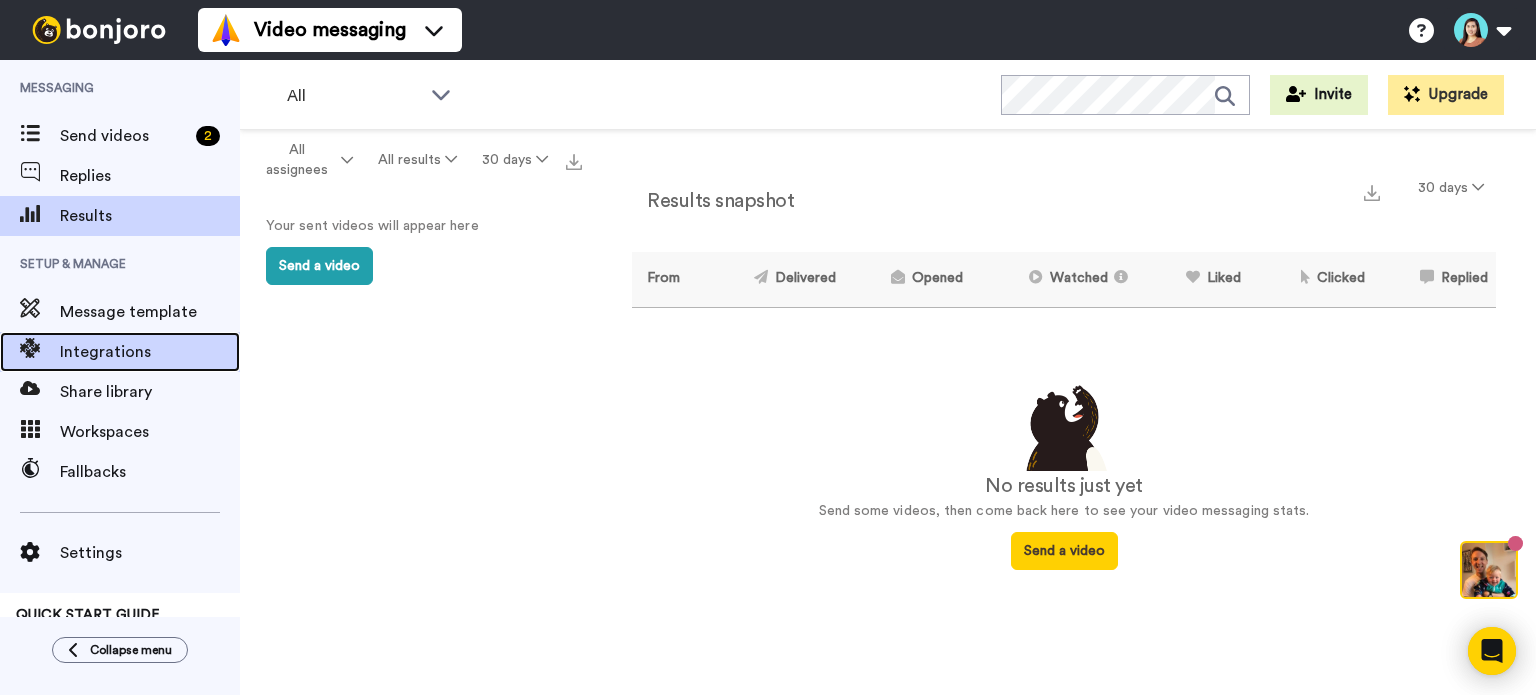 click on "Integrations" at bounding box center [150, 352] 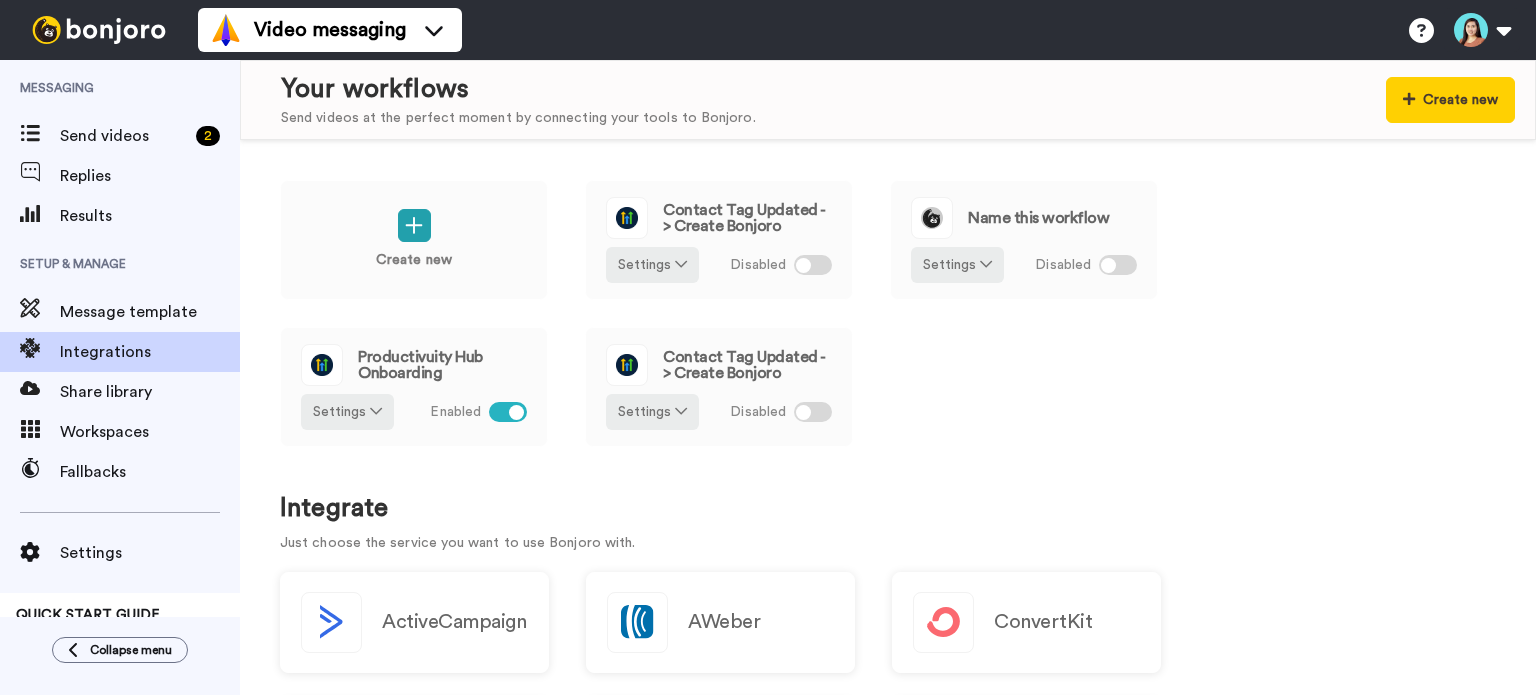 scroll, scrollTop: 0, scrollLeft: 0, axis: both 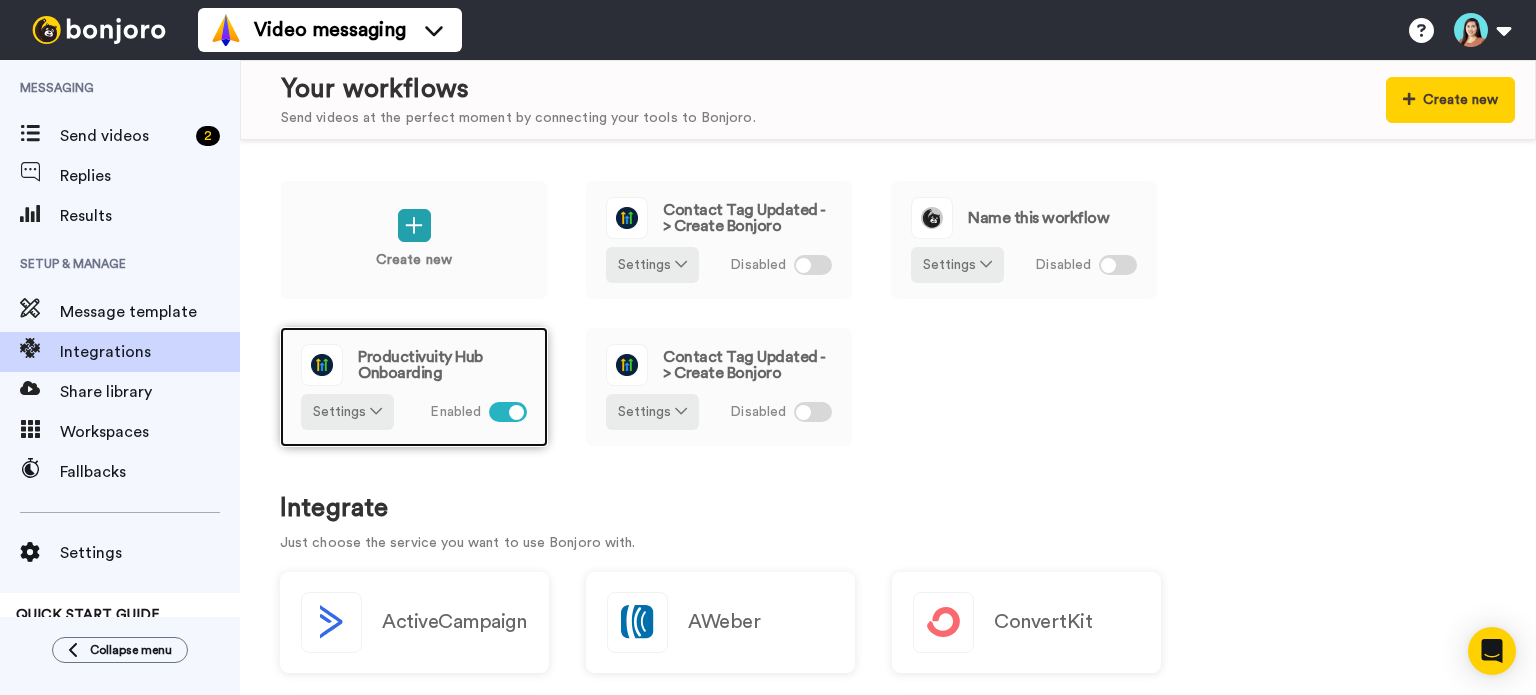 click on "Productivuity Hub Onboarding" at bounding box center (442, 365) 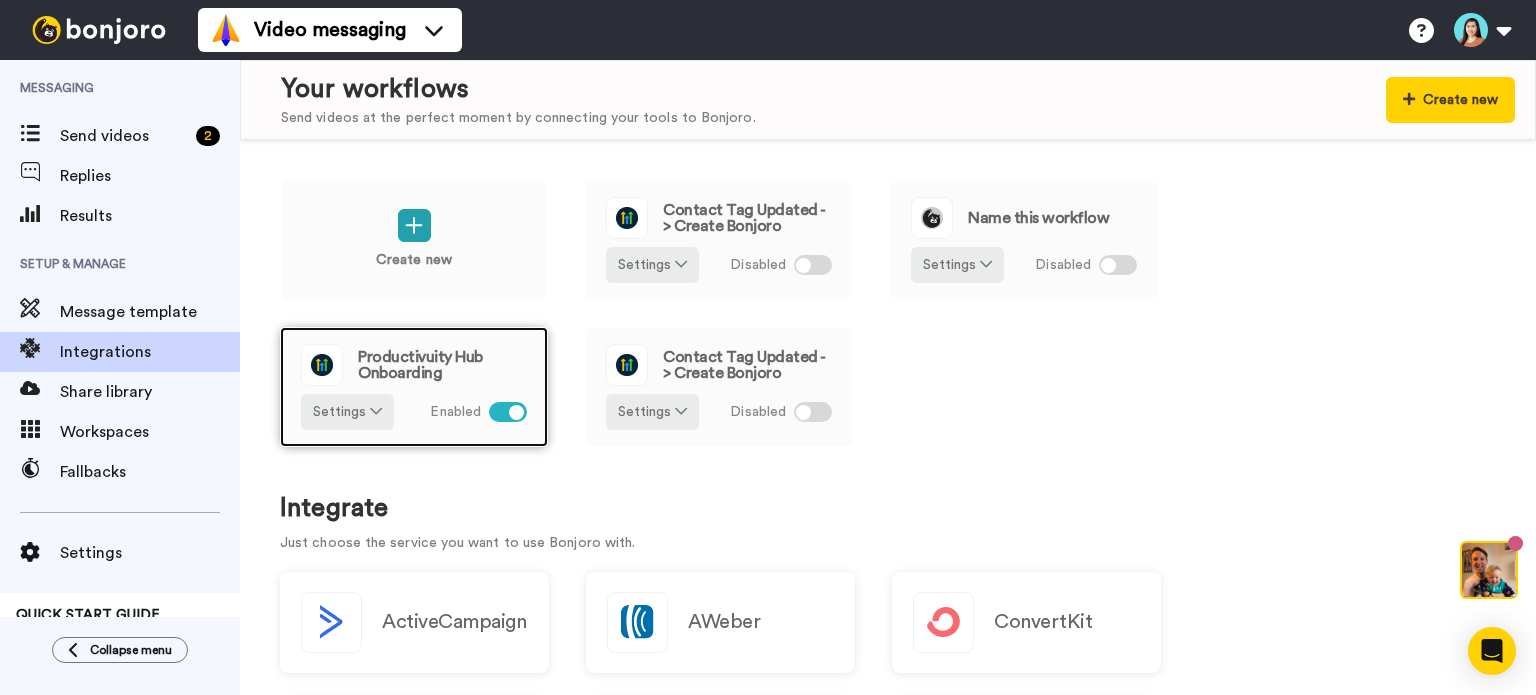 scroll, scrollTop: 0, scrollLeft: 0, axis: both 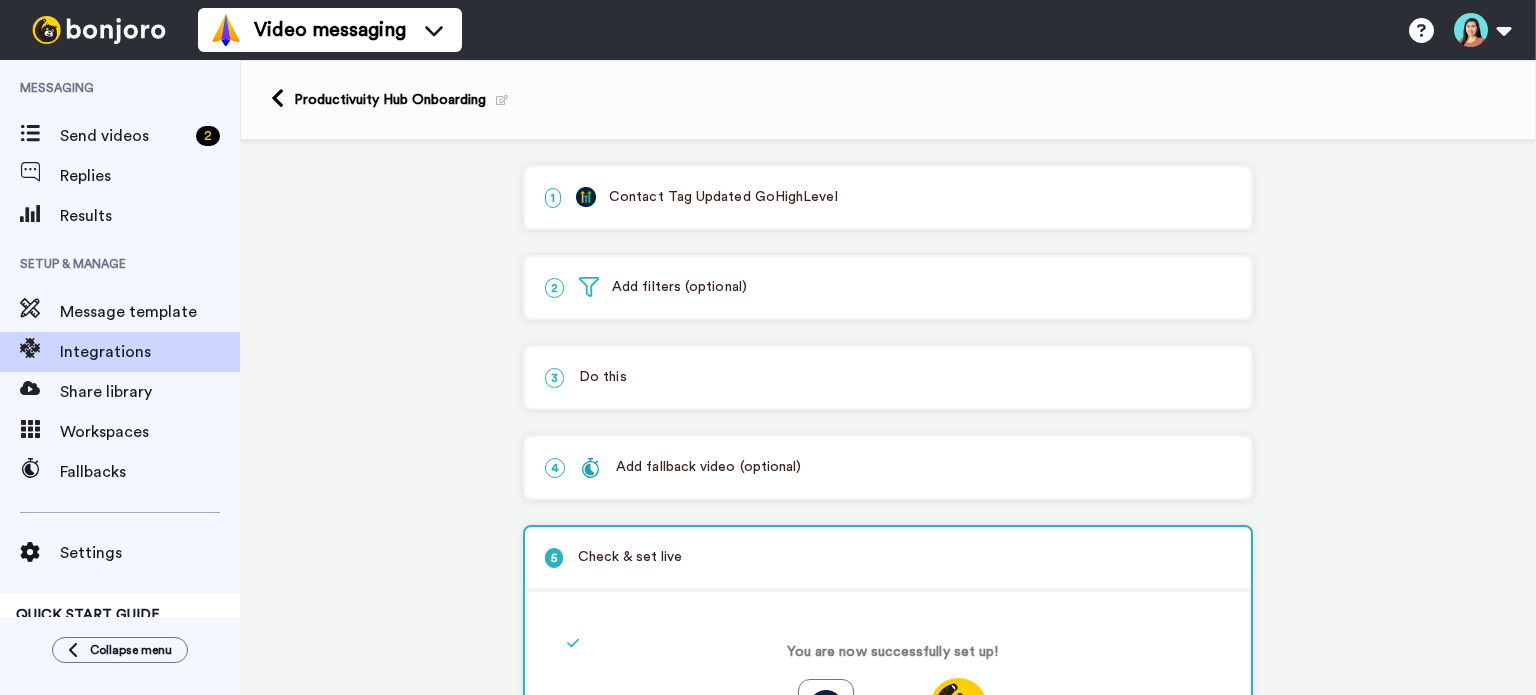click at bounding box center [502, 100] 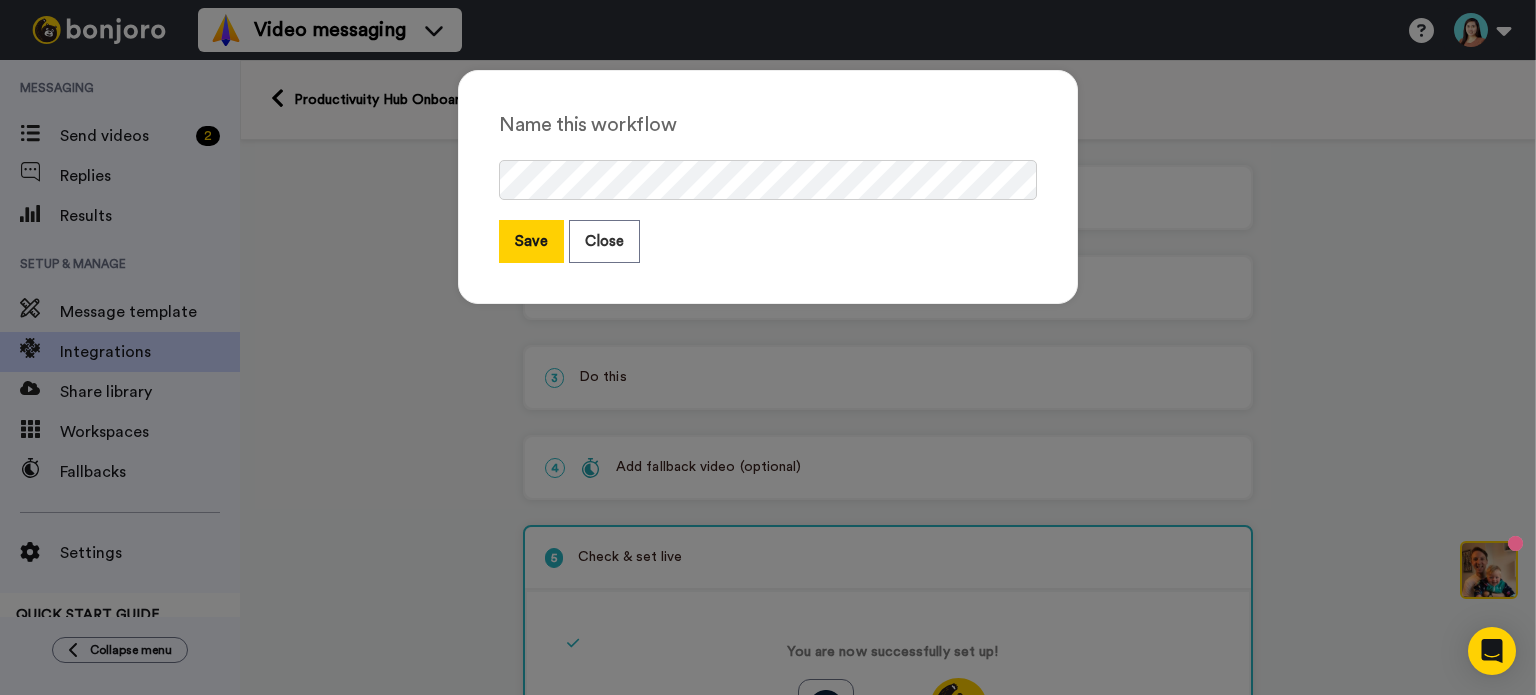 scroll, scrollTop: 0, scrollLeft: 0, axis: both 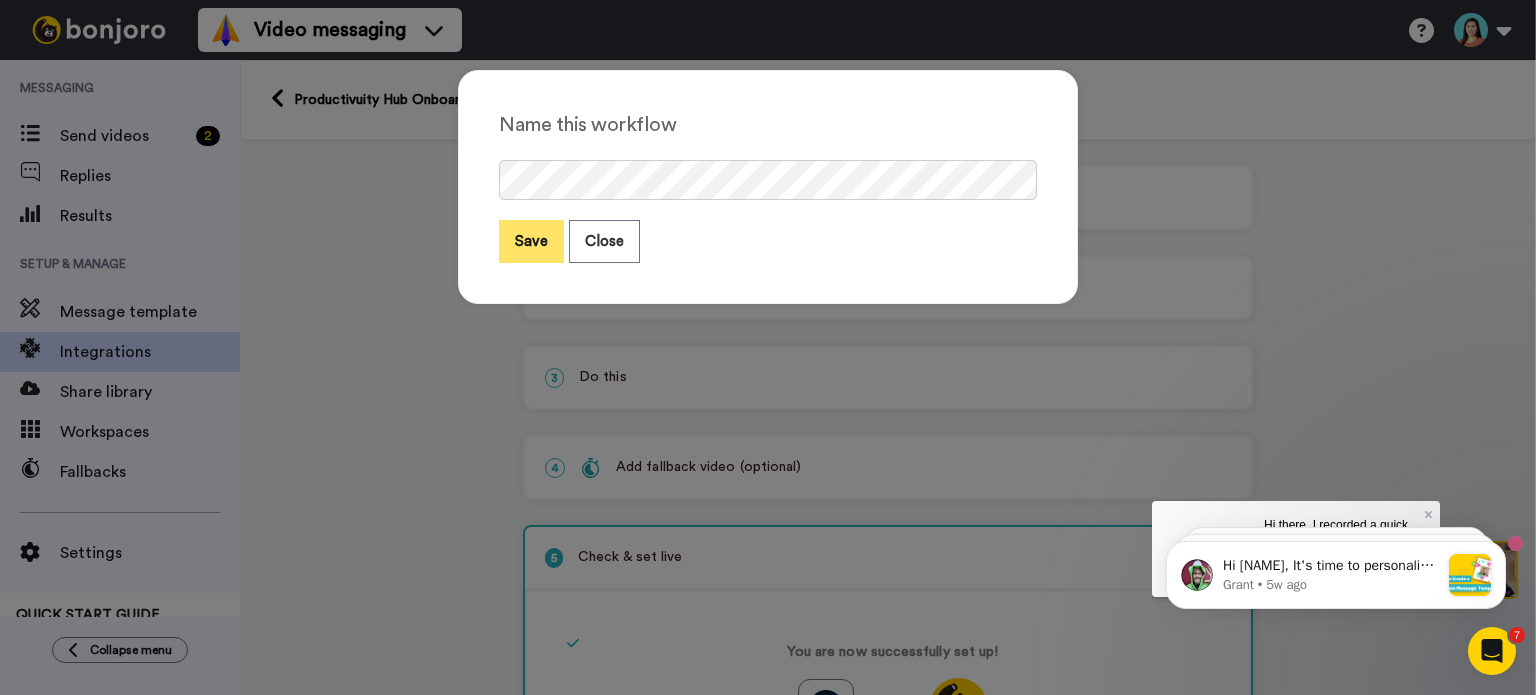 click on "Save" at bounding box center (531, 241) 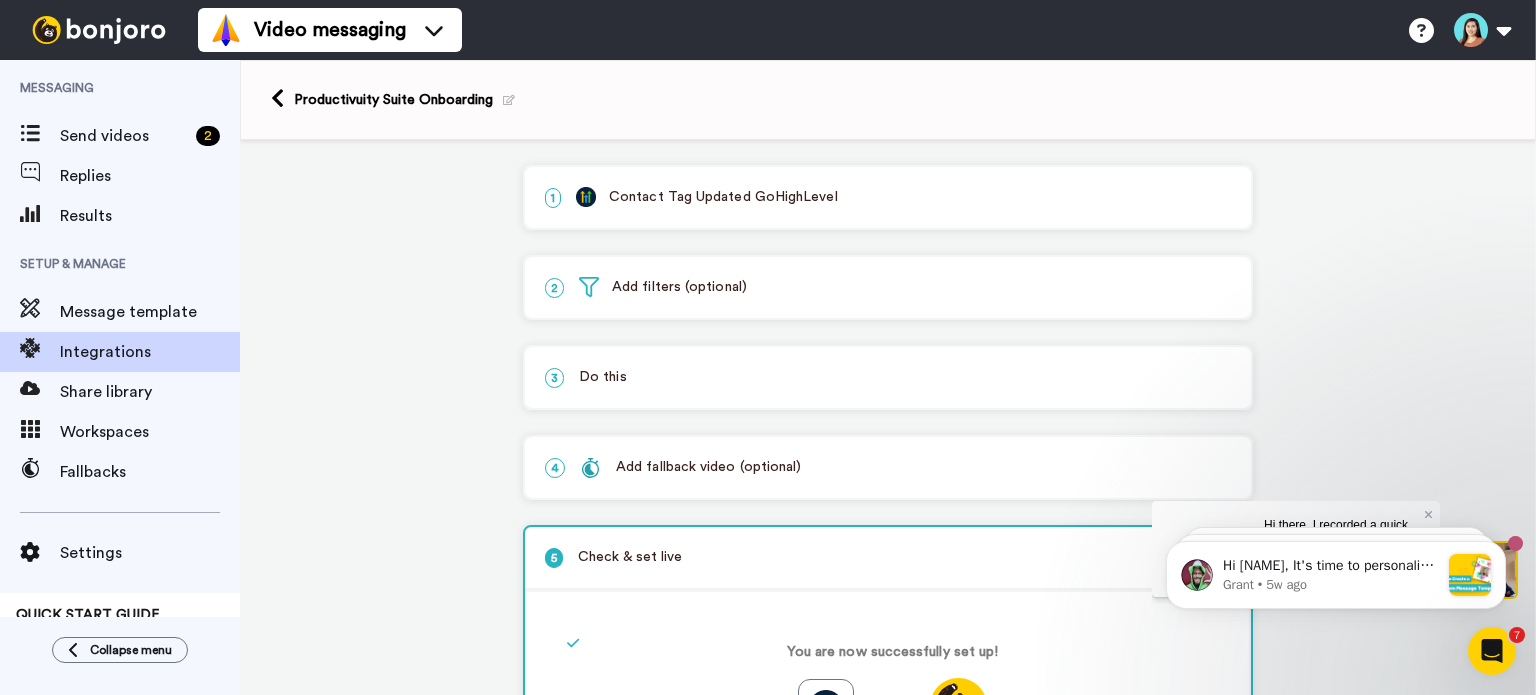 click on "3 Do this" at bounding box center [888, 377] 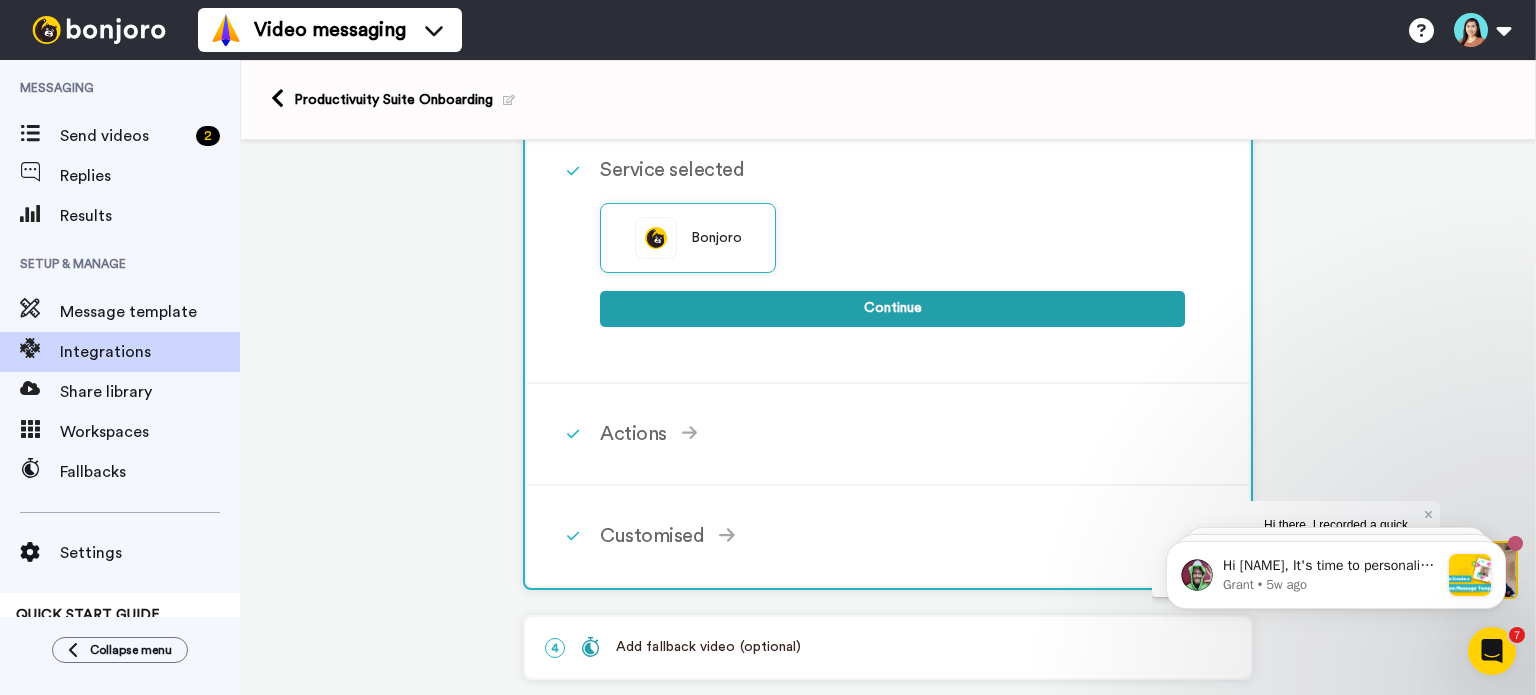 scroll, scrollTop: 300, scrollLeft: 0, axis: vertical 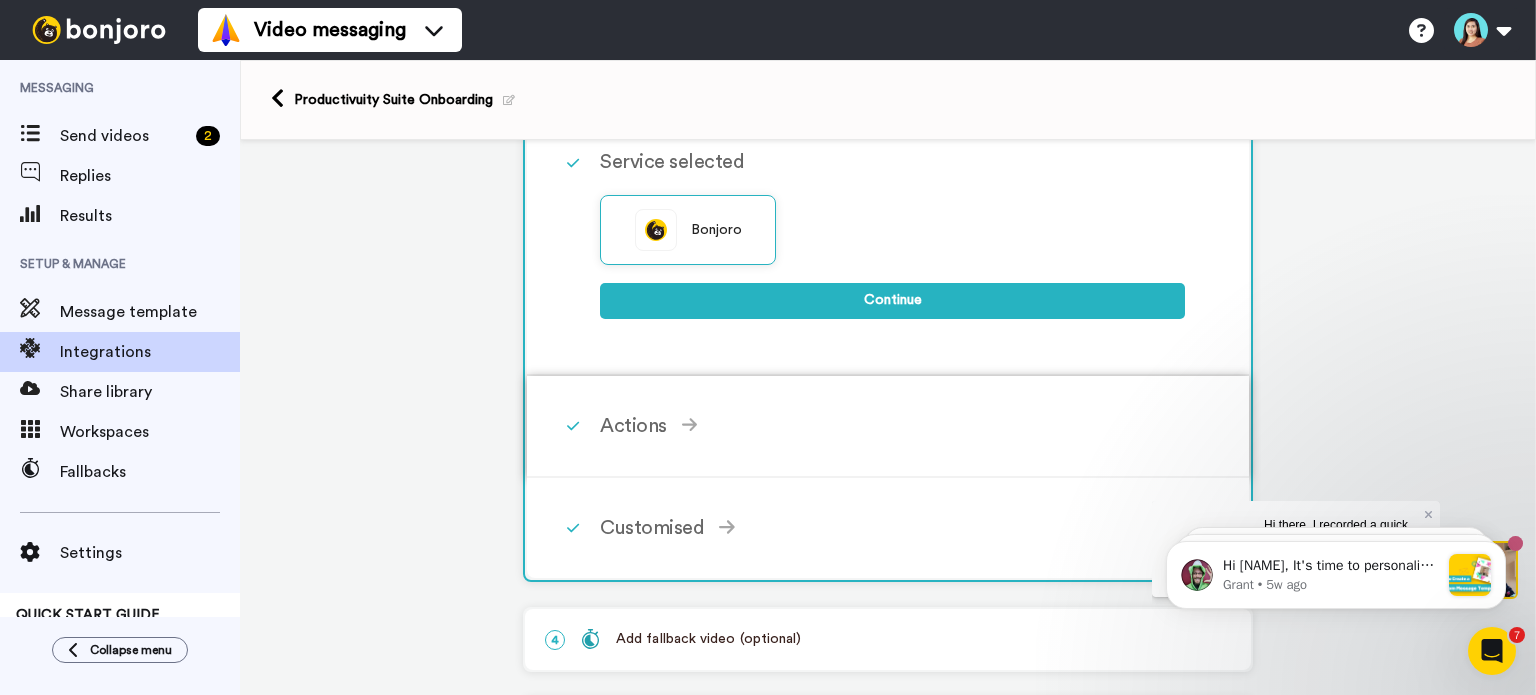 click at bounding box center (573, 426) 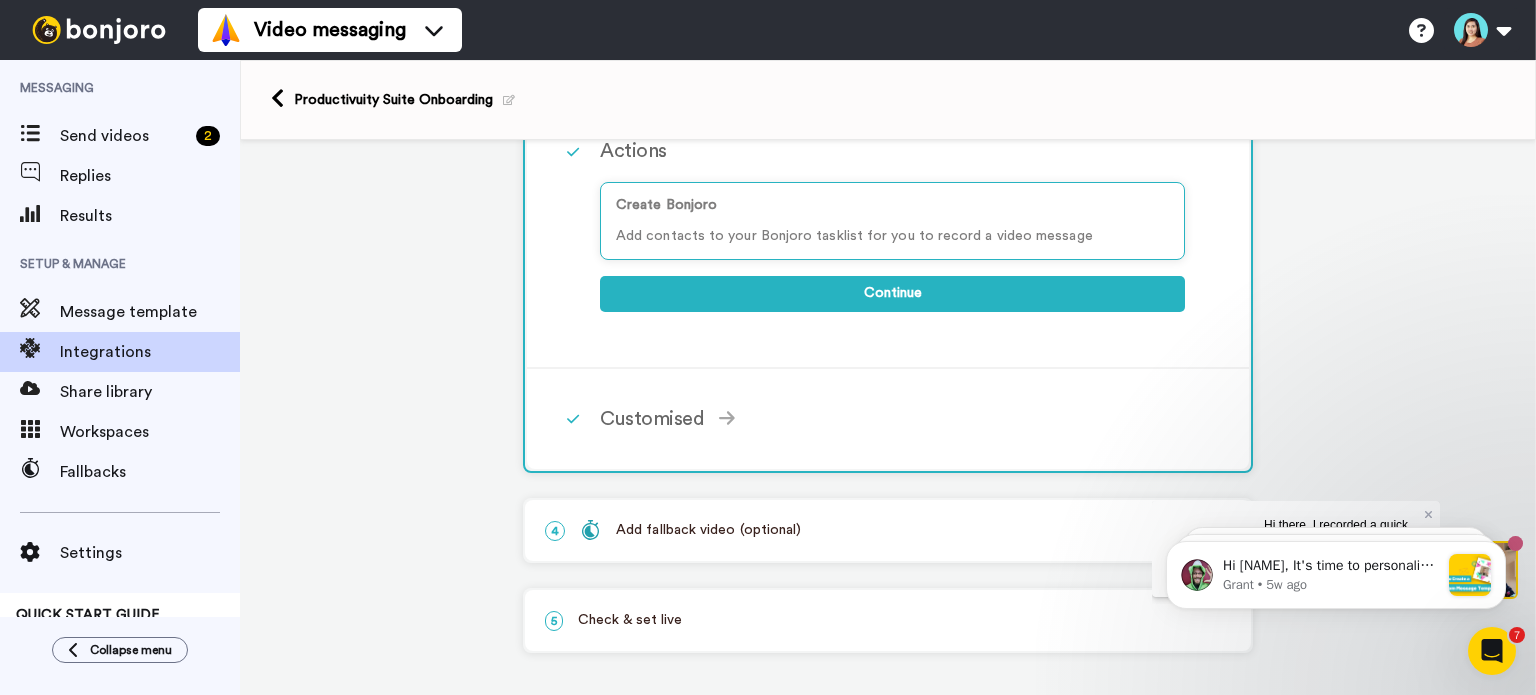 scroll, scrollTop: 414, scrollLeft: 0, axis: vertical 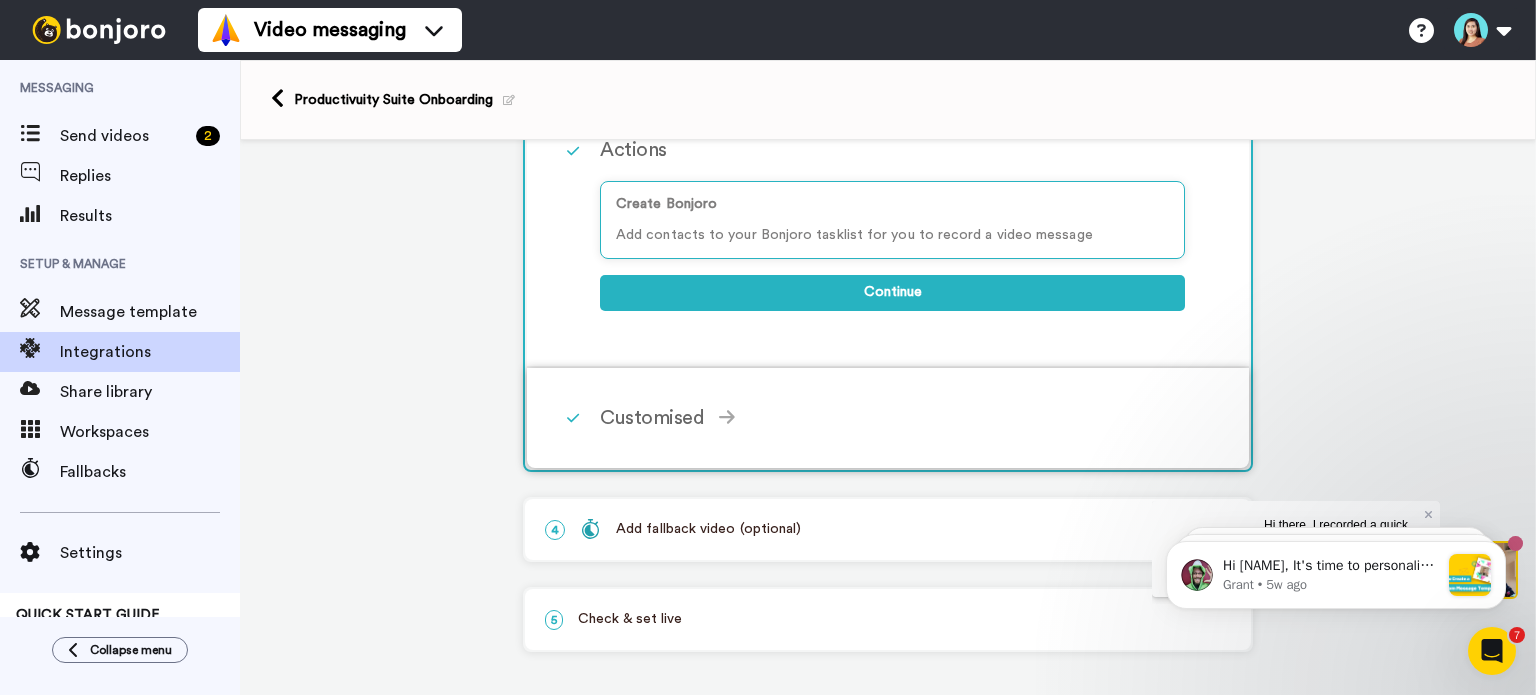 click at bounding box center [573, 418] 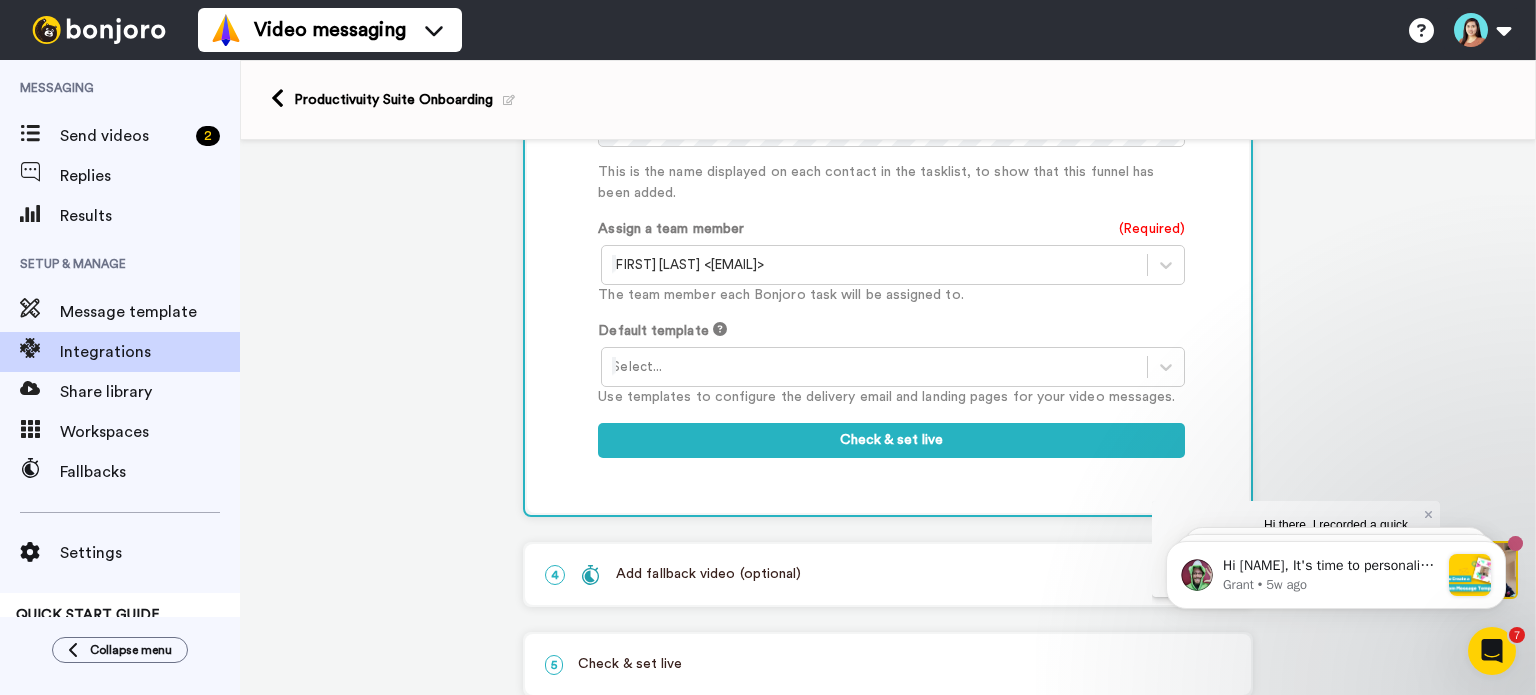 scroll, scrollTop: 1314, scrollLeft: 0, axis: vertical 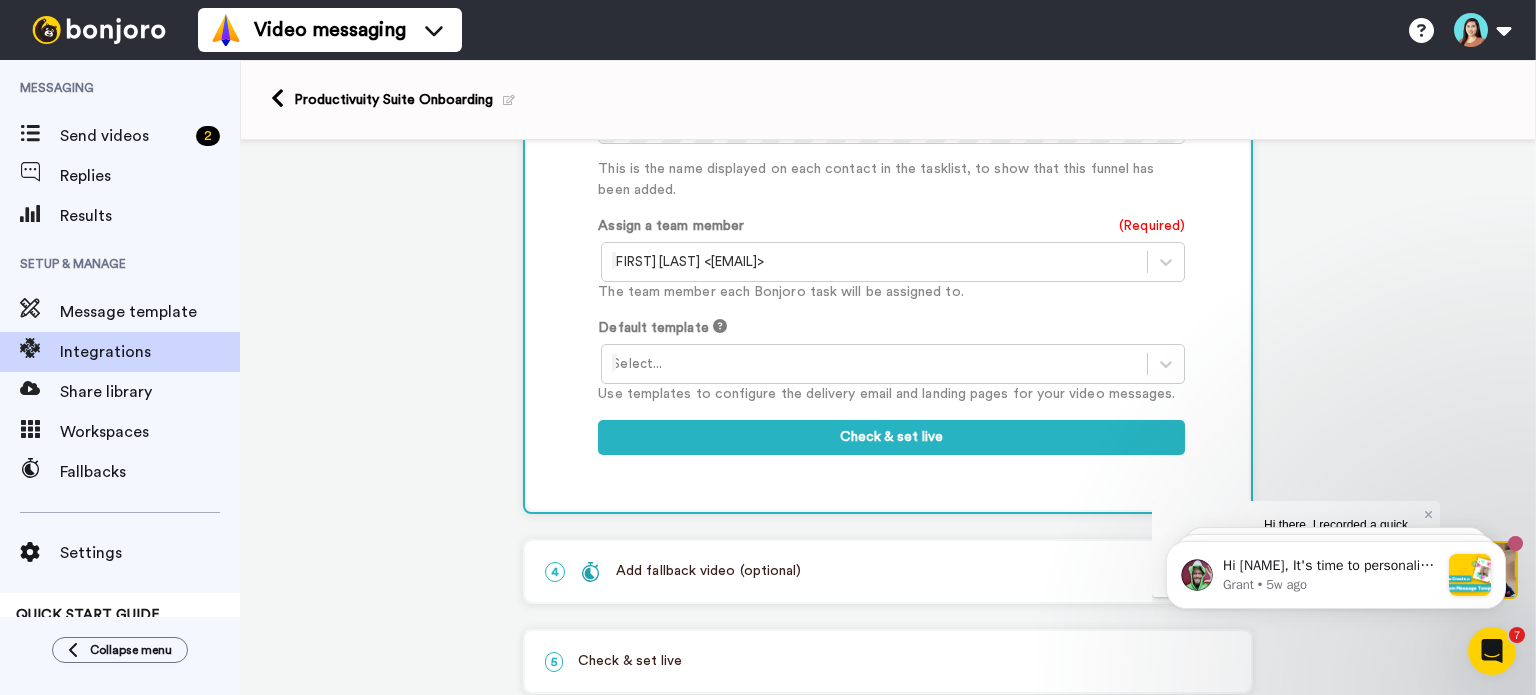 click at bounding box center [874, 364] 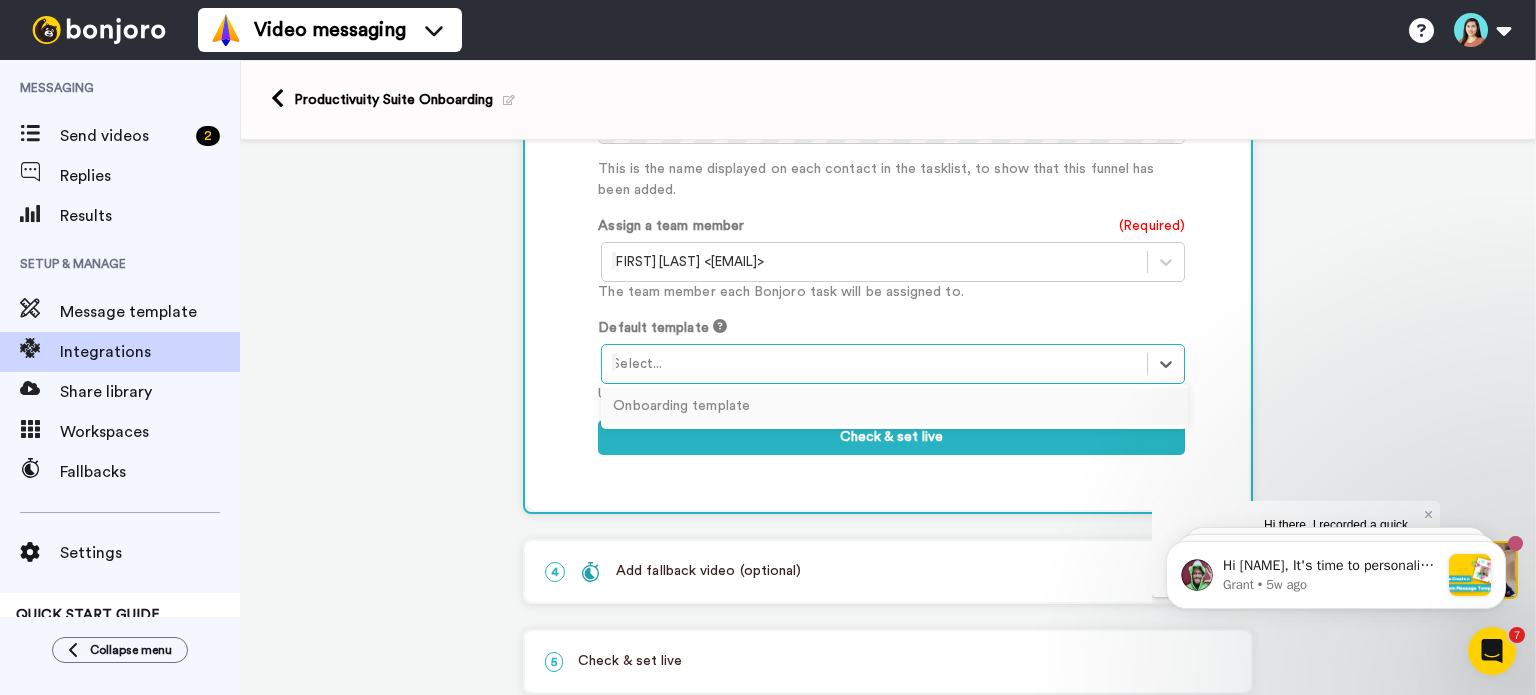 click on "Onboarding template" at bounding box center [894, 406] 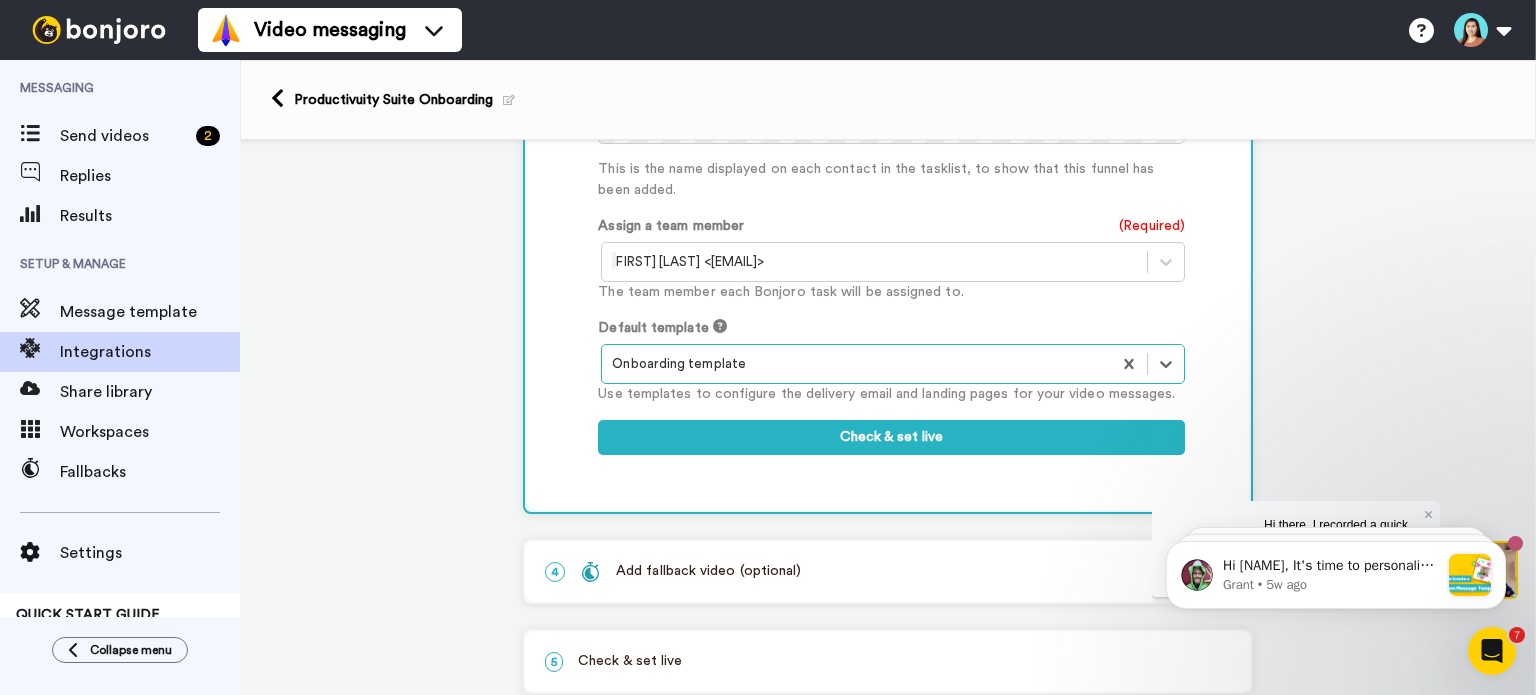scroll, scrollTop: 1393, scrollLeft: 0, axis: vertical 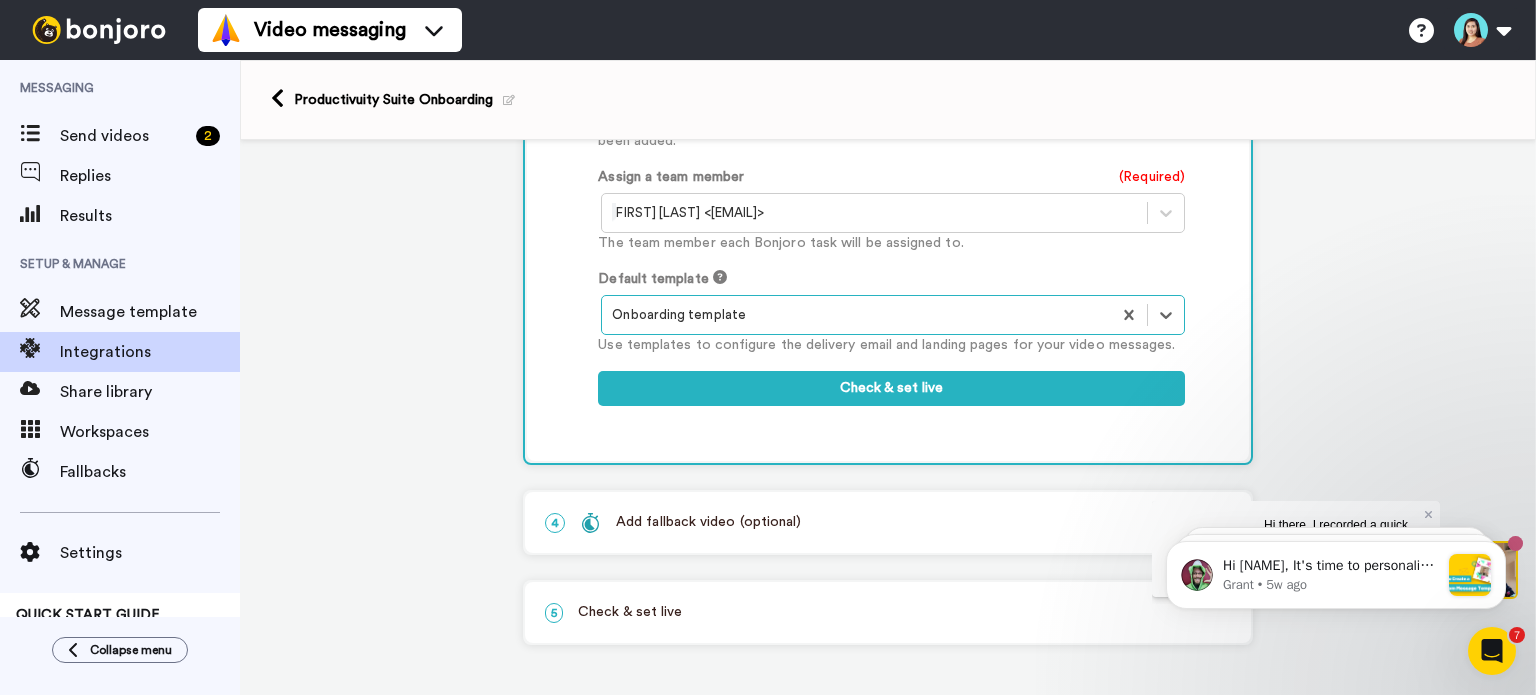 click on "4 Add fallback video (optional)" at bounding box center [888, 522] 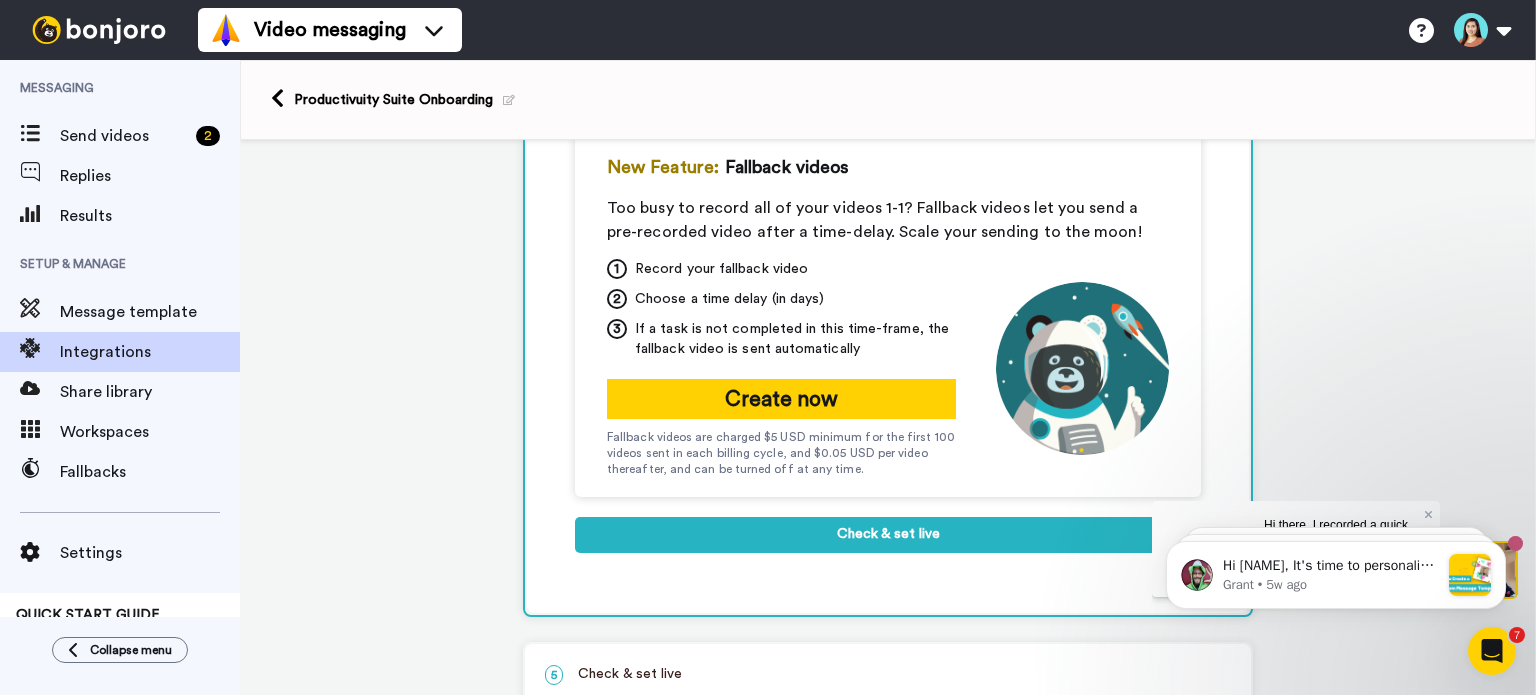 scroll, scrollTop: 465, scrollLeft: 0, axis: vertical 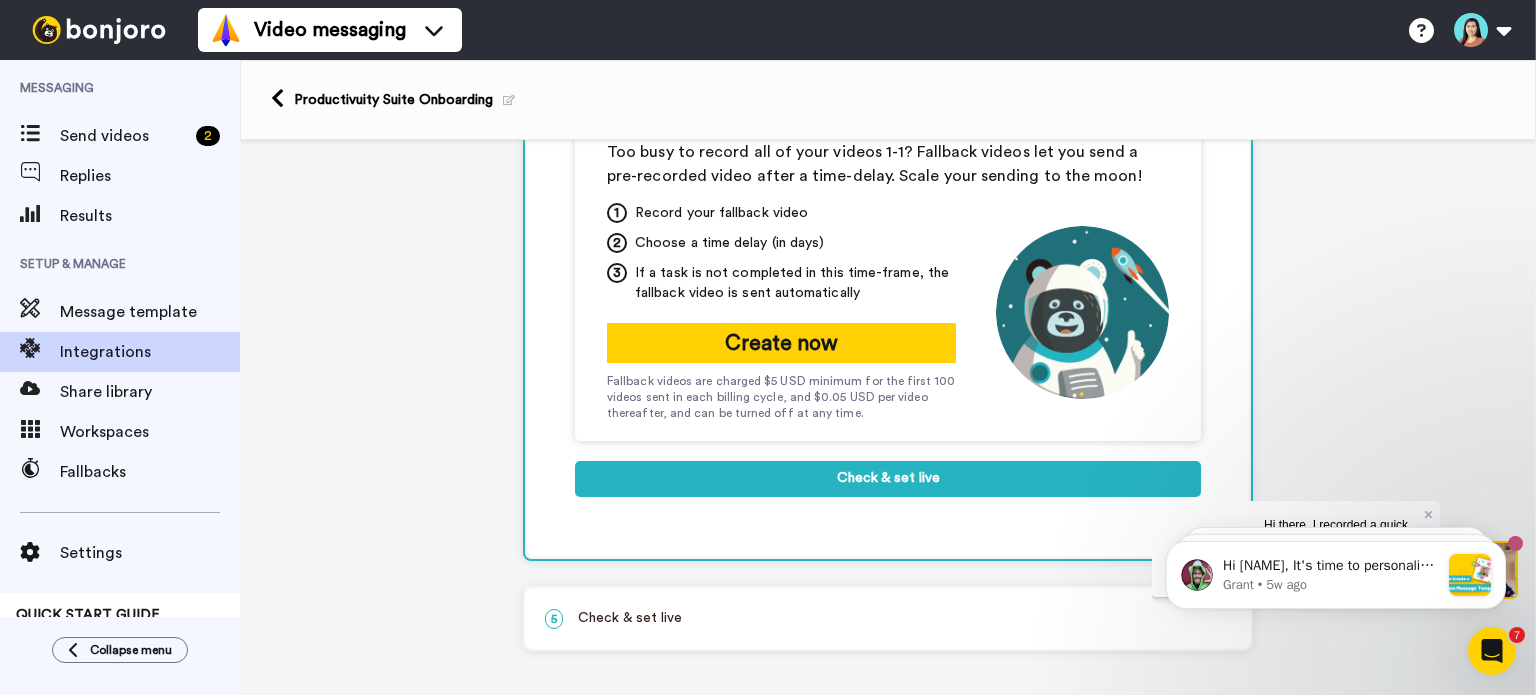 click on "5 Check & set live" at bounding box center (888, 618) 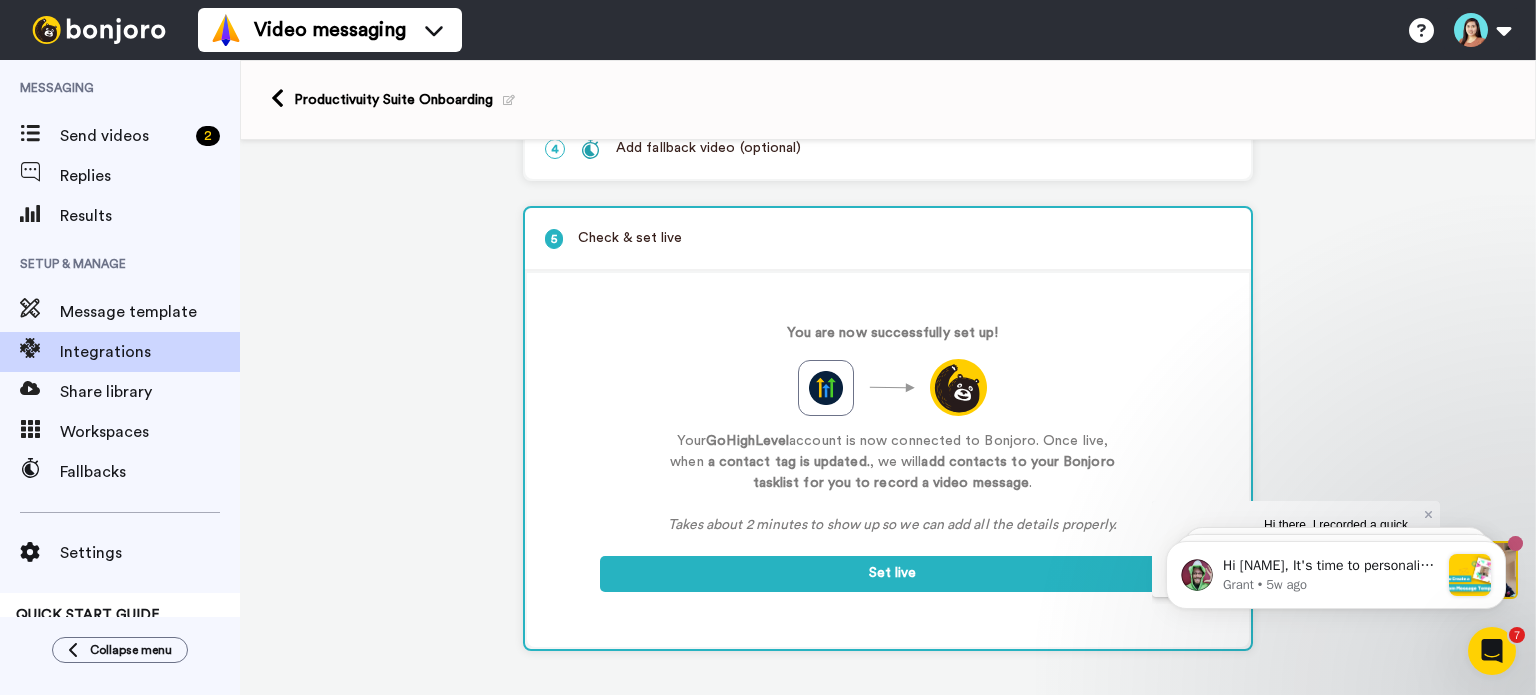 scroll, scrollTop: 0, scrollLeft: 0, axis: both 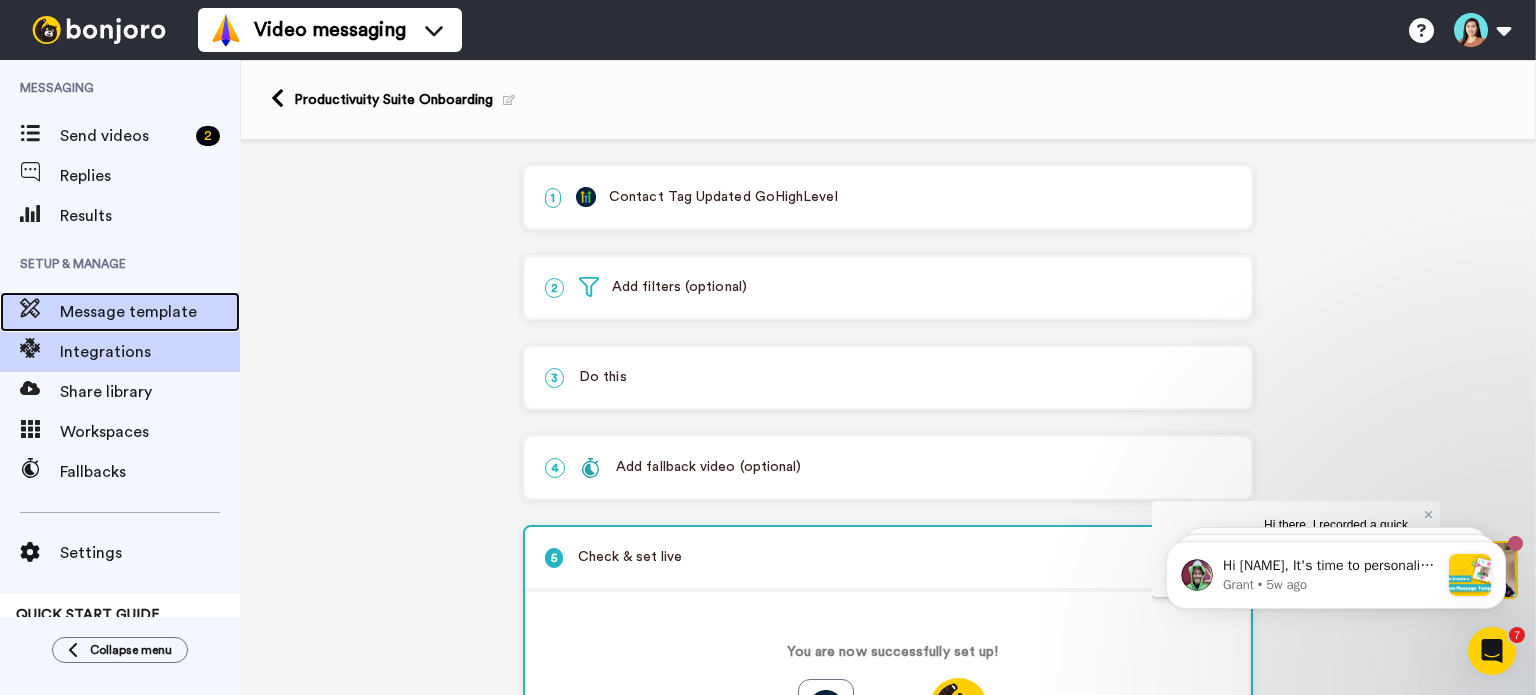 click on "Message template" at bounding box center [150, 312] 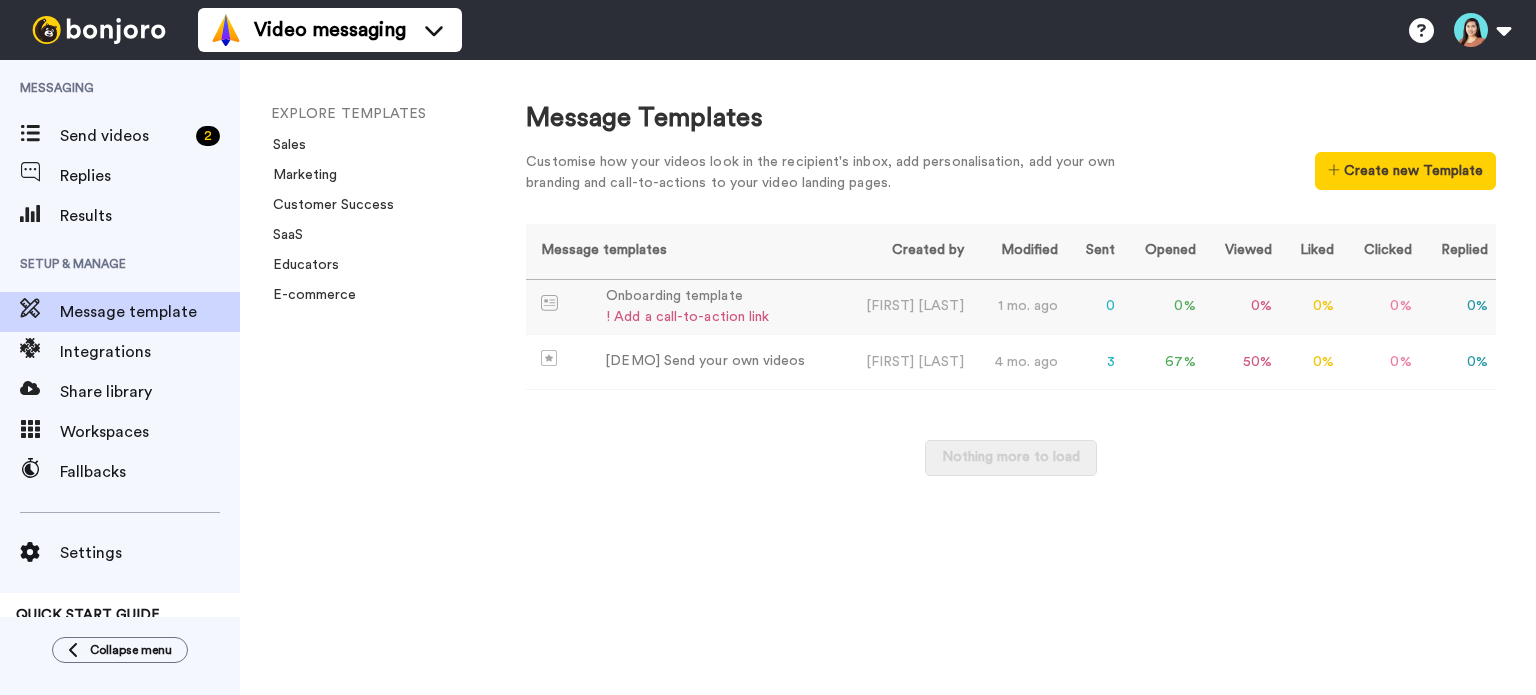 scroll, scrollTop: 0, scrollLeft: 0, axis: both 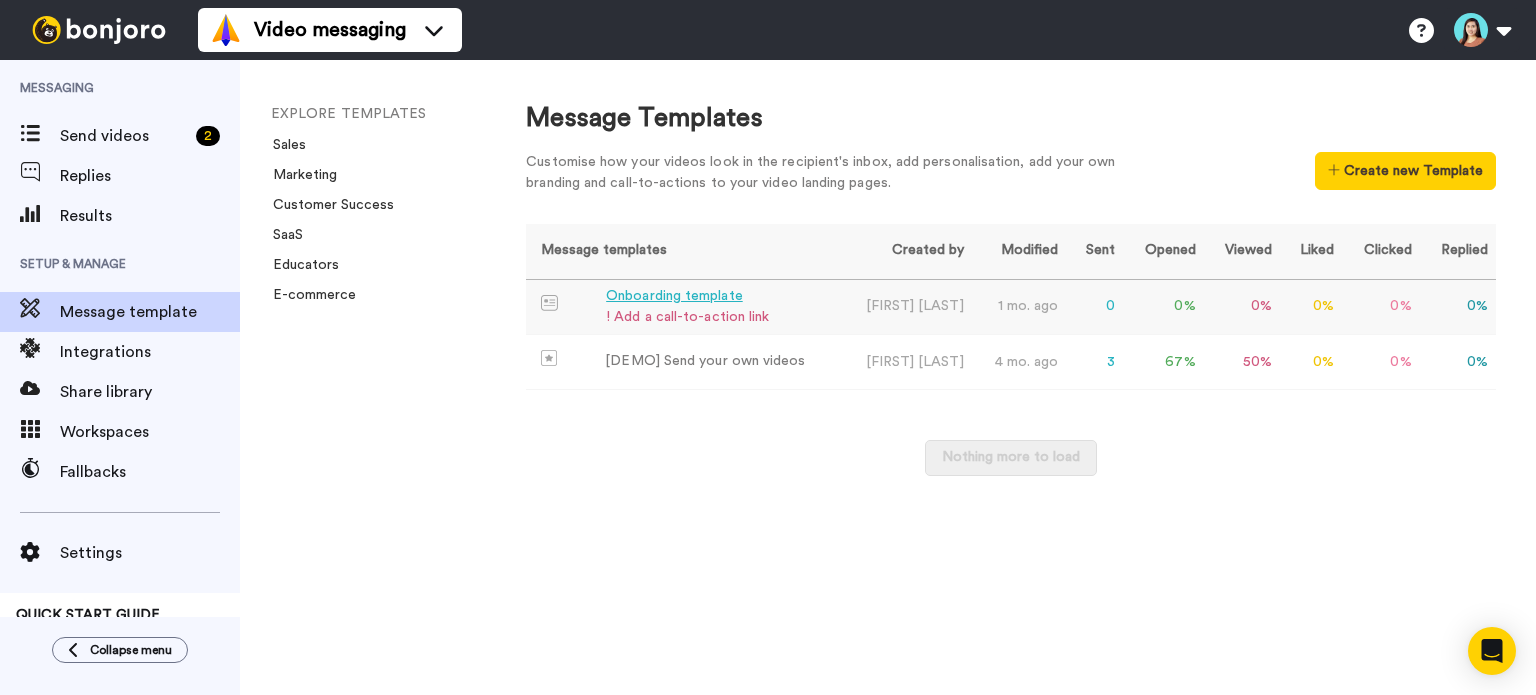click on "Onboarding template" at bounding box center (687, 296) 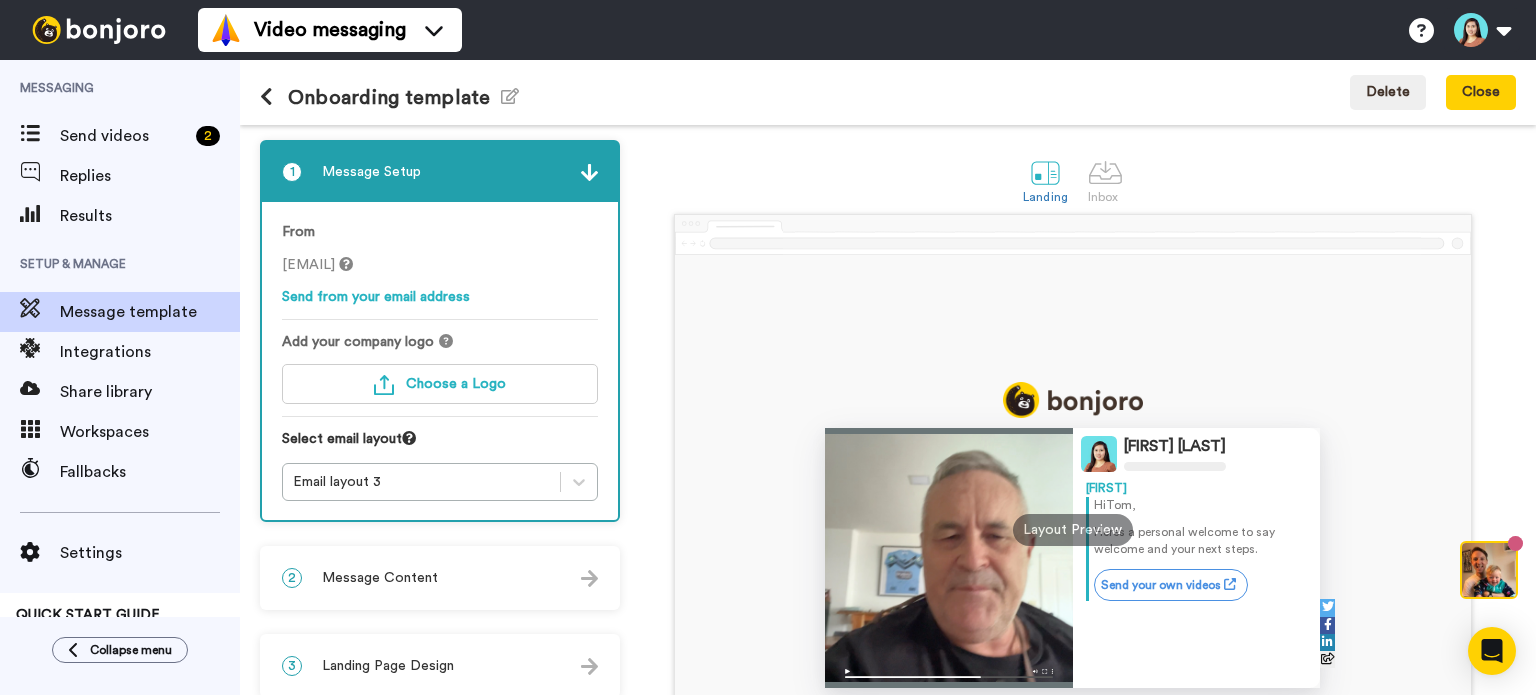 scroll, scrollTop: 0, scrollLeft: 0, axis: both 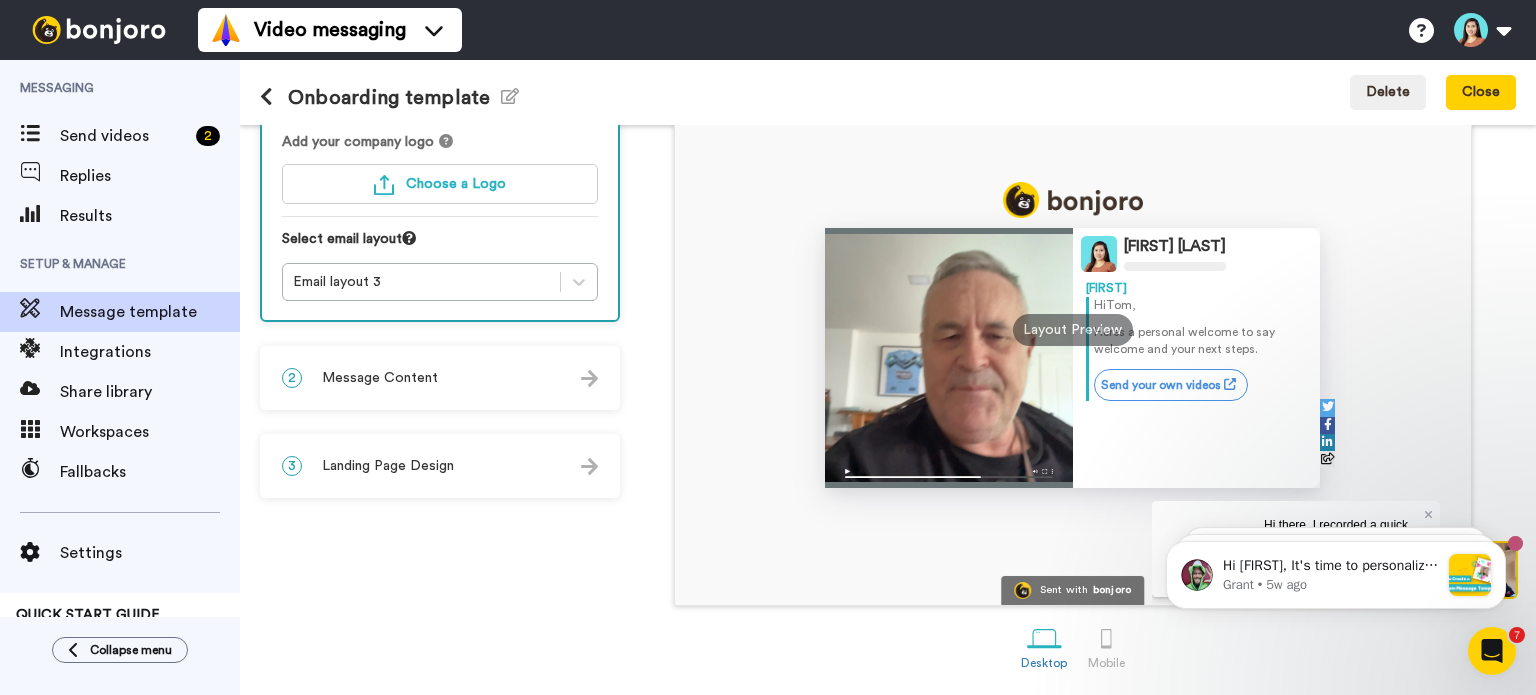 click on "2 Message Content" at bounding box center (440, 378) 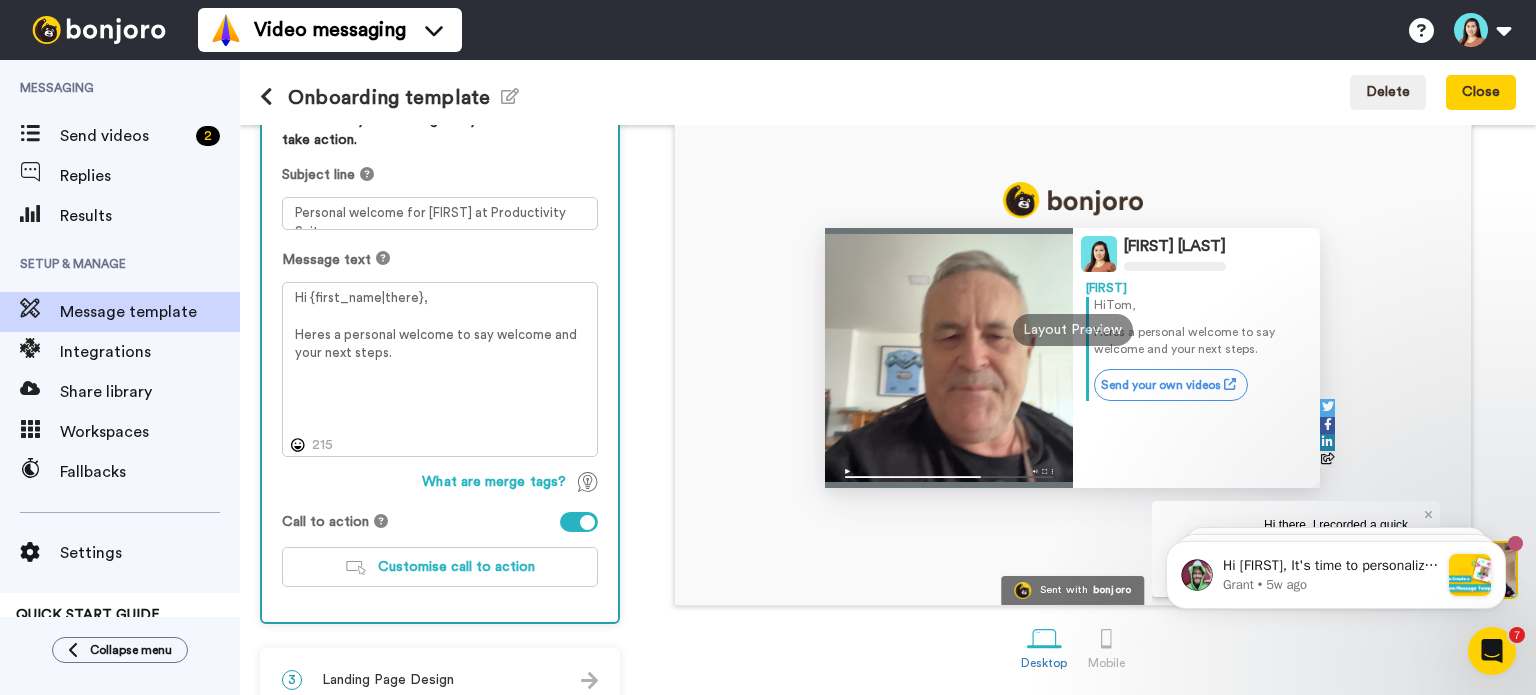 scroll, scrollTop: 228, scrollLeft: 0, axis: vertical 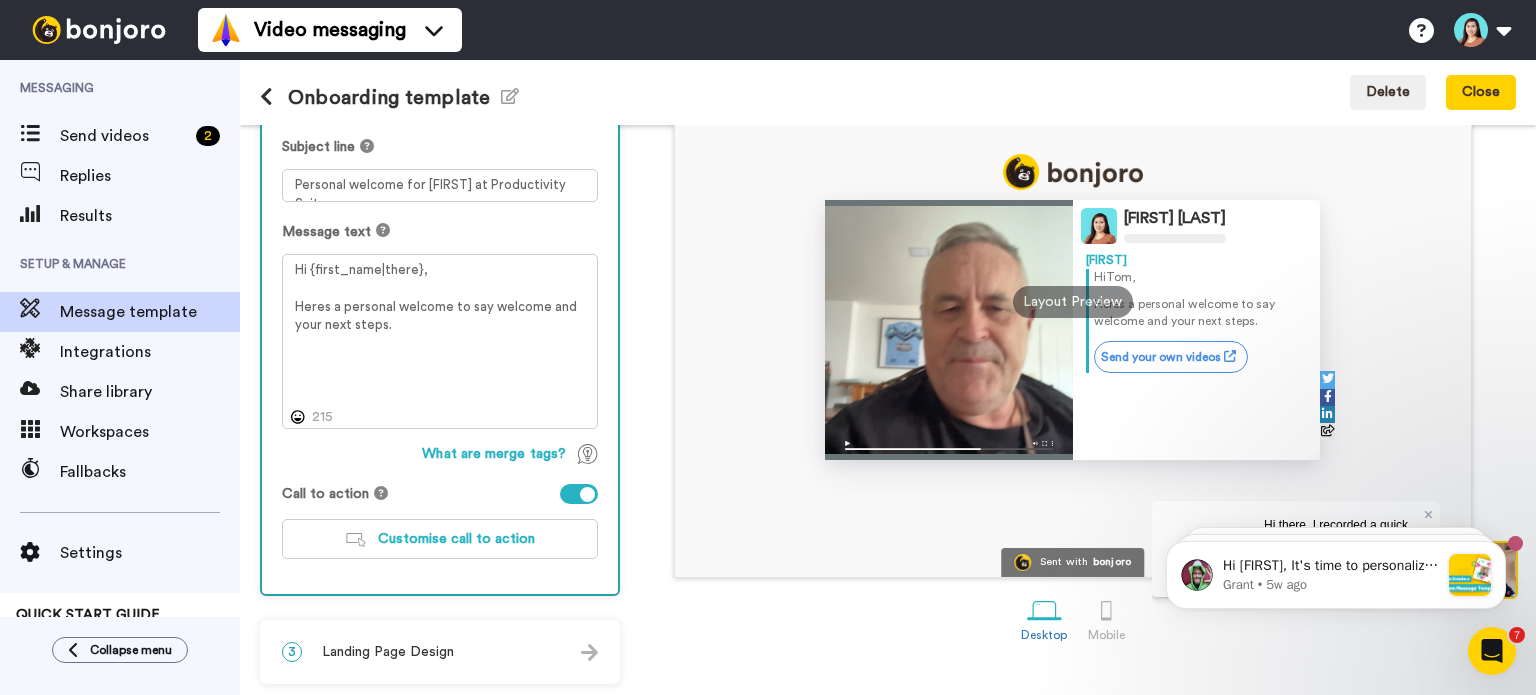 click at bounding box center [579, 494] 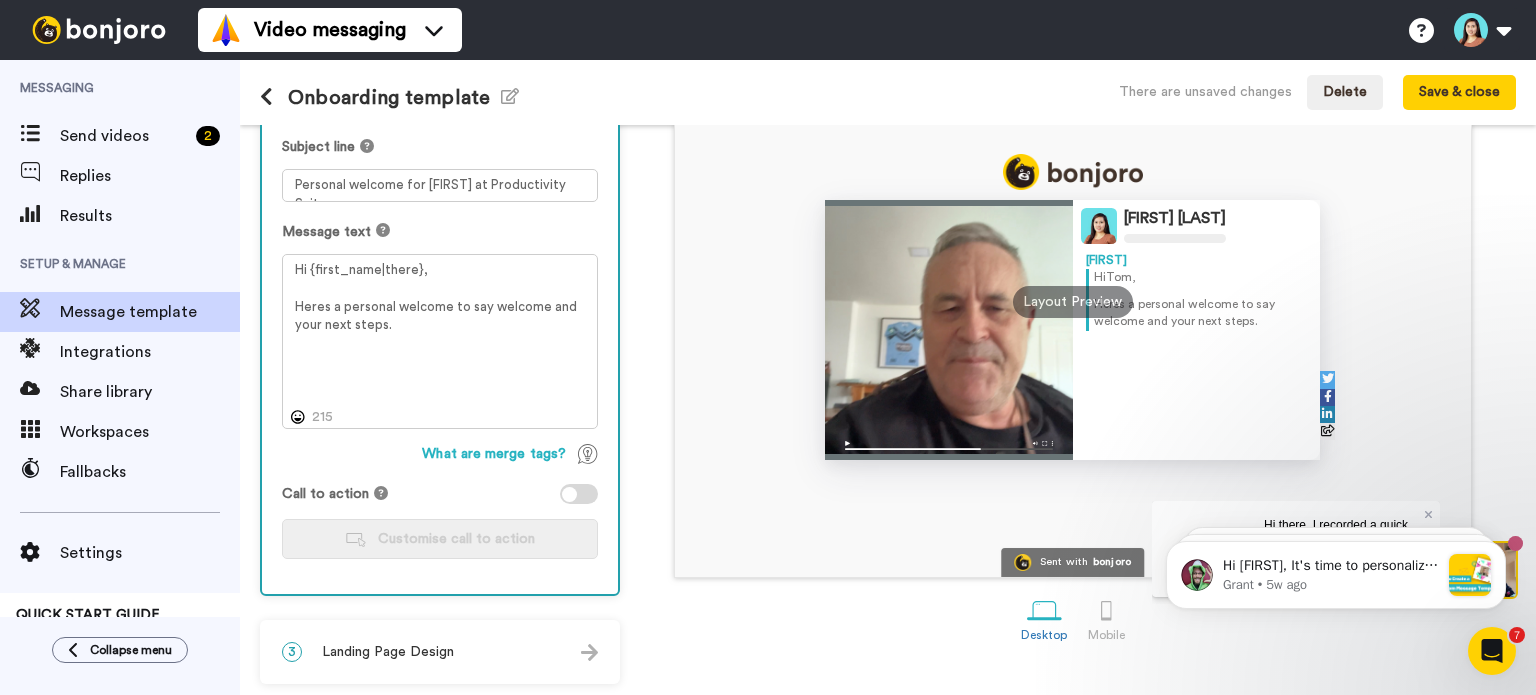 click at bounding box center (579, 494) 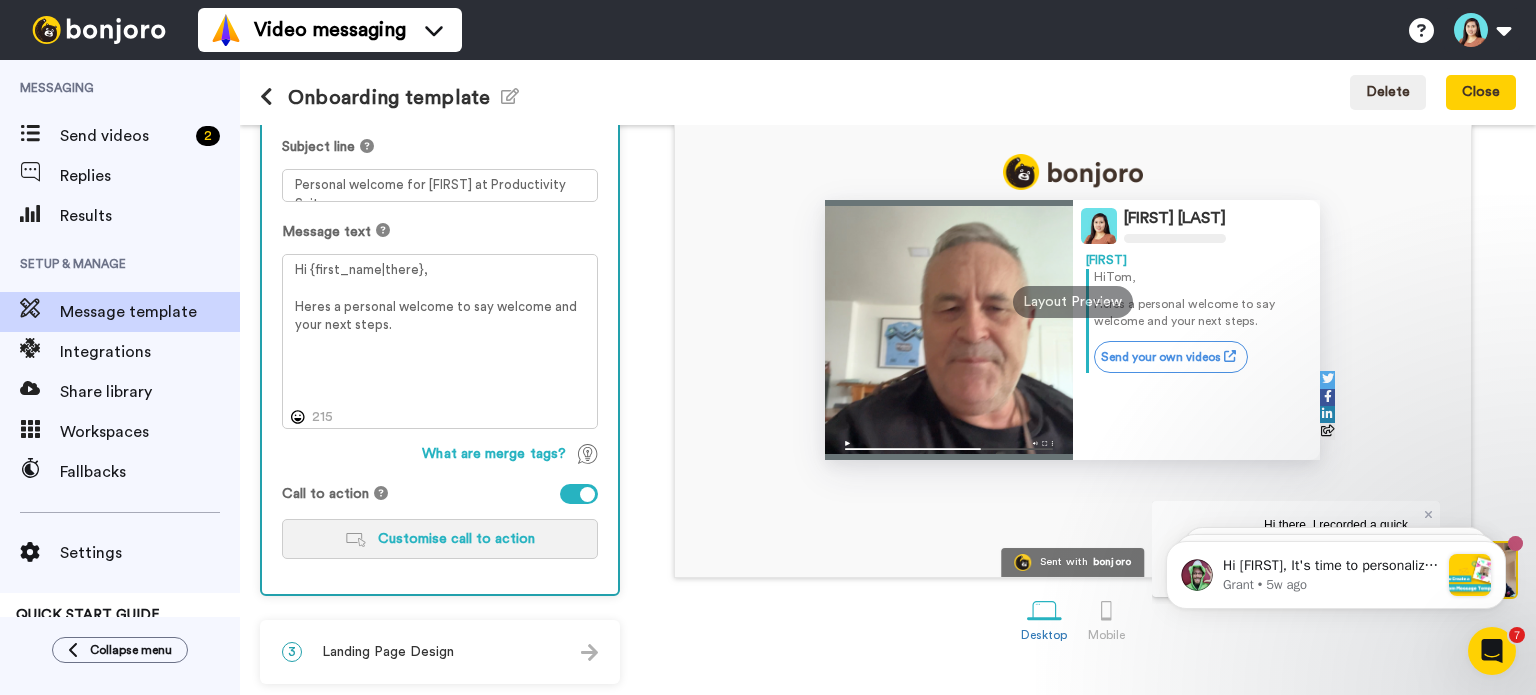 click on "Customise call to action" at bounding box center (440, 539) 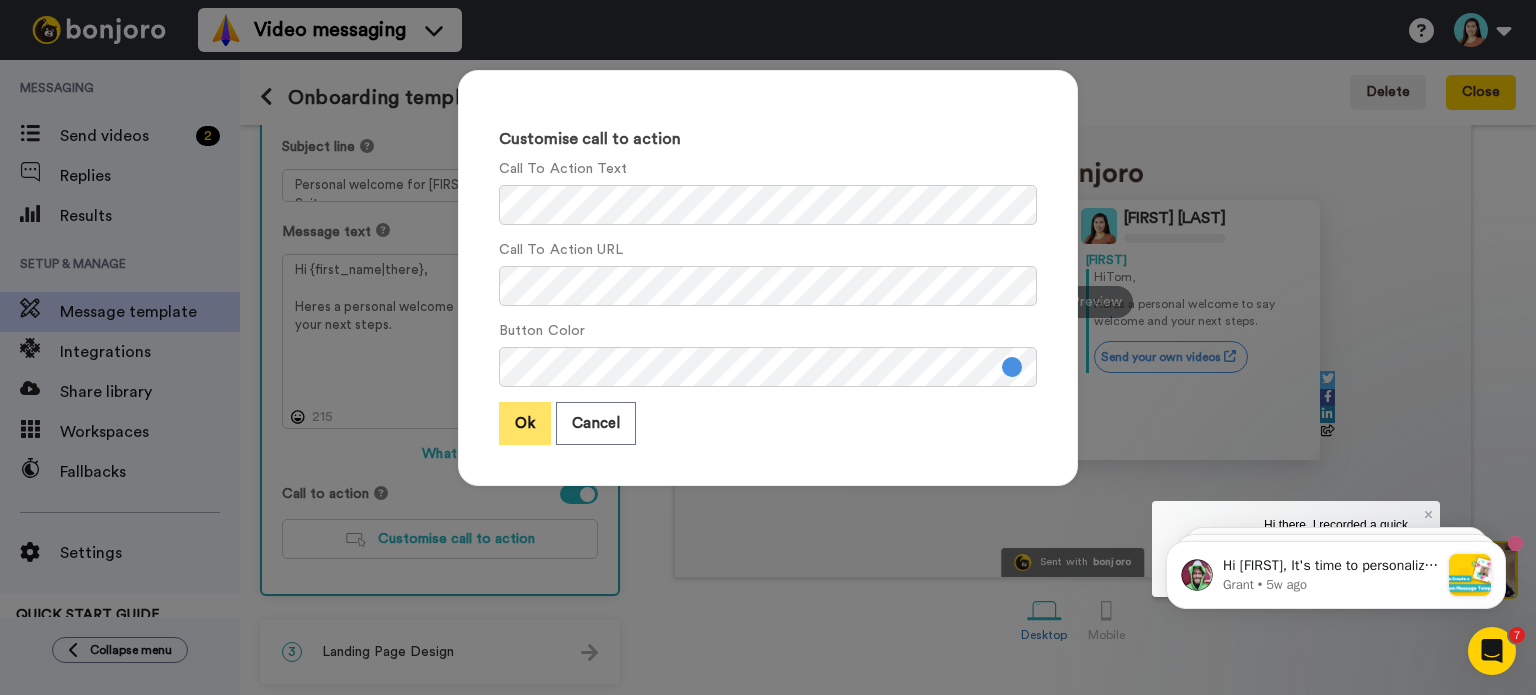 click on "Ok" at bounding box center (525, 423) 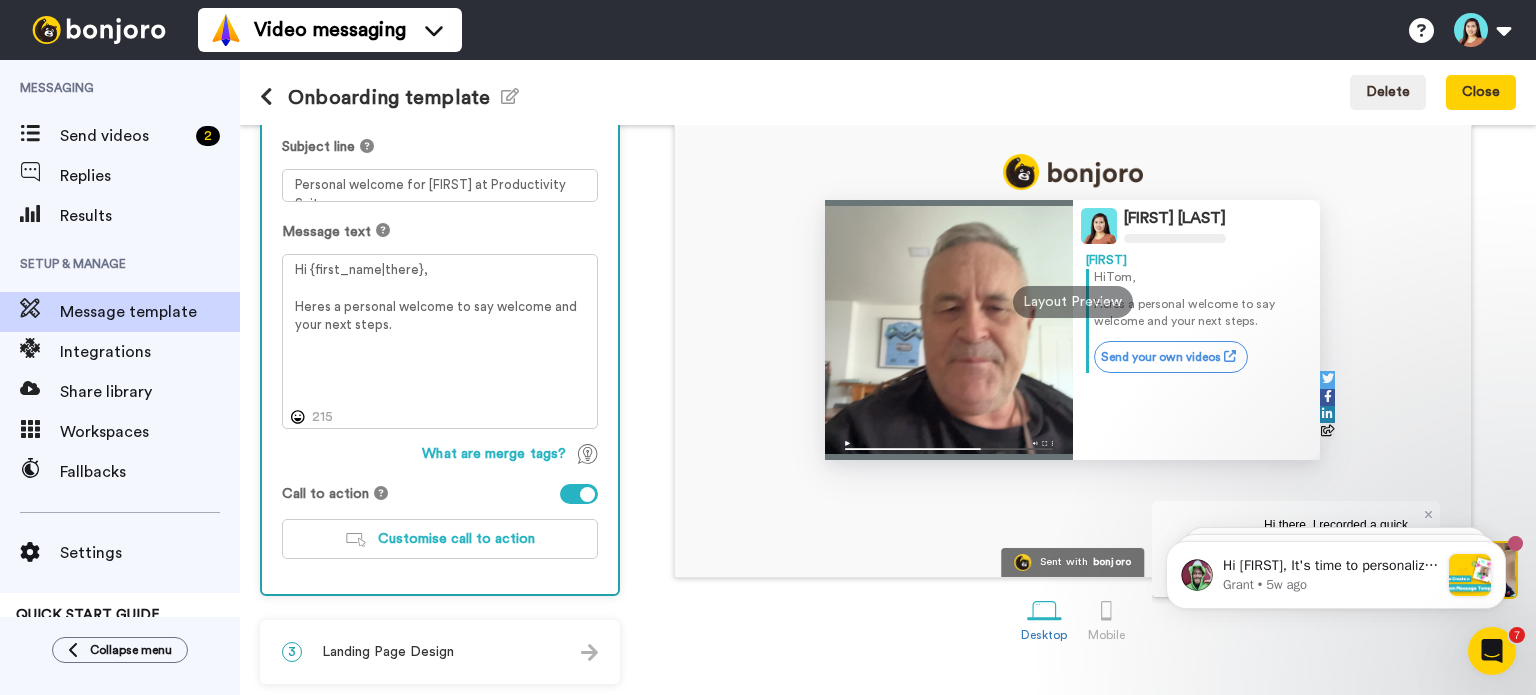 click on "3 Landing Page Design" at bounding box center [440, 652] 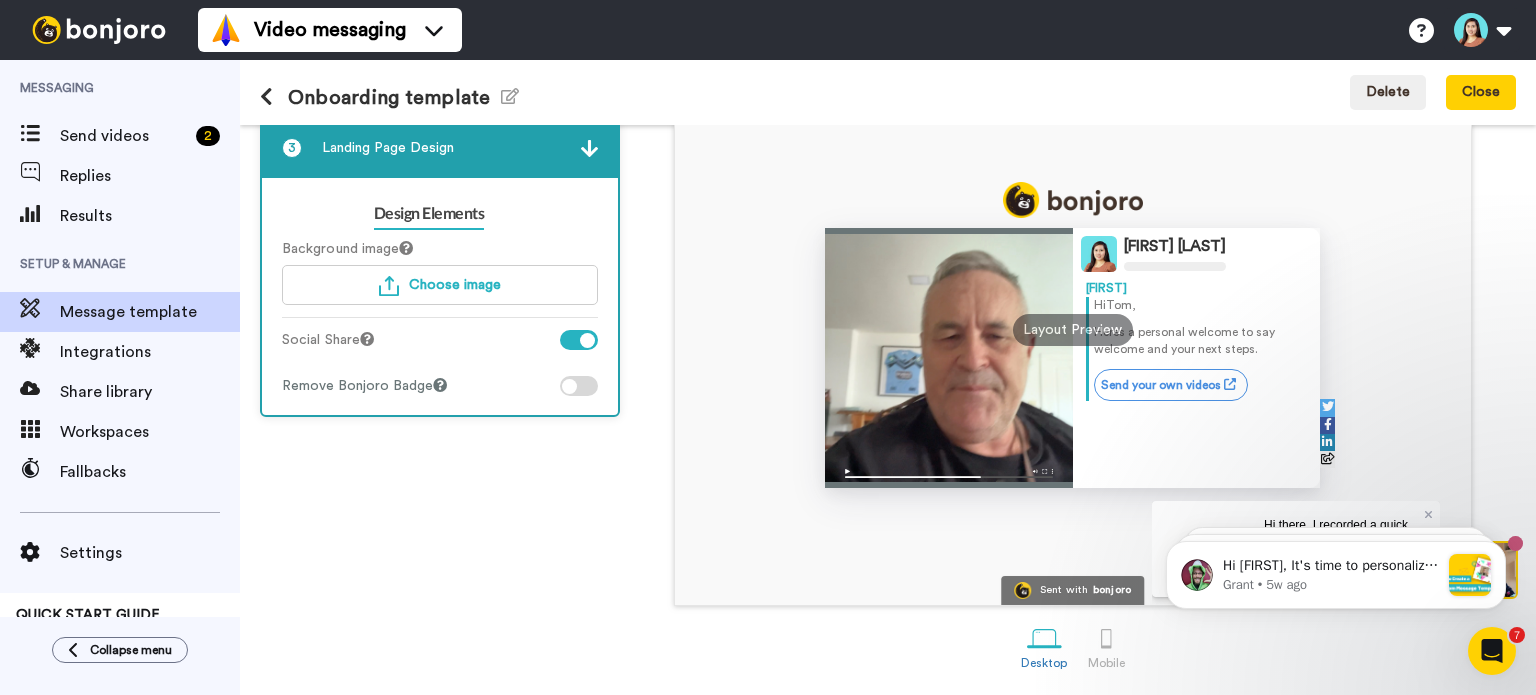 click at bounding box center [579, 386] 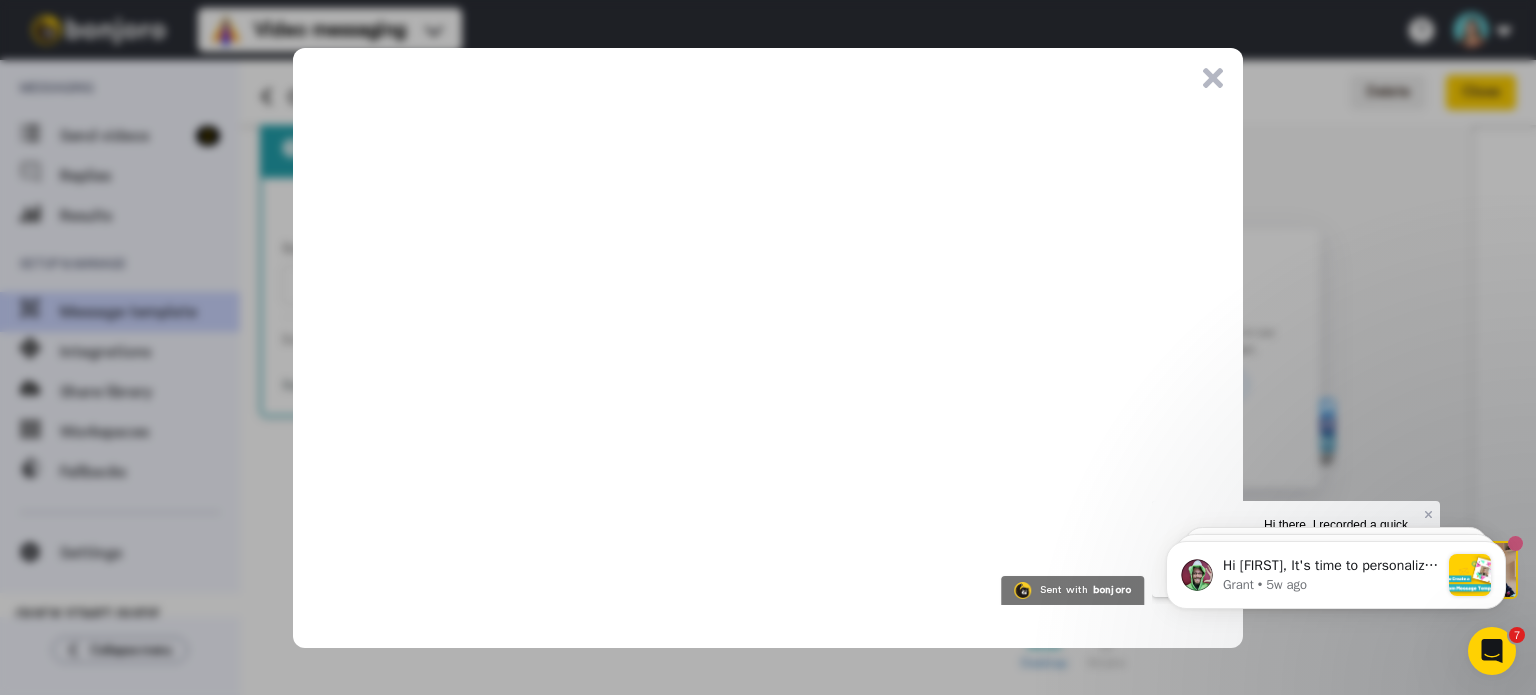 click on ".cls-1{stroke-width:0px;}" at bounding box center (1213, 78) 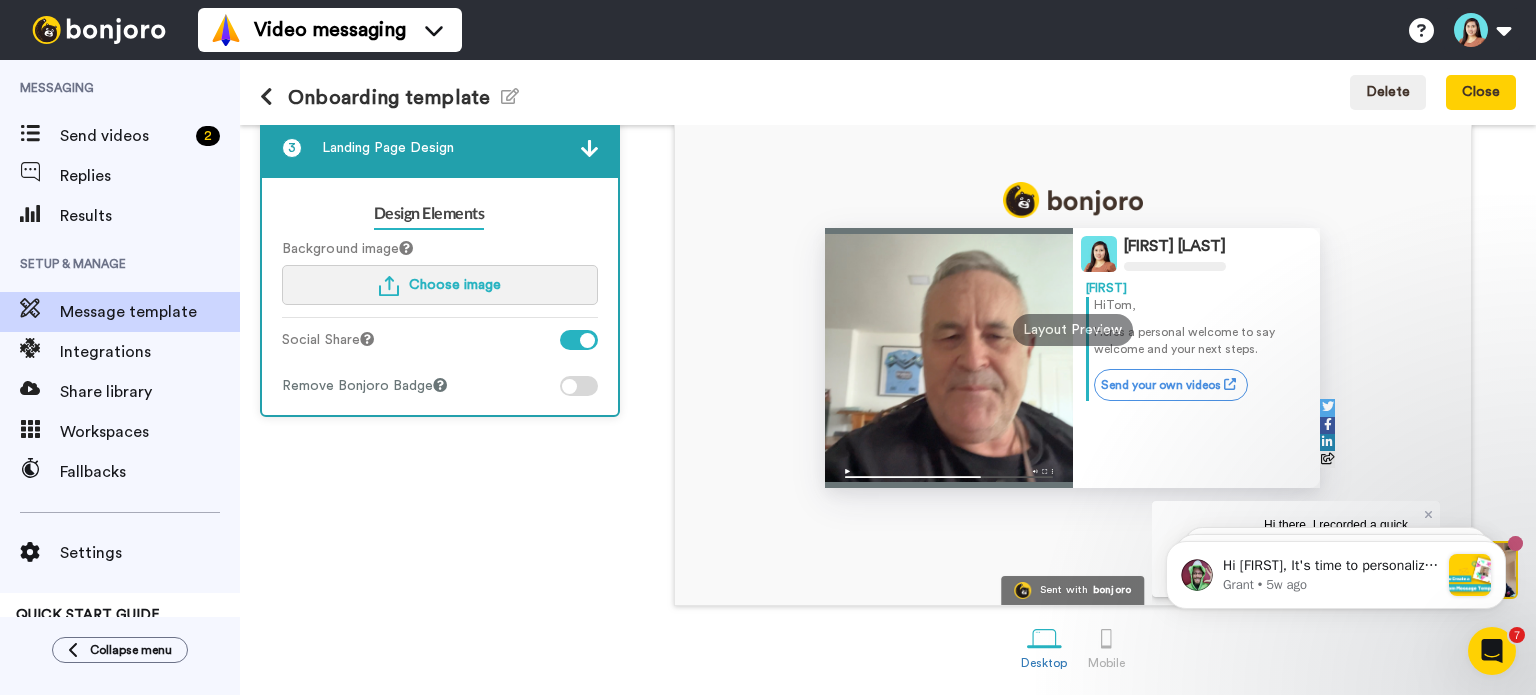click on "Choose image" at bounding box center (440, 285) 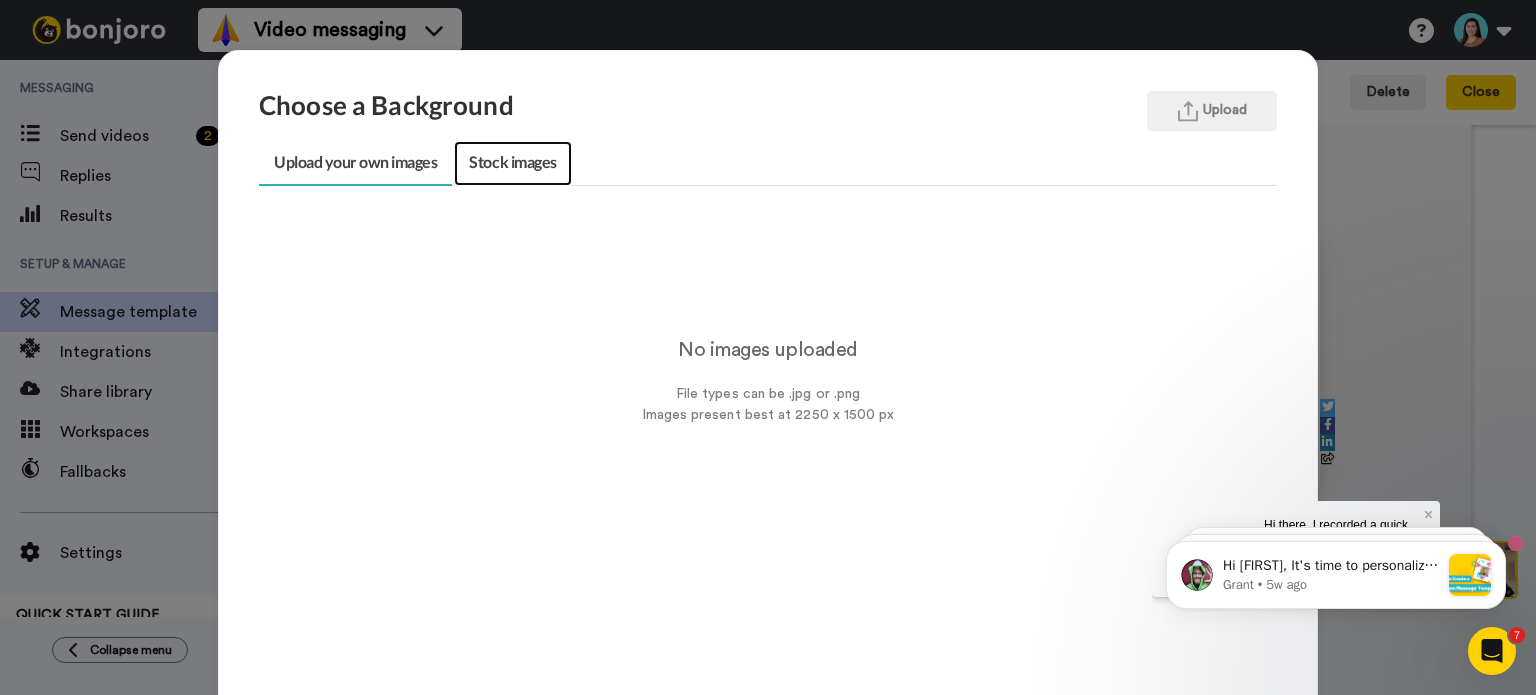 click on "Stock images" at bounding box center [512, 163] 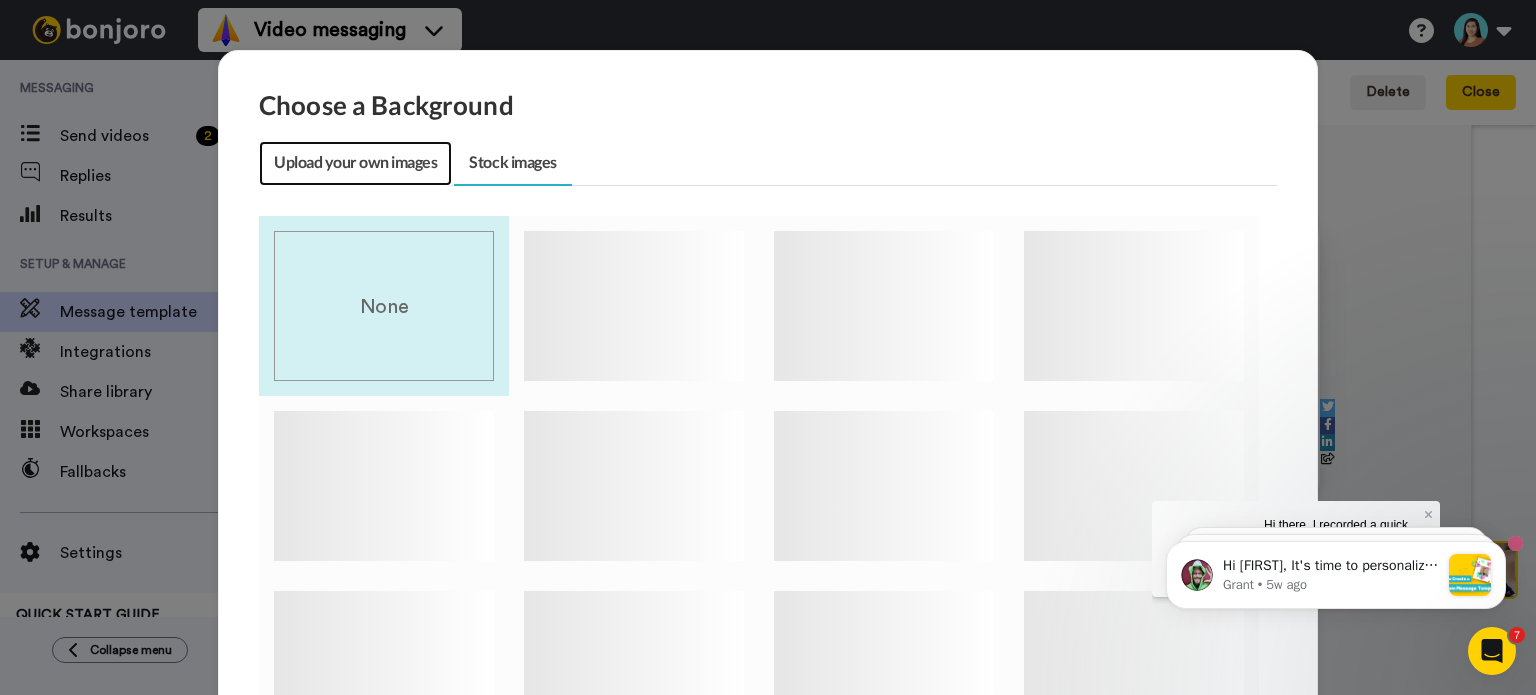click on "Upload your own images" at bounding box center [355, 163] 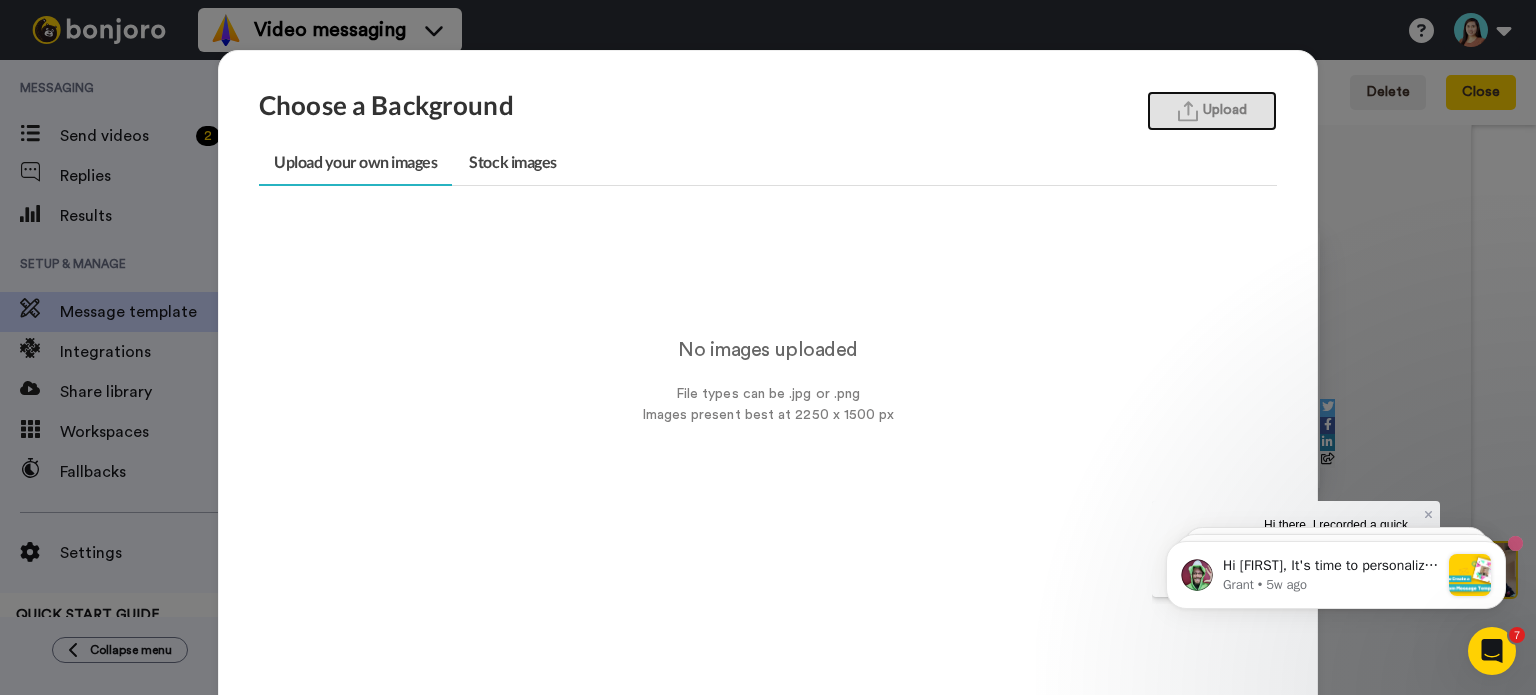click at bounding box center [1188, 111] 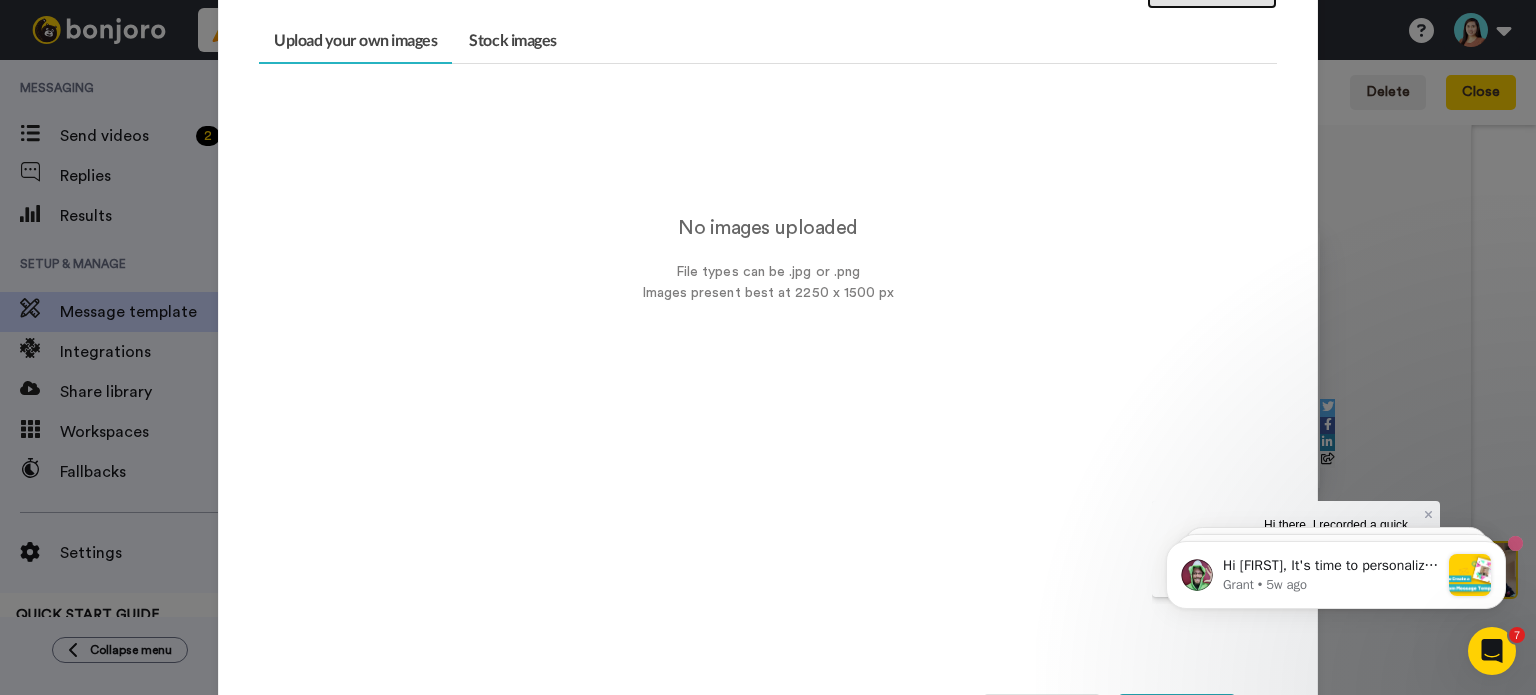 scroll, scrollTop: 250, scrollLeft: 0, axis: vertical 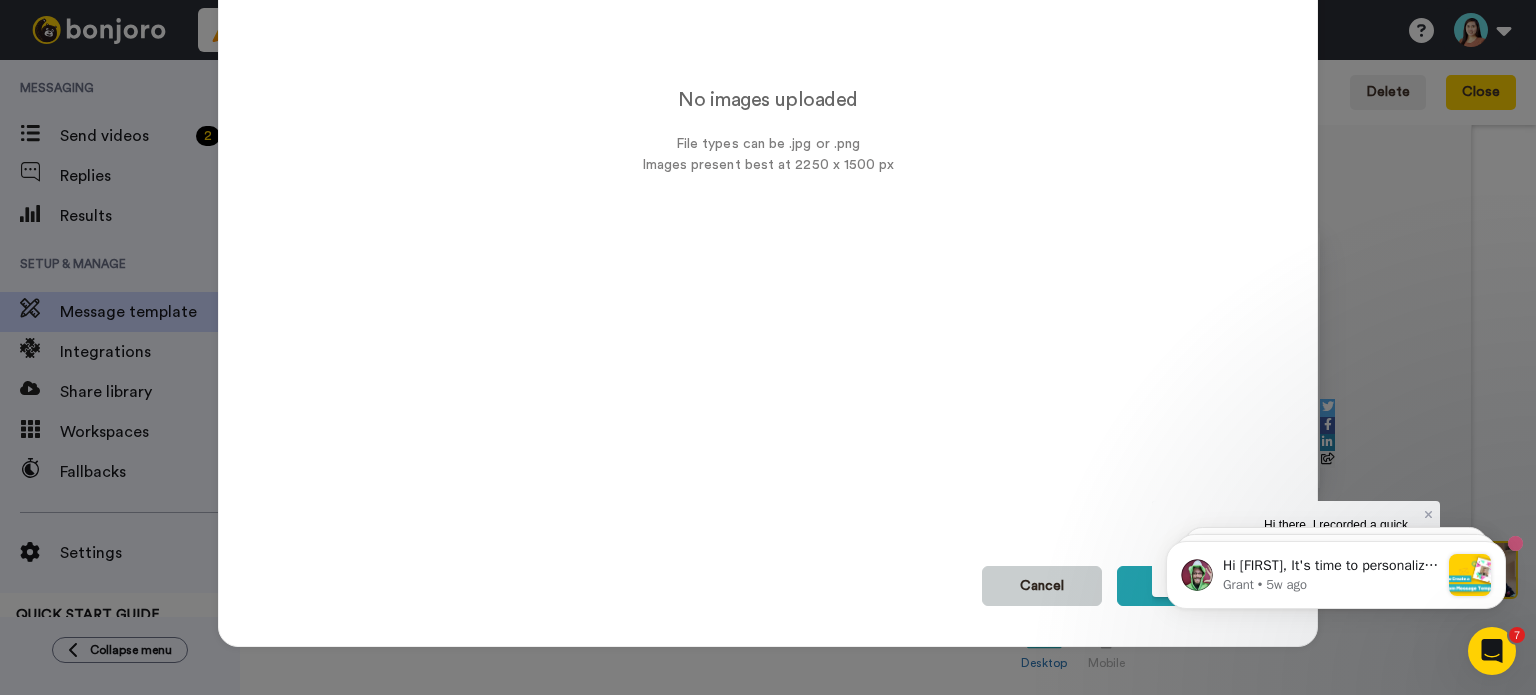 click on "Cancel" at bounding box center (1042, 586) 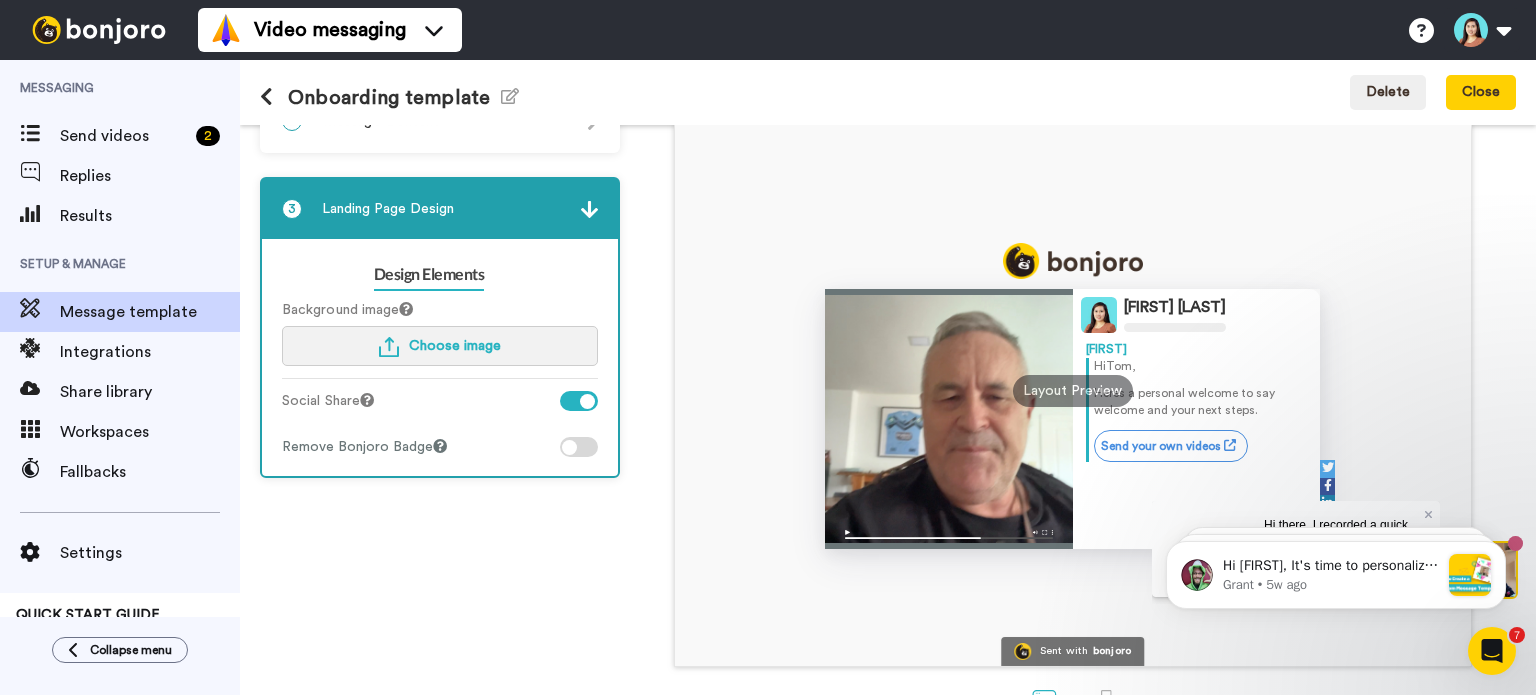 scroll, scrollTop: 0, scrollLeft: 0, axis: both 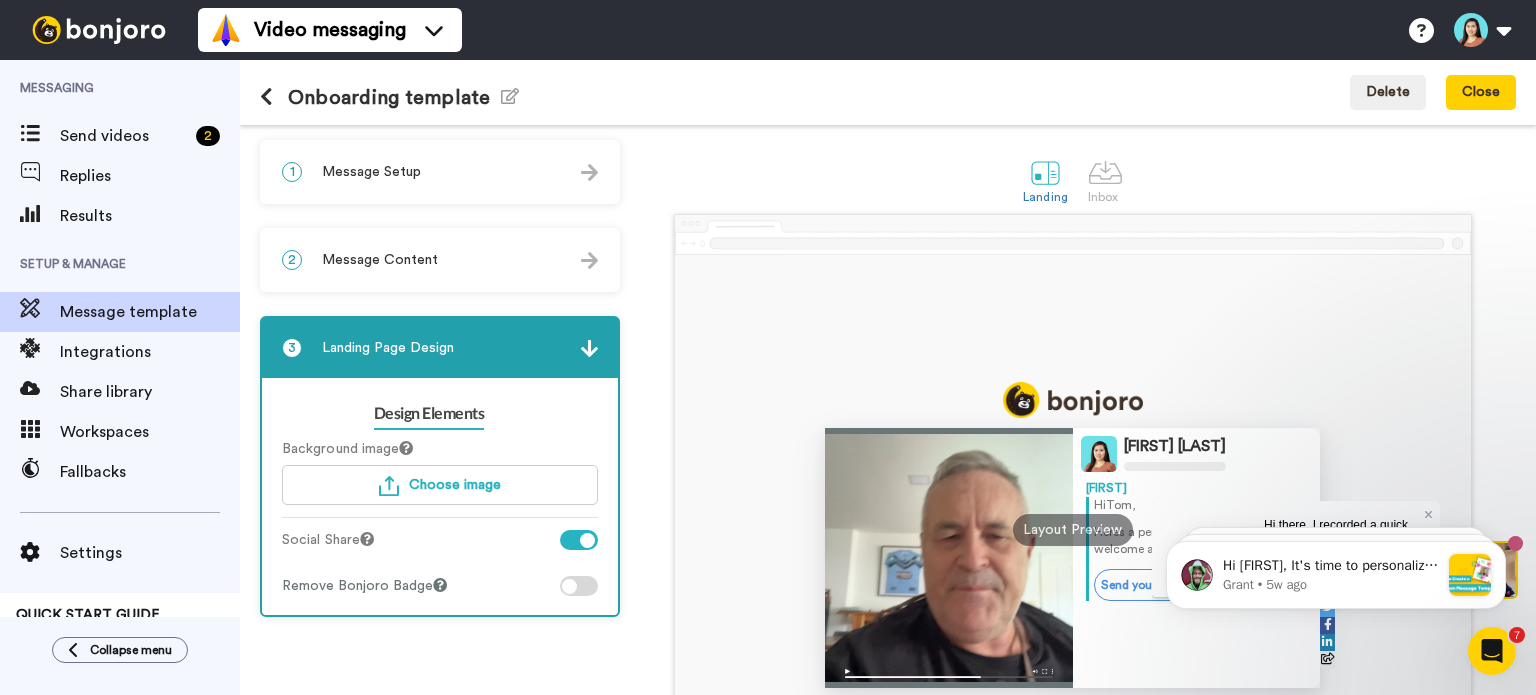 click on "2 Message Content" at bounding box center [440, 260] 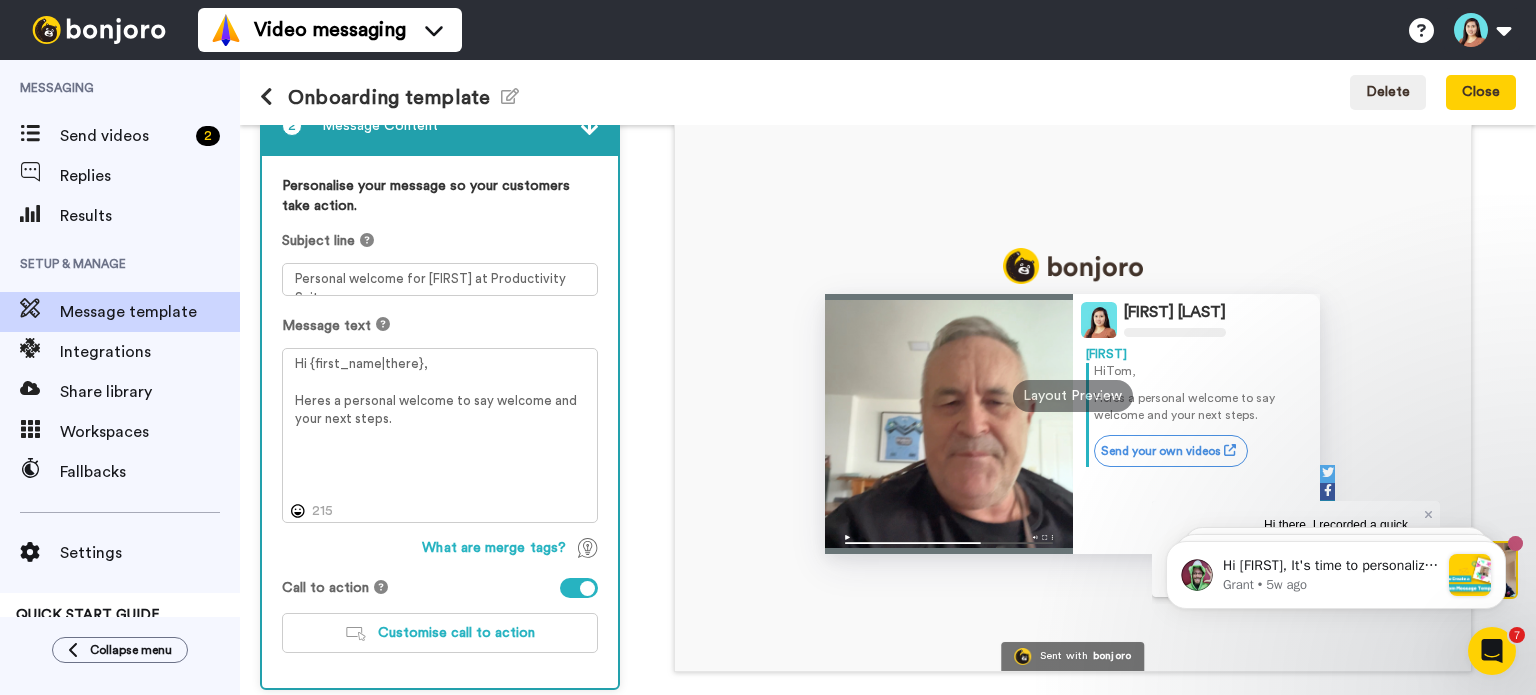 scroll, scrollTop: 200, scrollLeft: 0, axis: vertical 